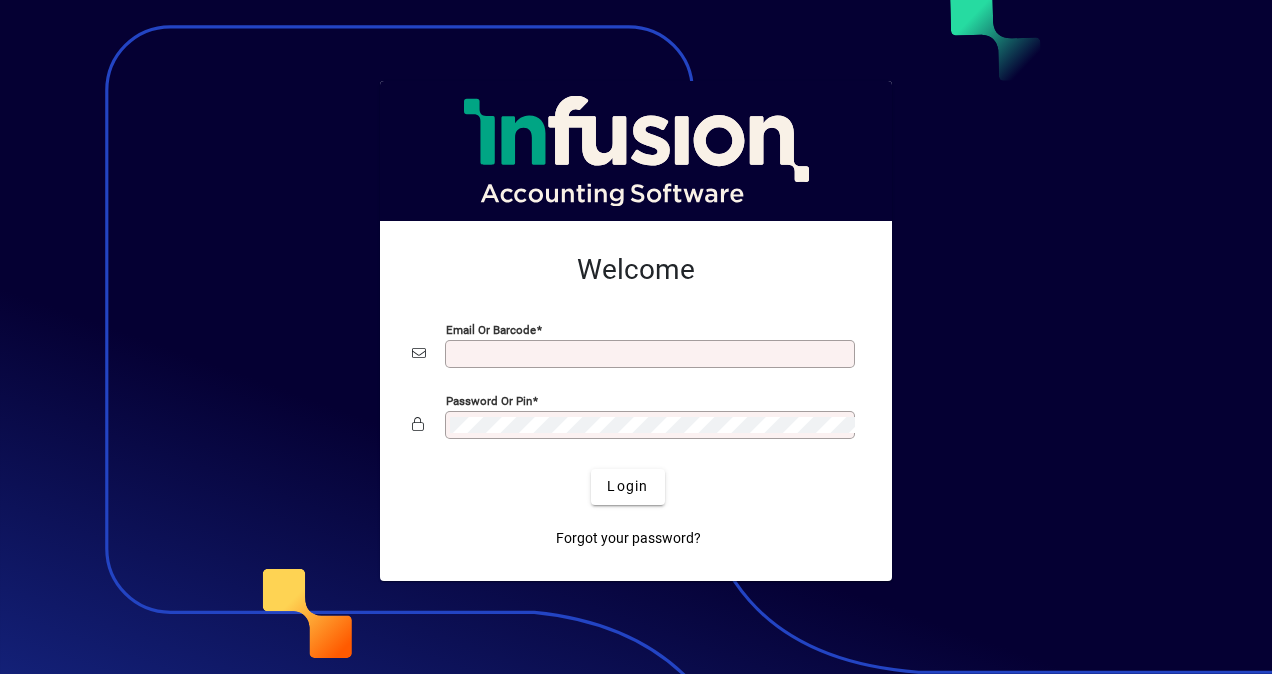 scroll, scrollTop: 0, scrollLeft: 0, axis: both 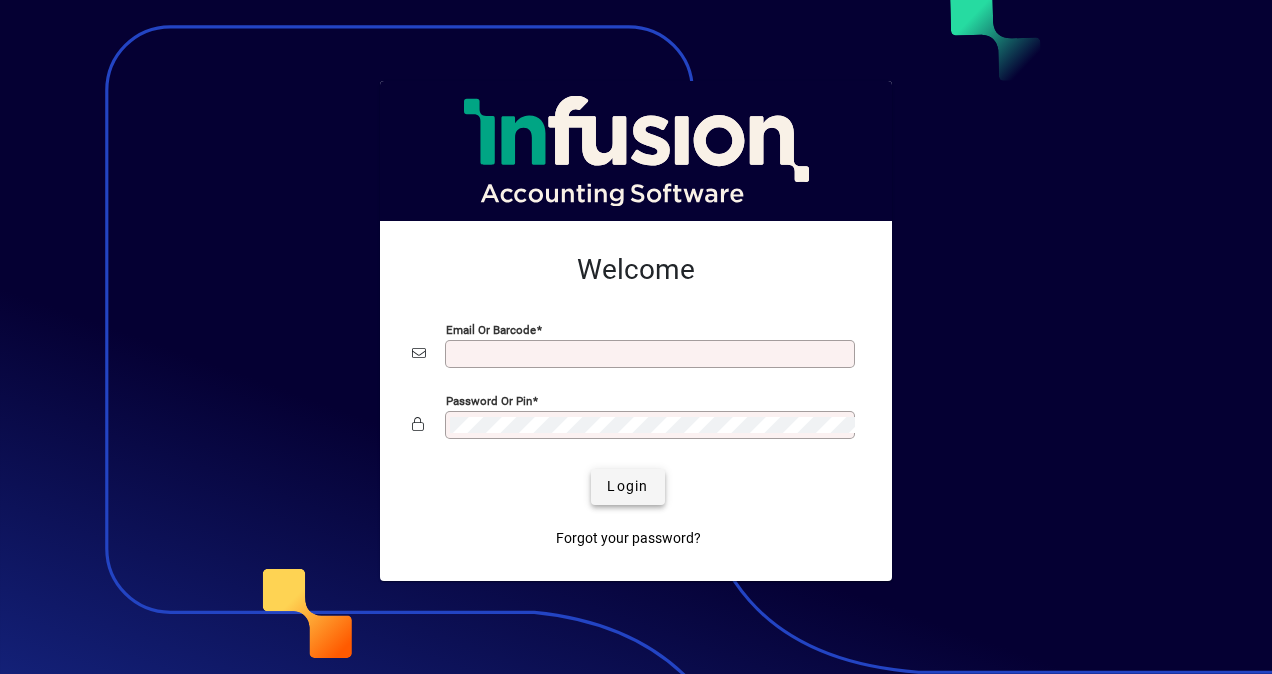 type on "**********" 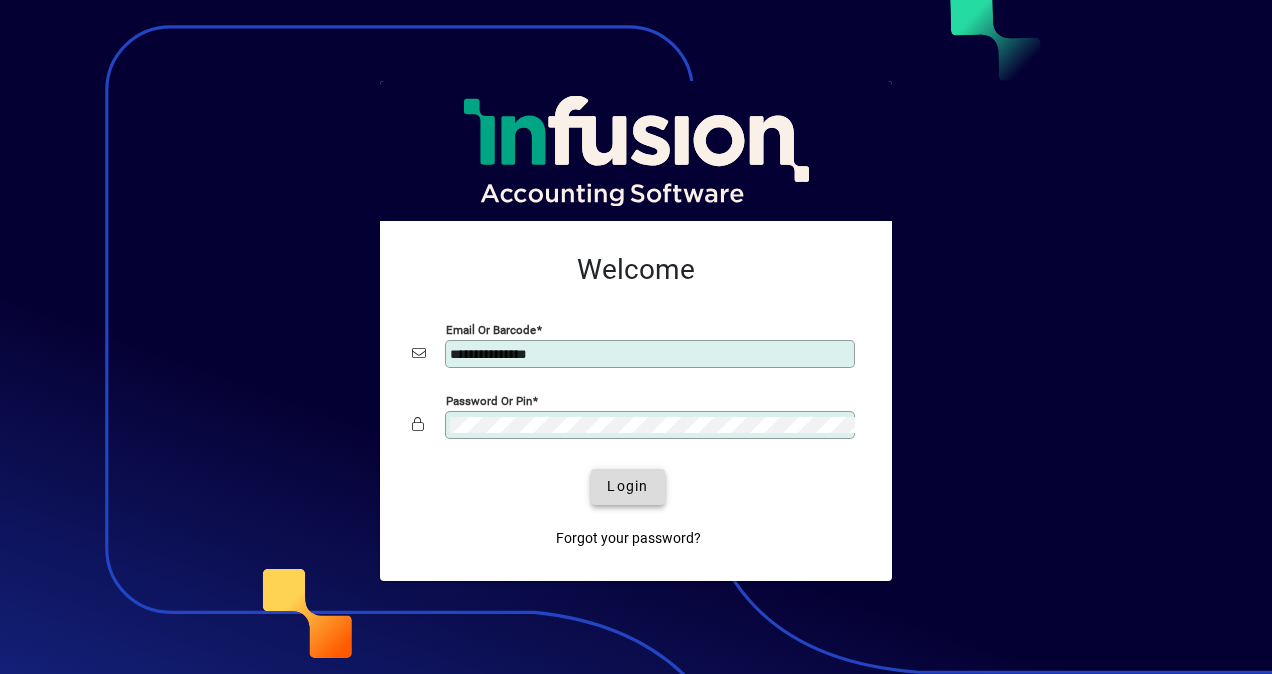 click on "Login" 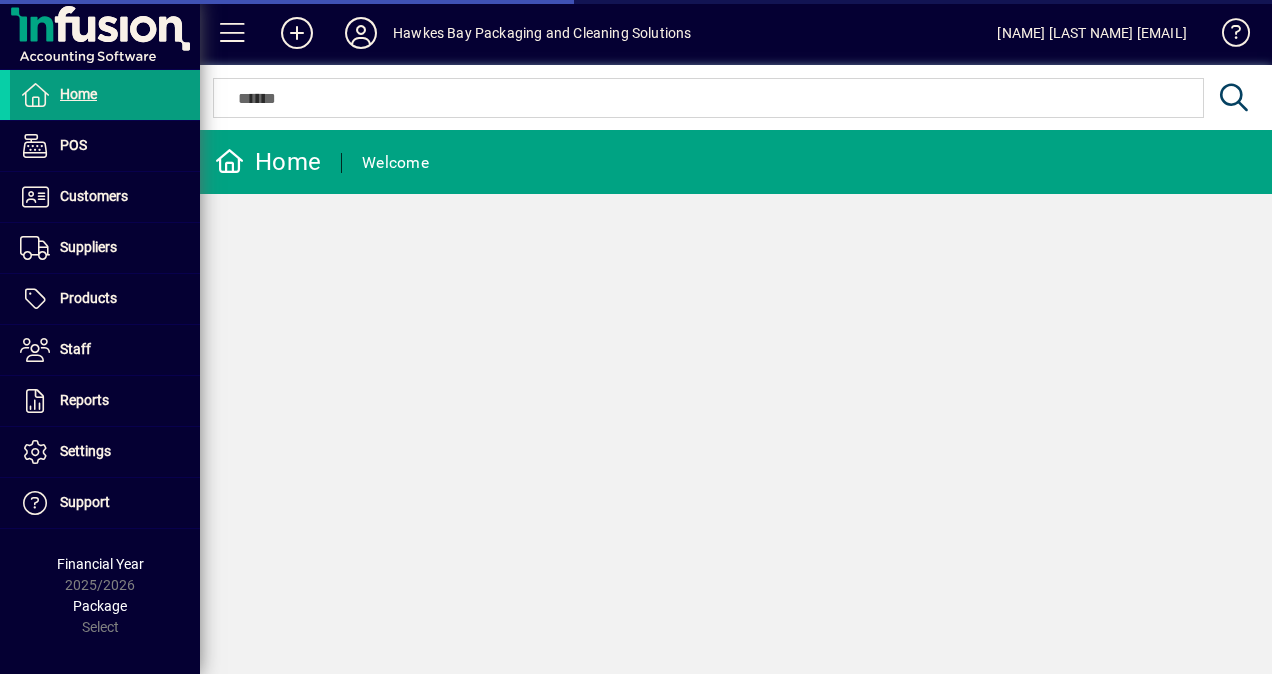 scroll, scrollTop: 0, scrollLeft: 0, axis: both 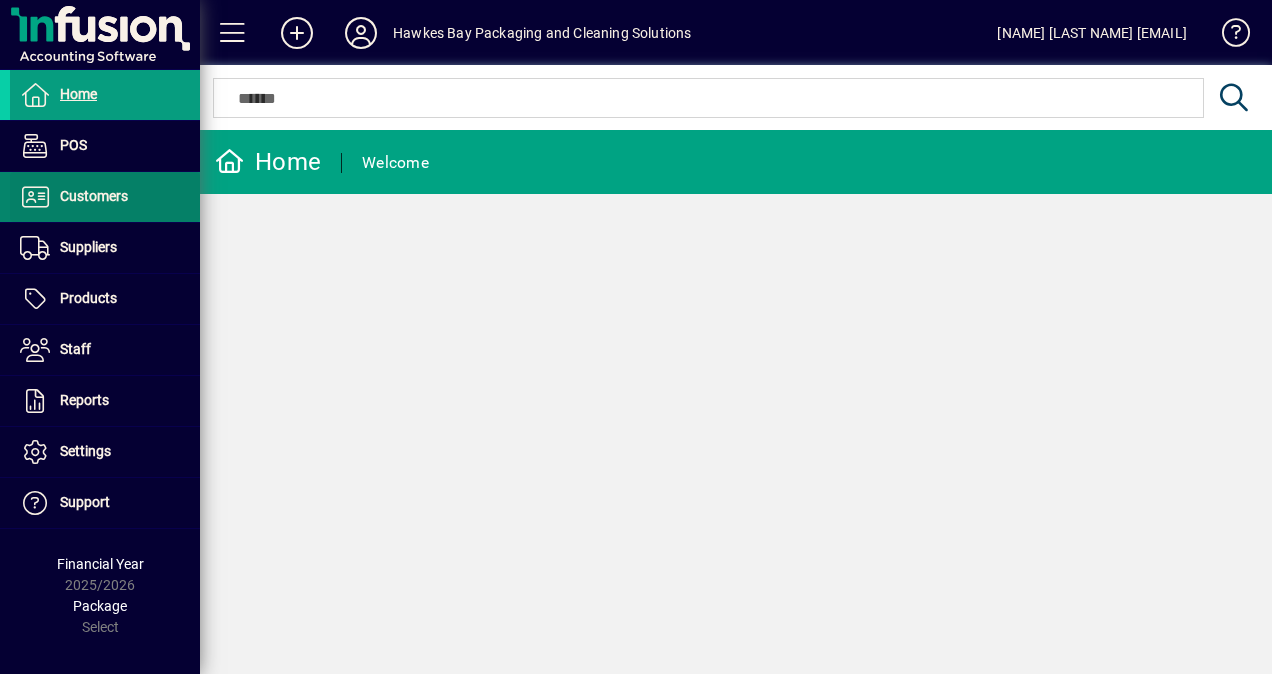 click at bounding box center [105, 197] 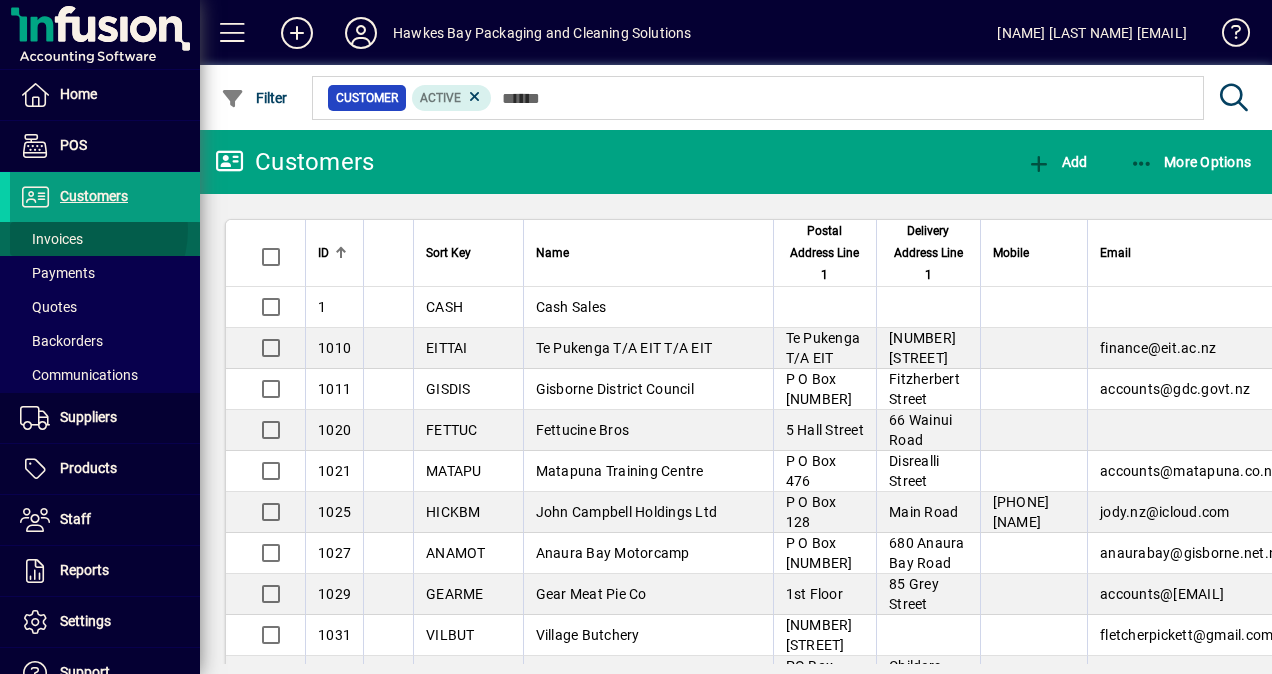 click on "Invoices" at bounding box center (46, 239) 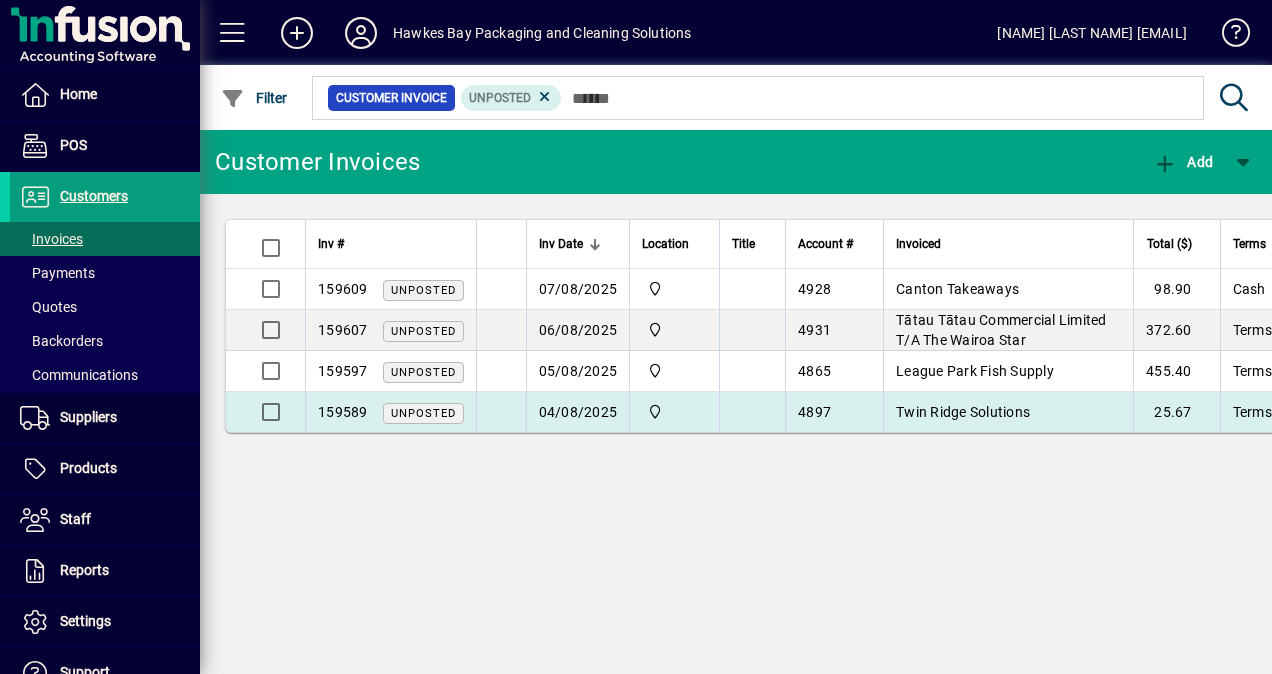 click on "04/08/2025" at bounding box center (578, 412) 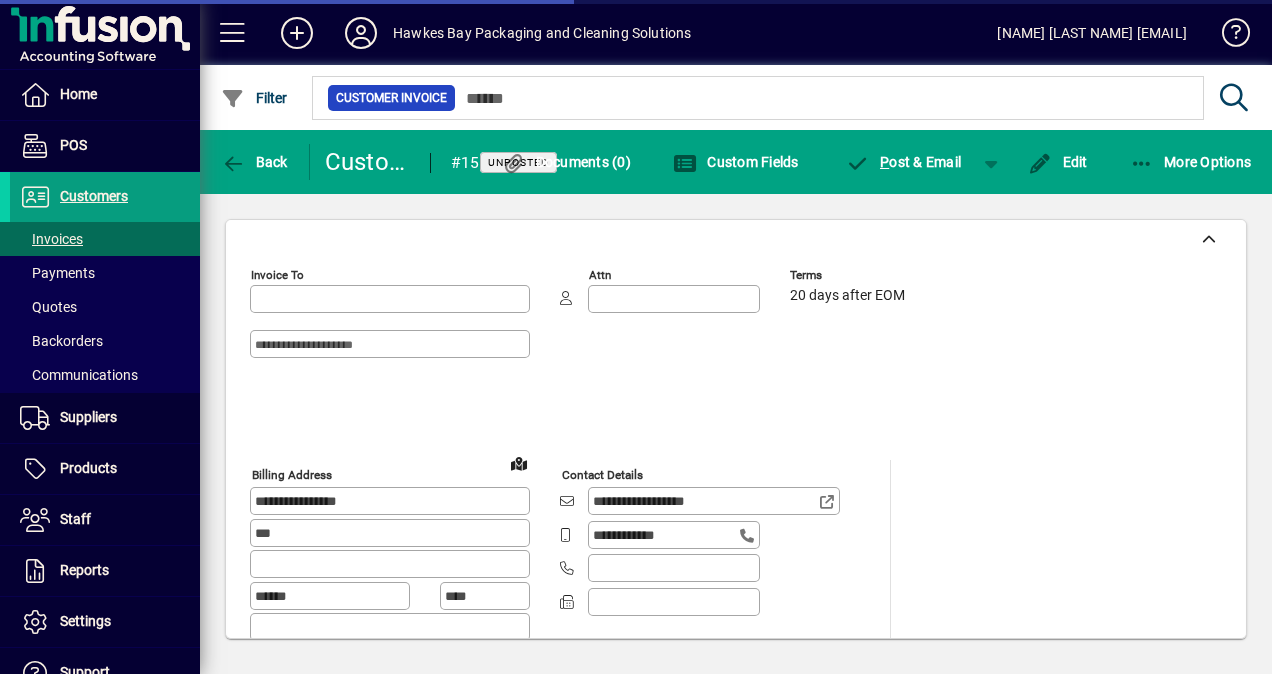 type on "**********" 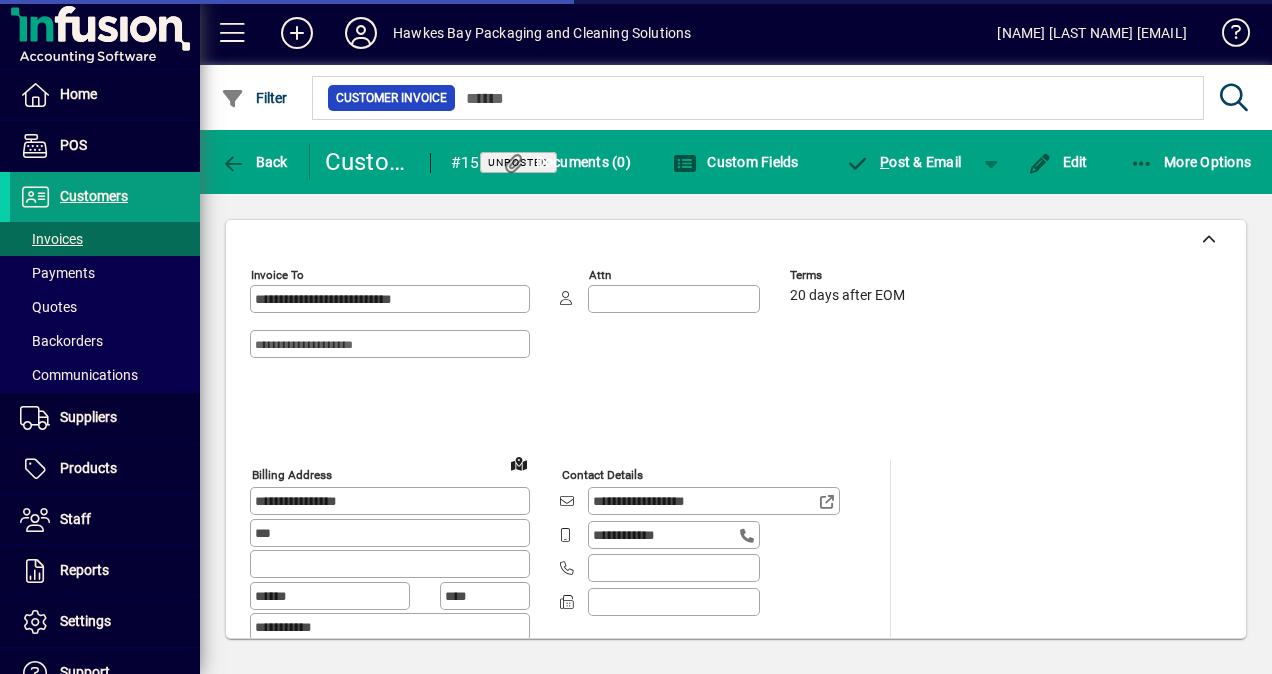 type on "**********" 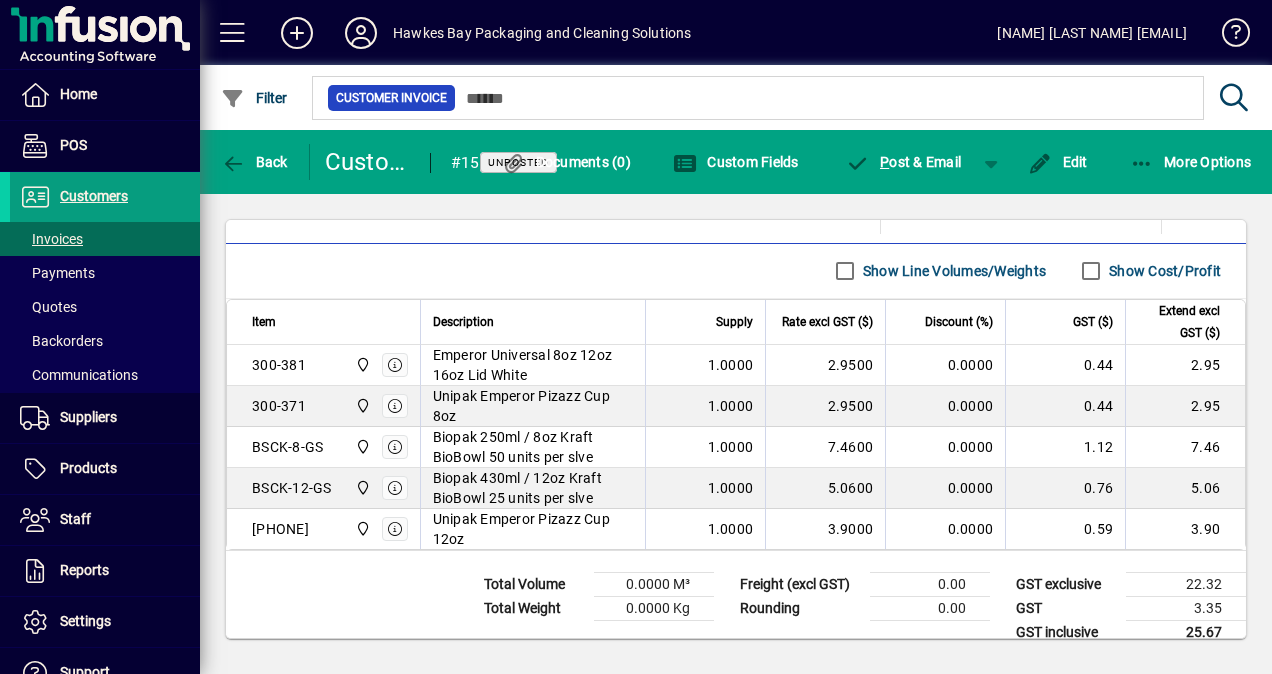 scroll, scrollTop: 1112, scrollLeft: 0, axis: vertical 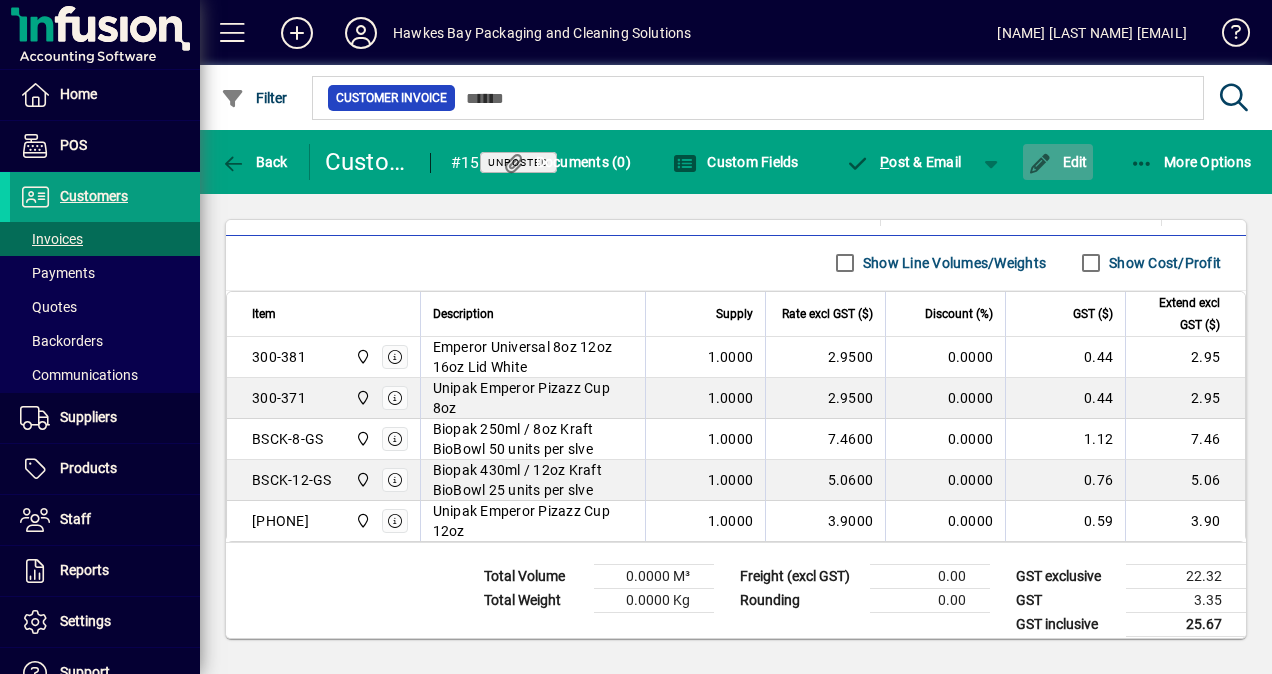 click 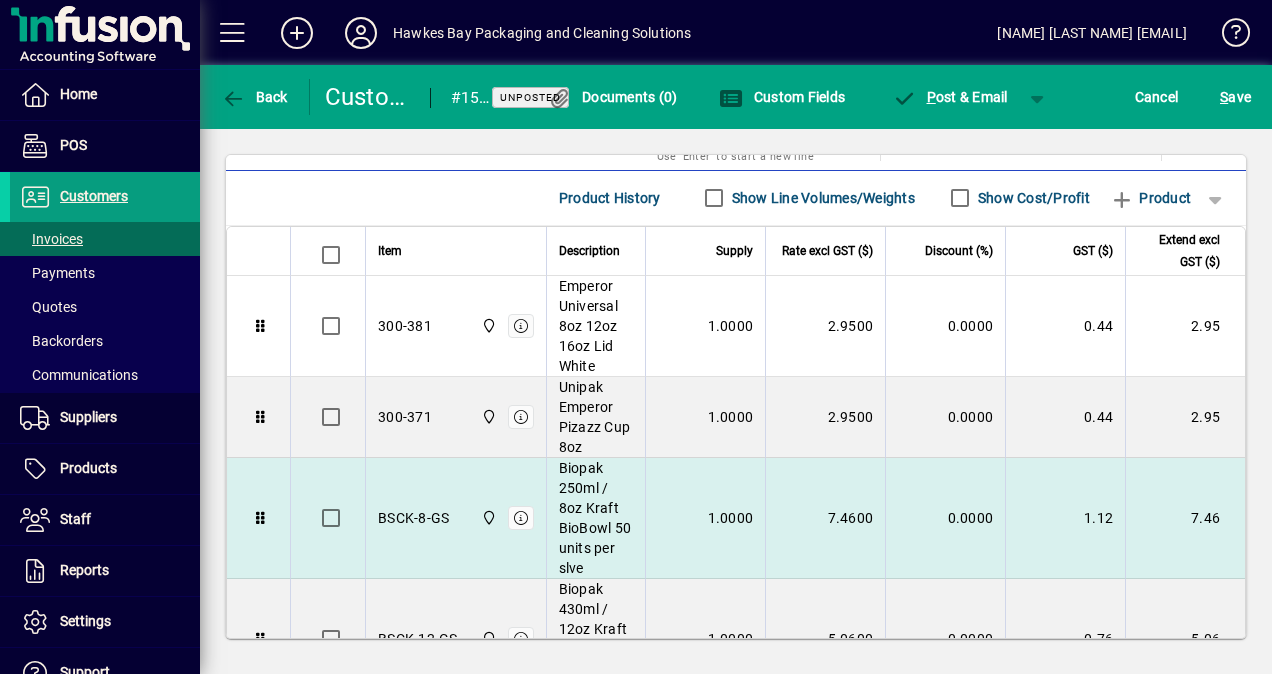 click on "Biopak 250ml / 8oz Kraft BioBowl 50 units per slve" at bounding box center (596, 518) 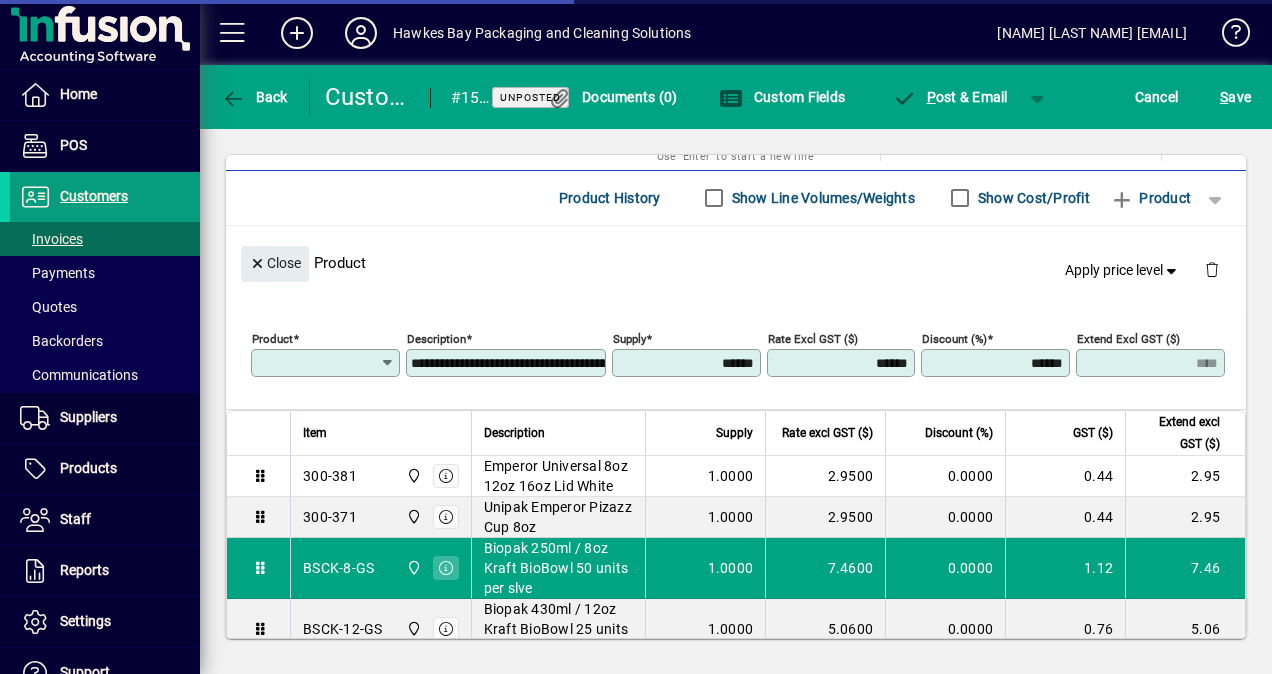 type on "*********" 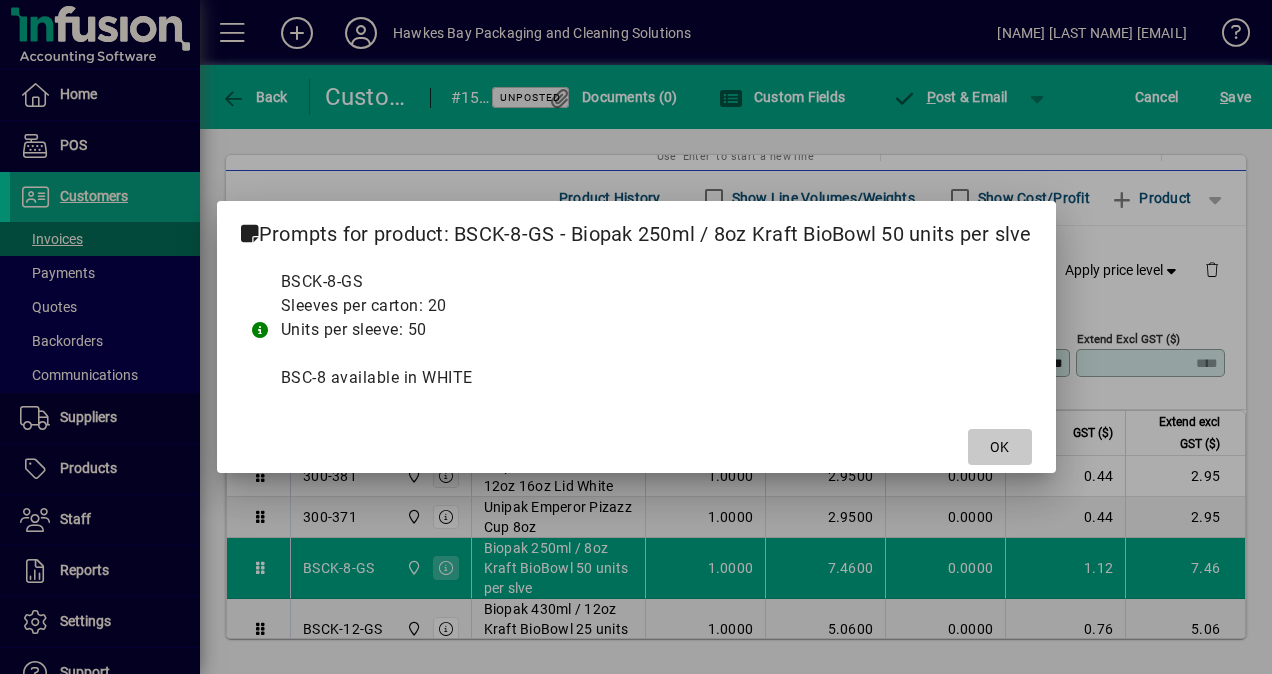 click 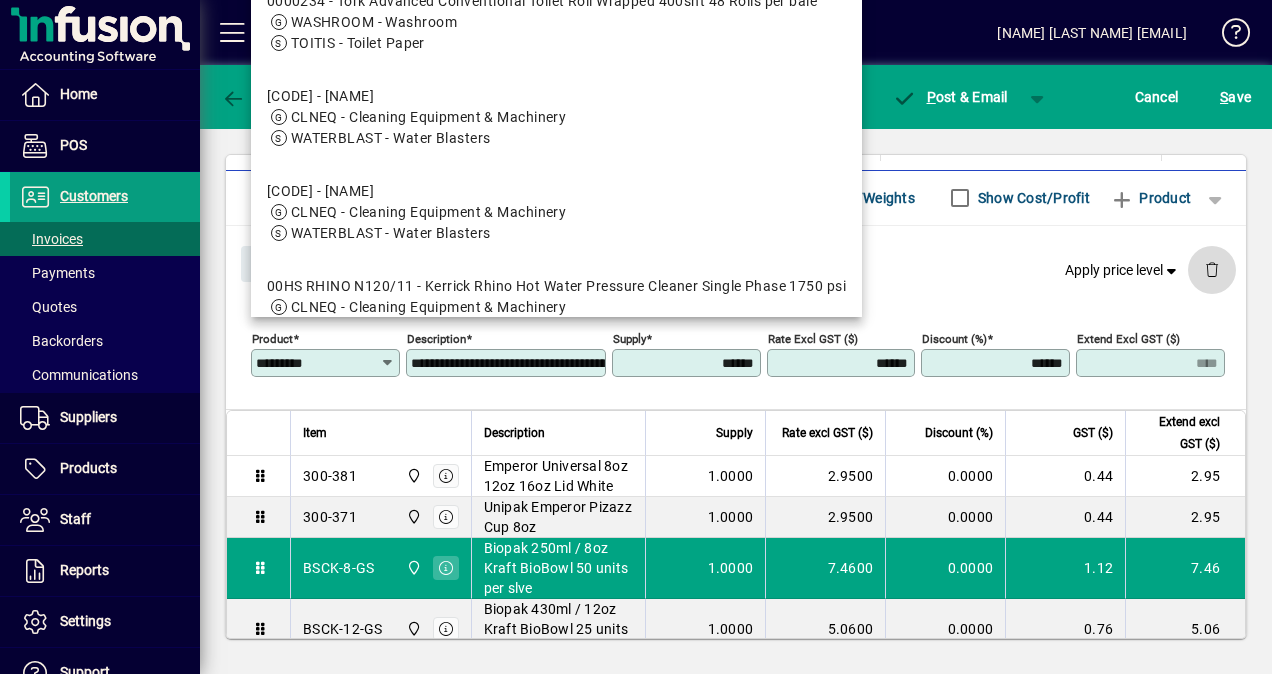 click 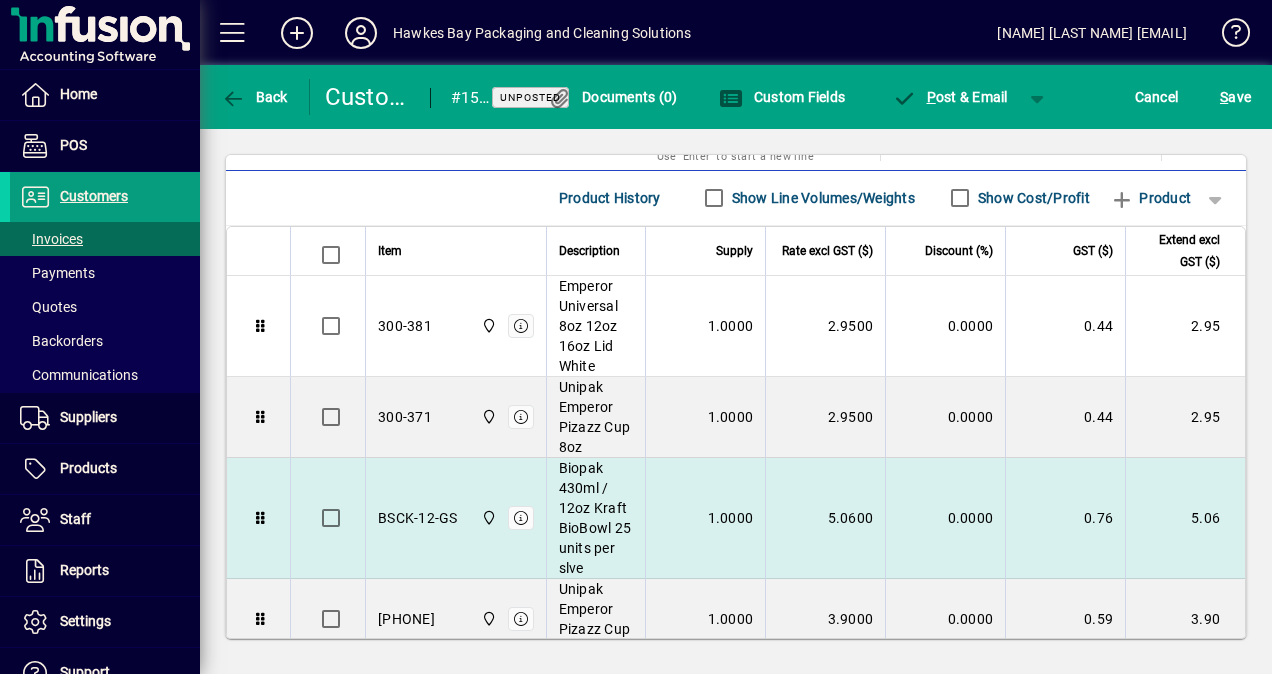 click on "Biopak 430ml / 12oz Kraft BioBowl 25 units per slve" at bounding box center [596, 518] 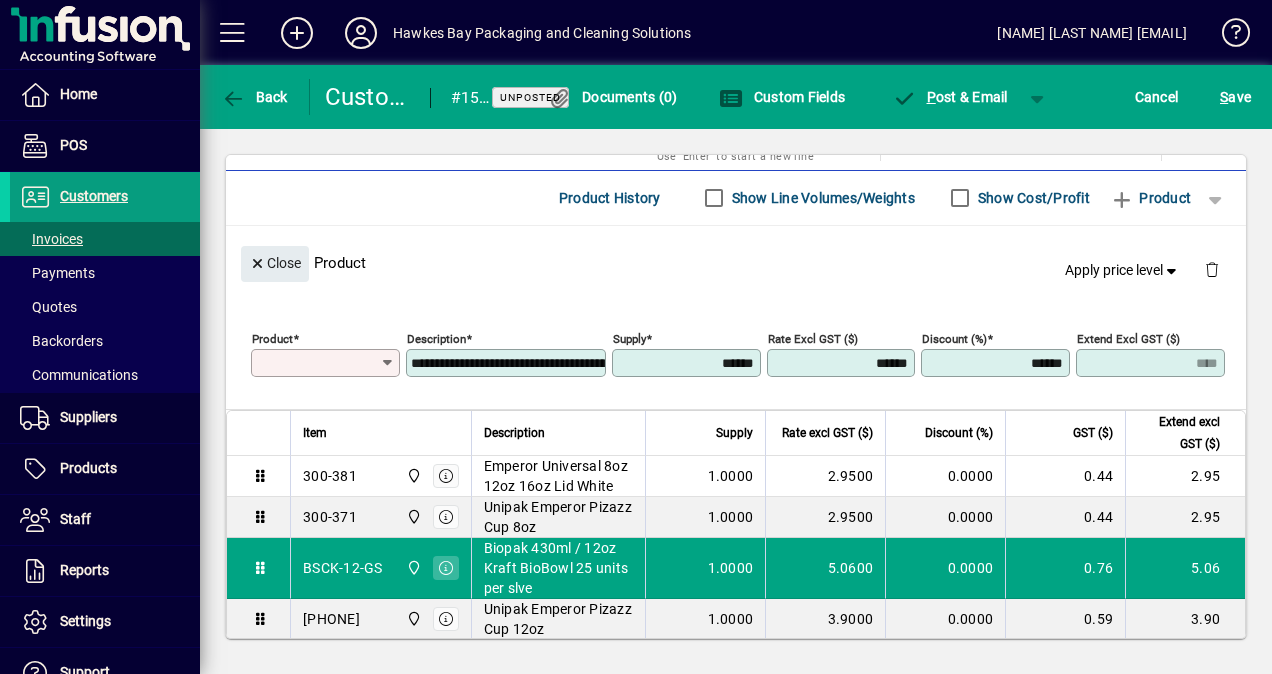 type on "**********" 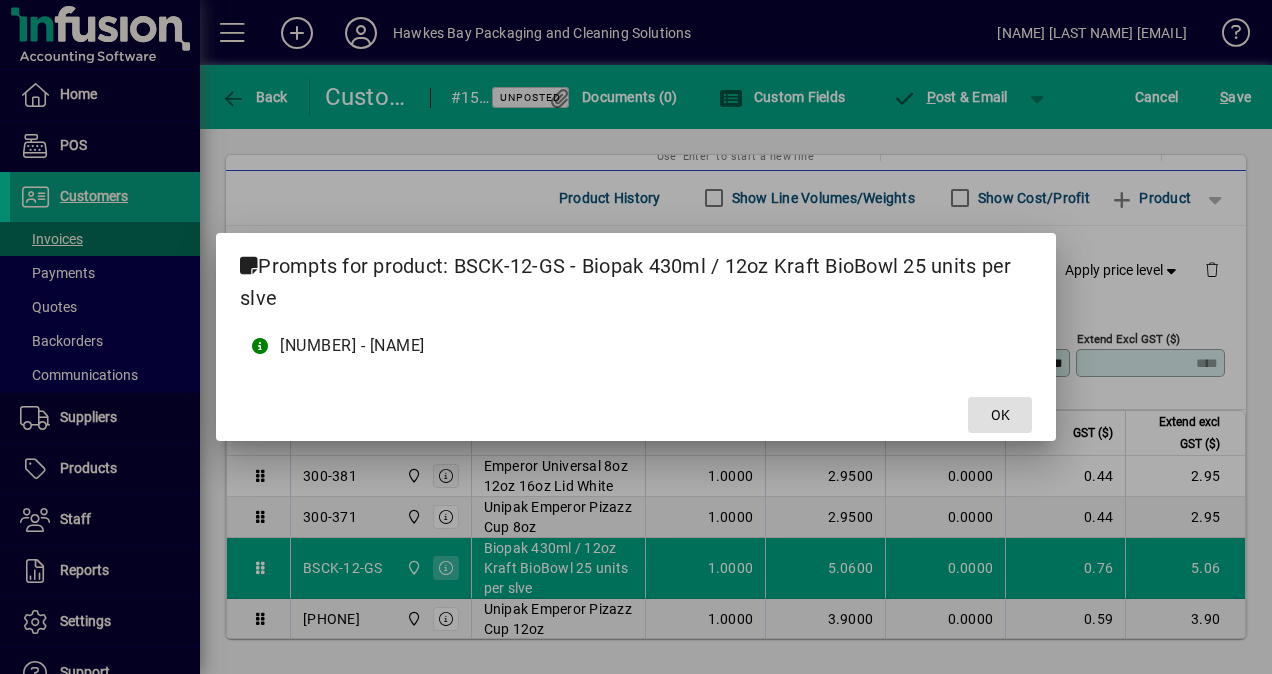 click 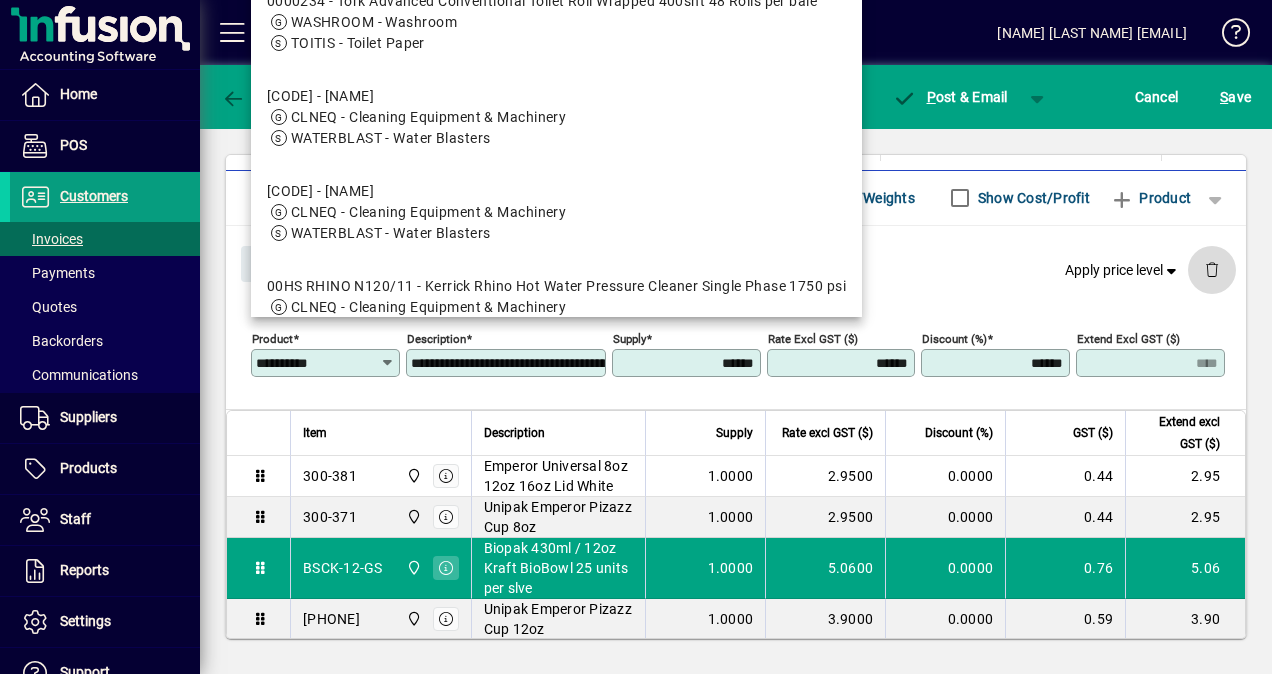 click 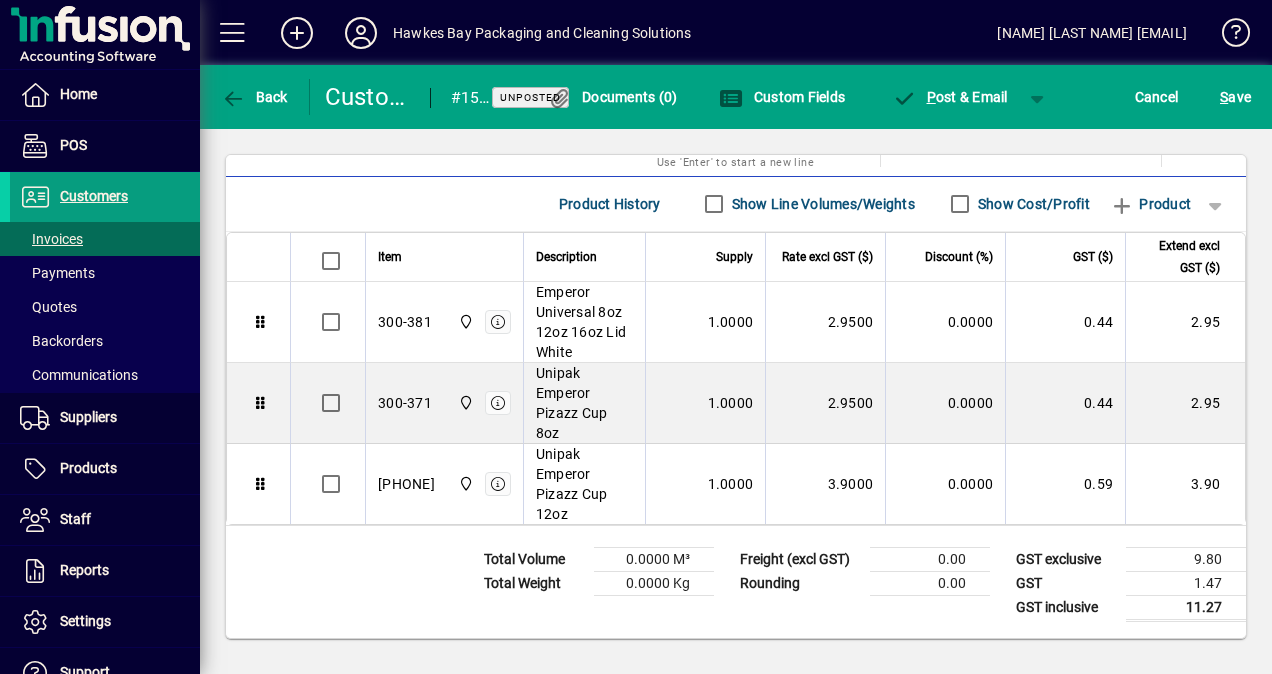 scroll, scrollTop: 1089, scrollLeft: 0, axis: vertical 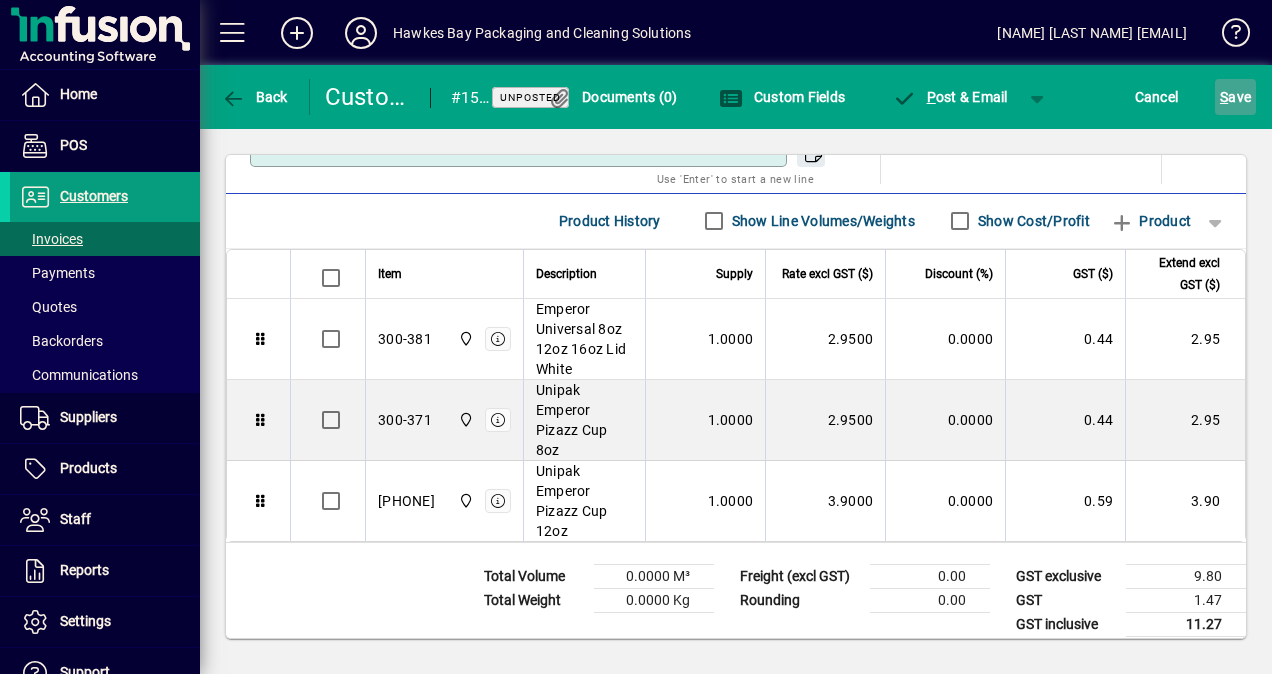 click on "S" 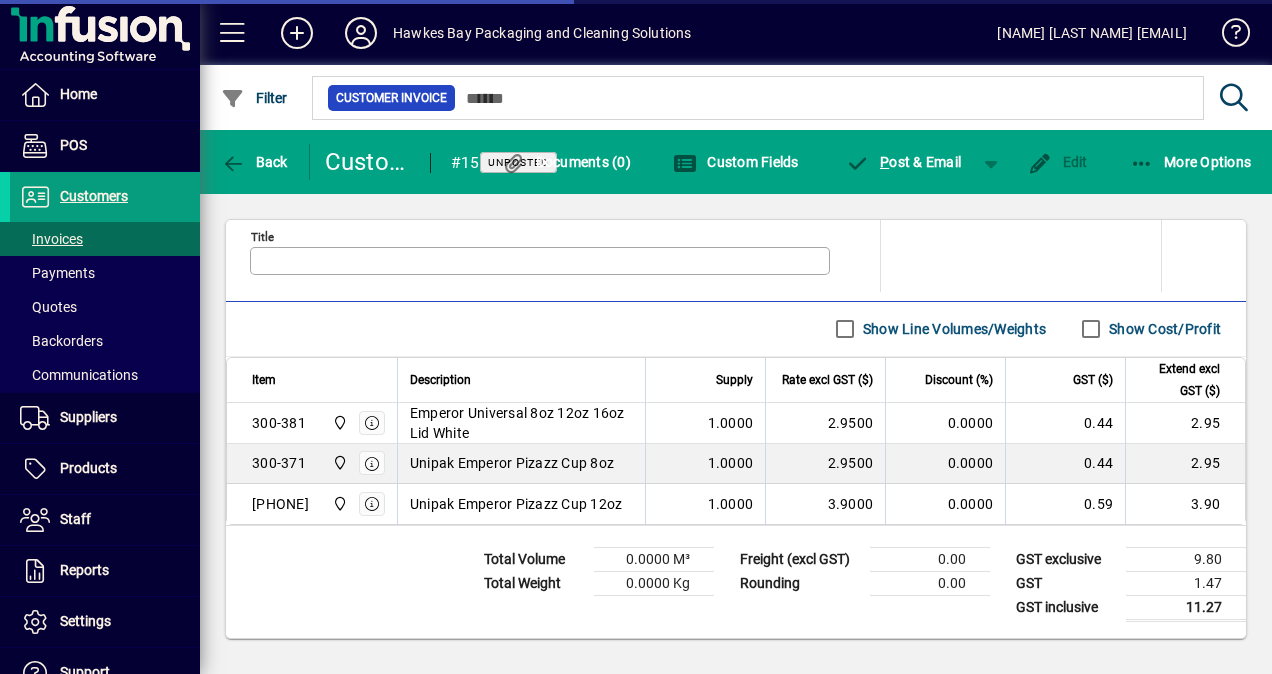 scroll, scrollTop: 1030, scrollLeft: 0, axis: vertical 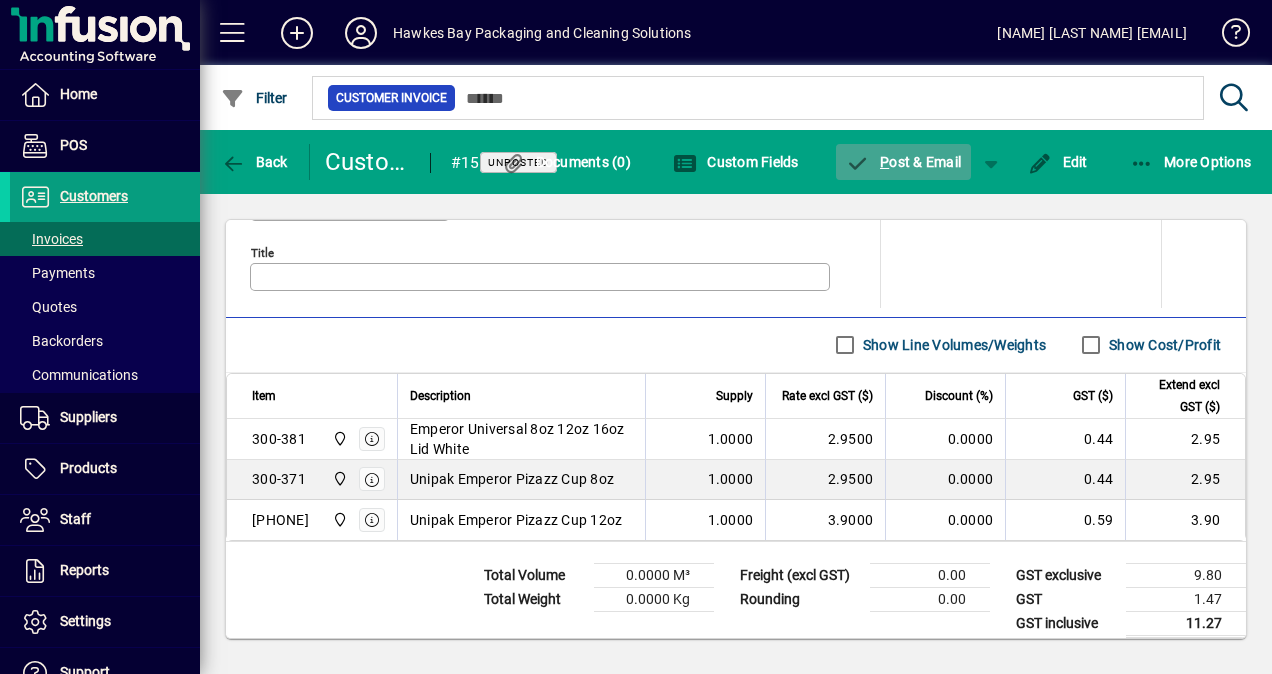 click on "P ost & Email" 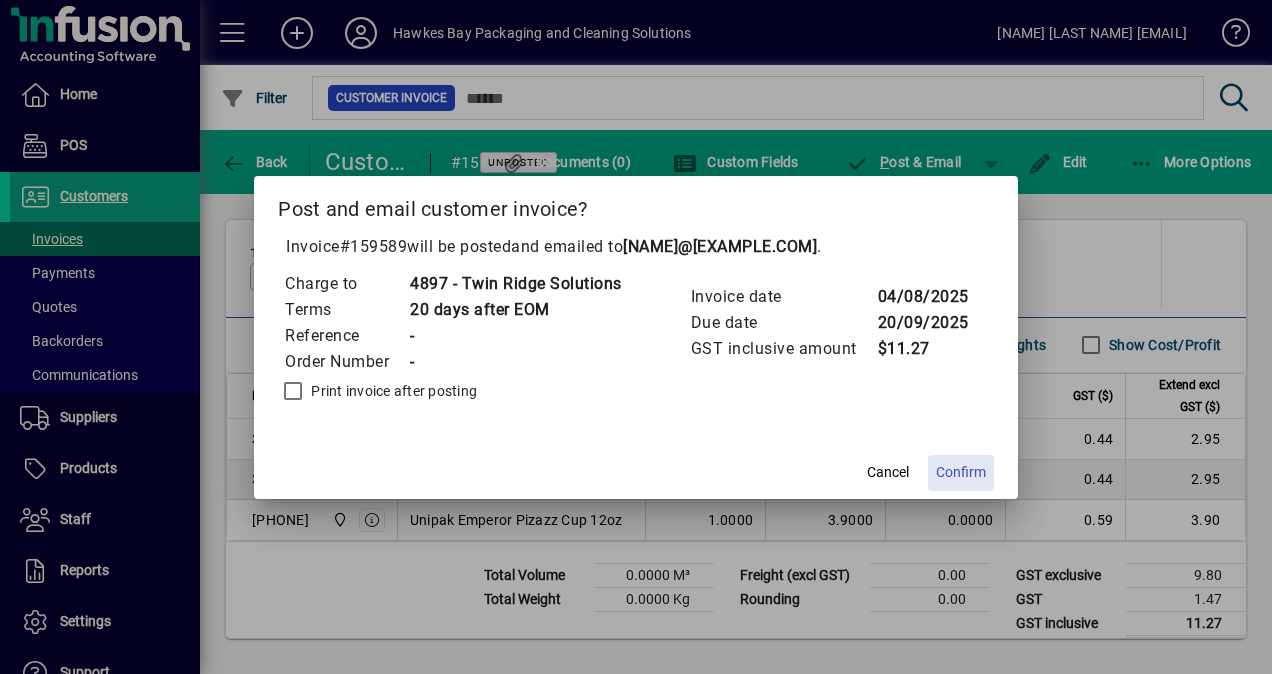 click on "Confirm" 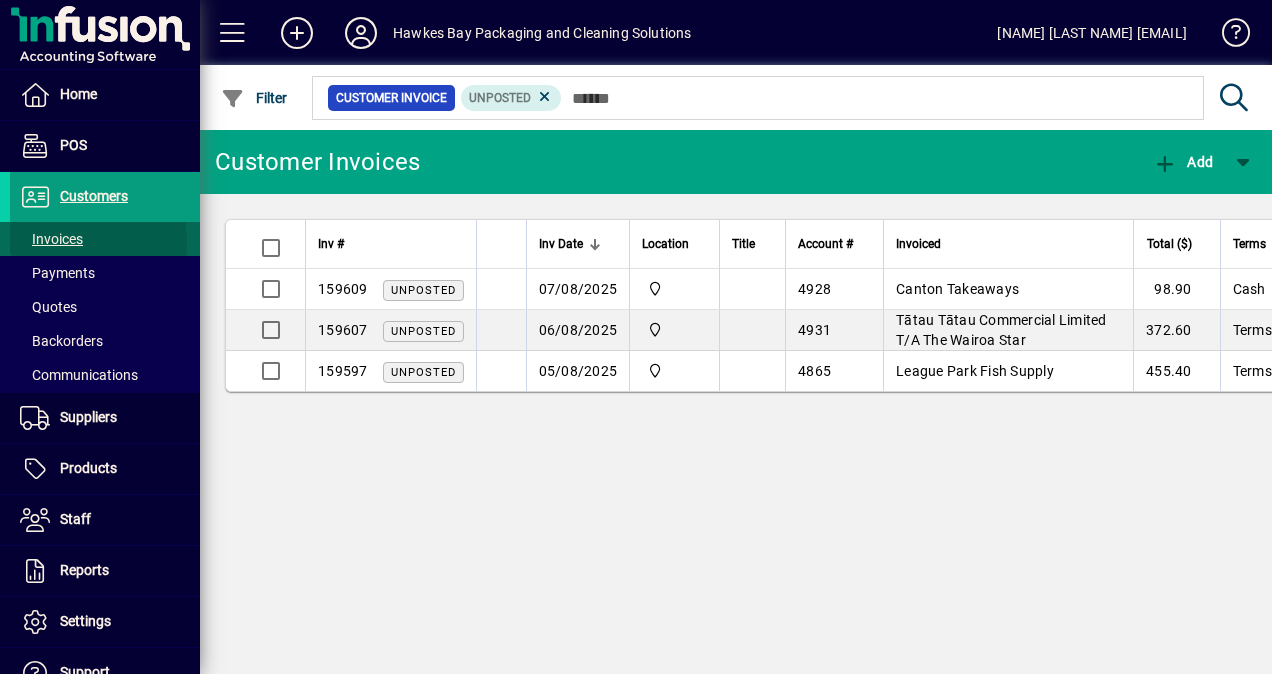 click on "Invoices" at bounding box center [51, 239] 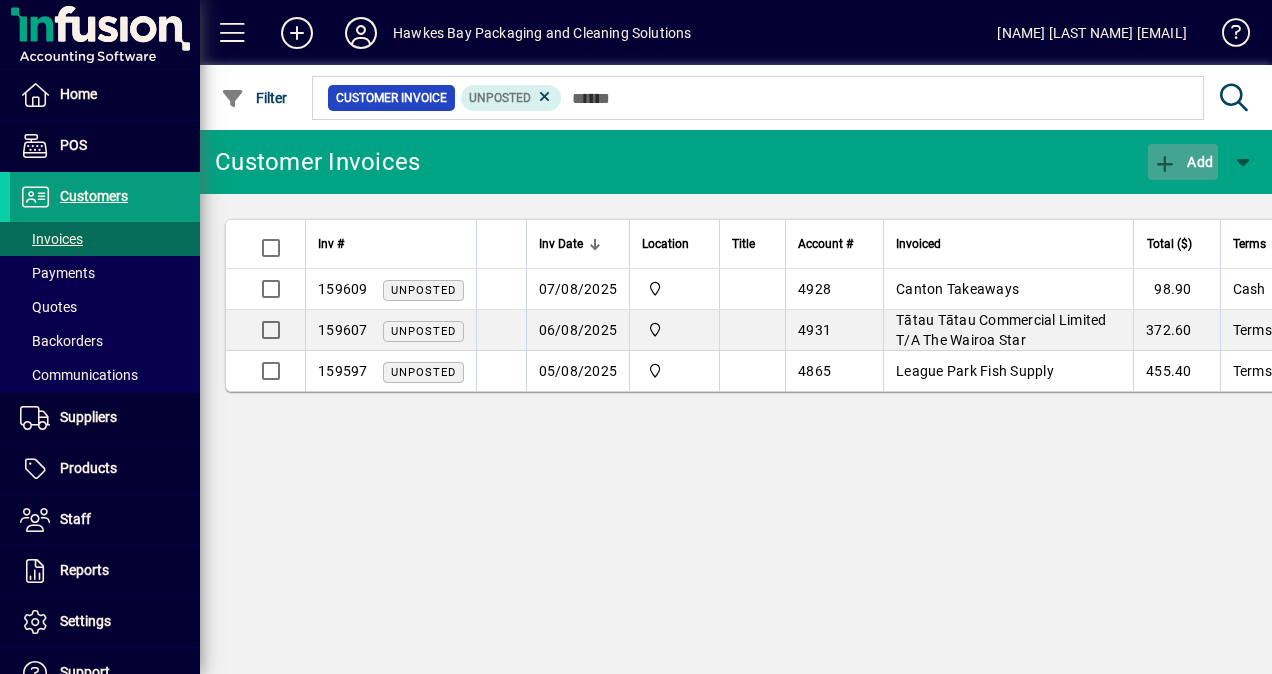 click on "Add" 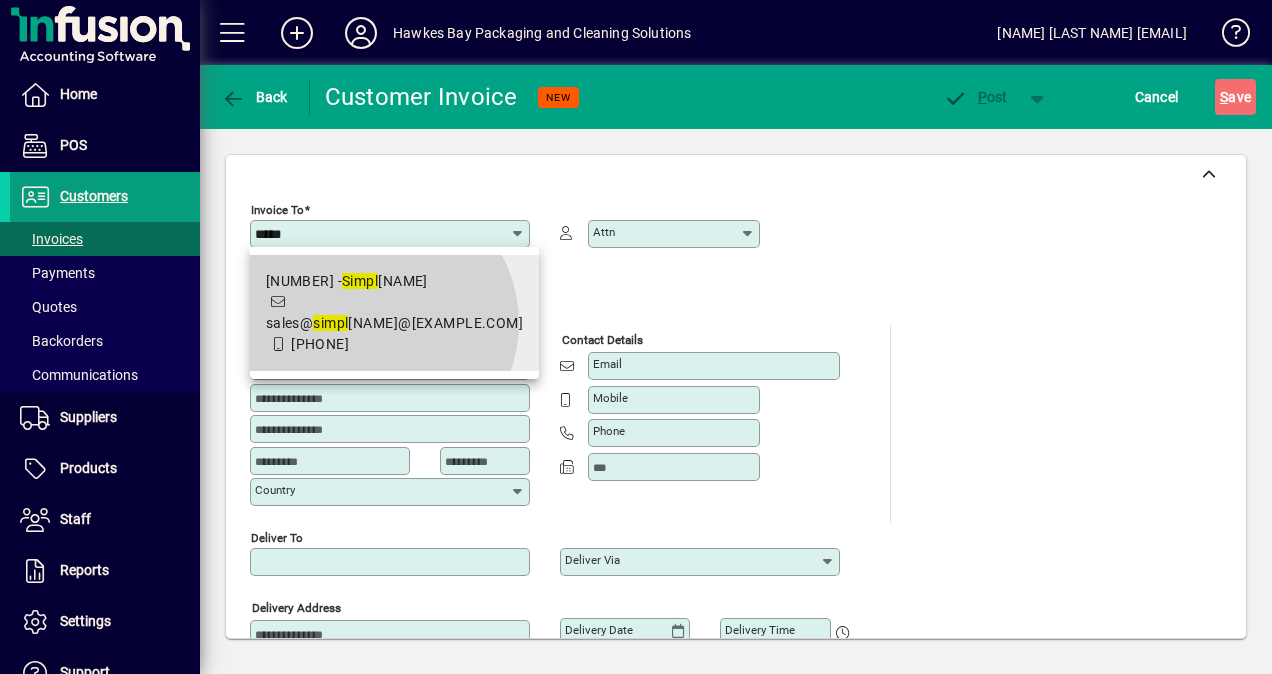 click on "sales@[EMAIL]" at bounding box center [395, 323] 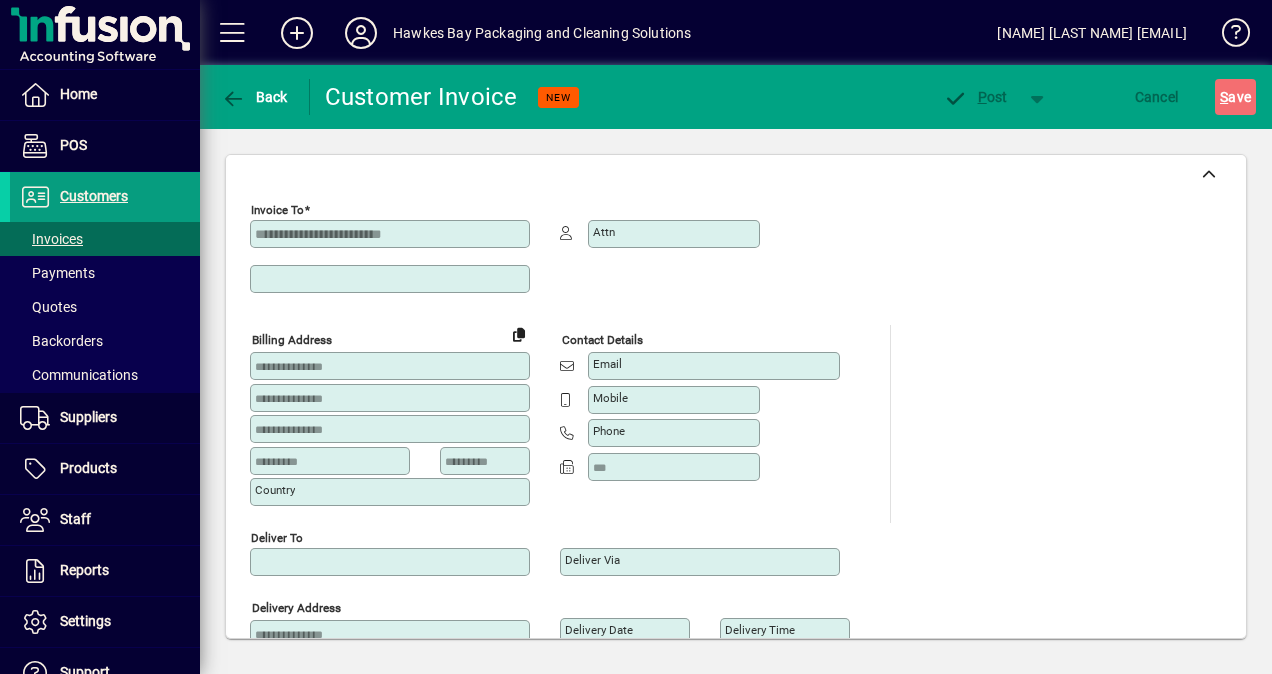 type on "**********" 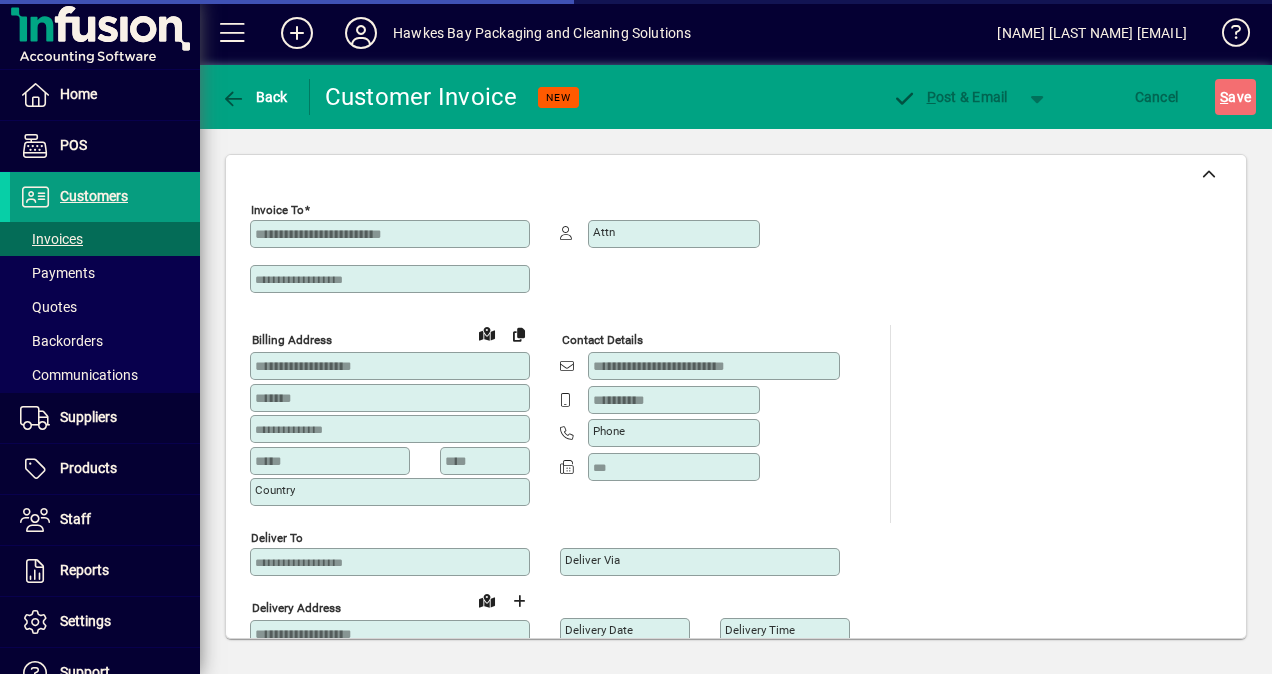 type on "**********" 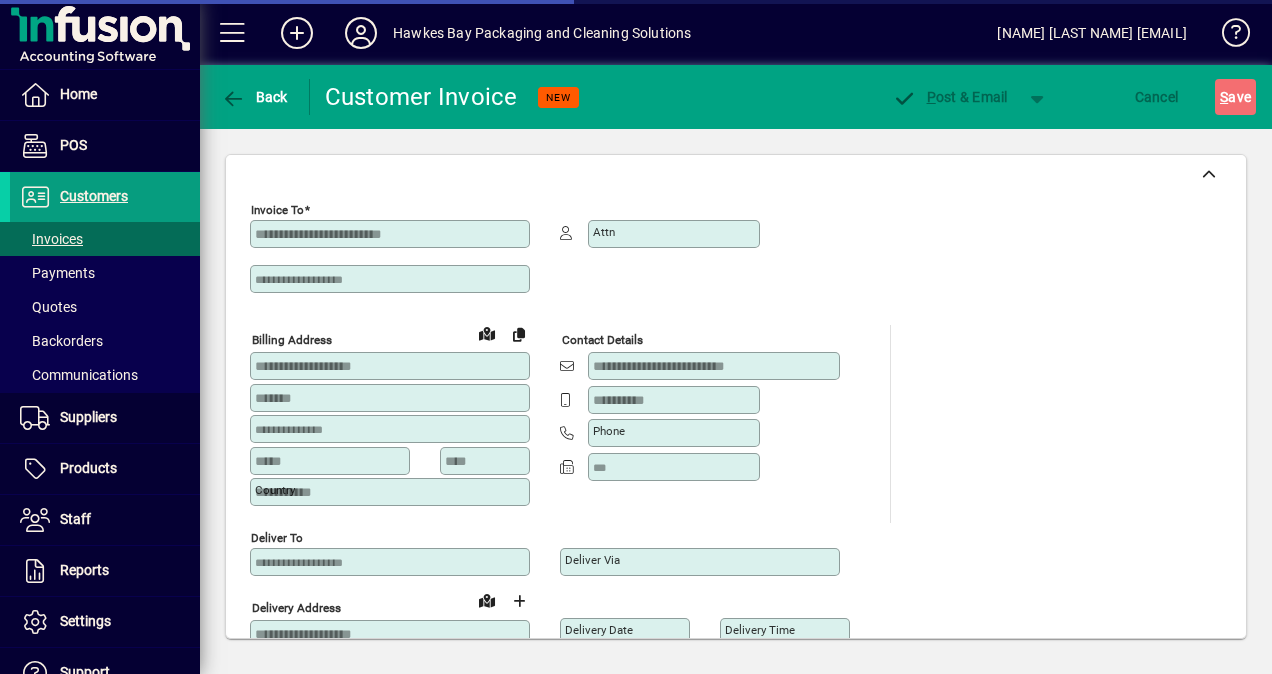 type on "**********" 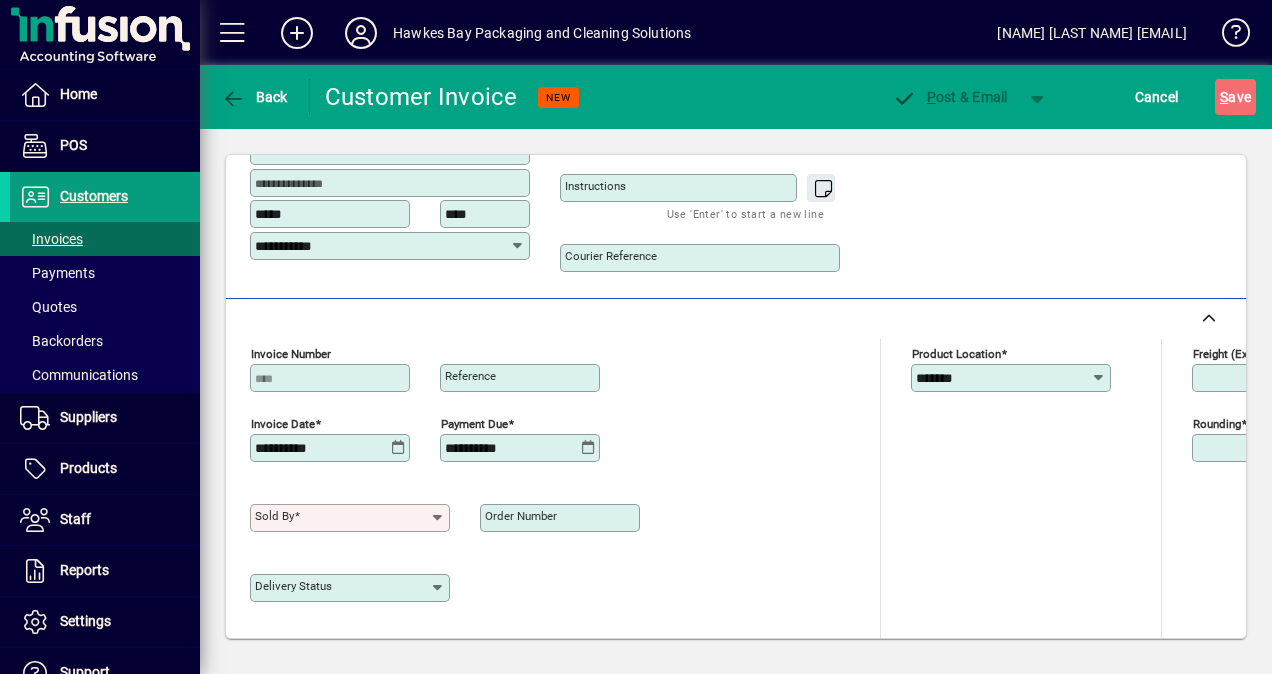 scroll, scrollTop: 858, scrollLeft: 0, axis: vertical 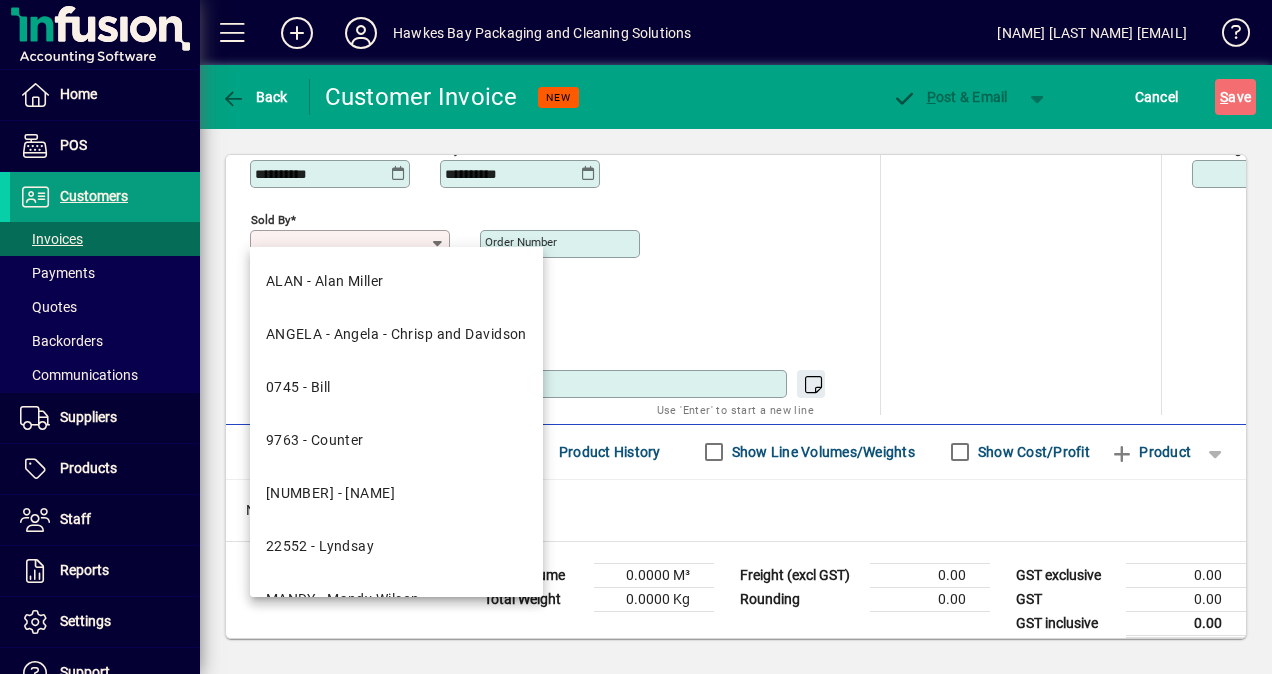 click on "Sold by" at bounding box center (342, 244) 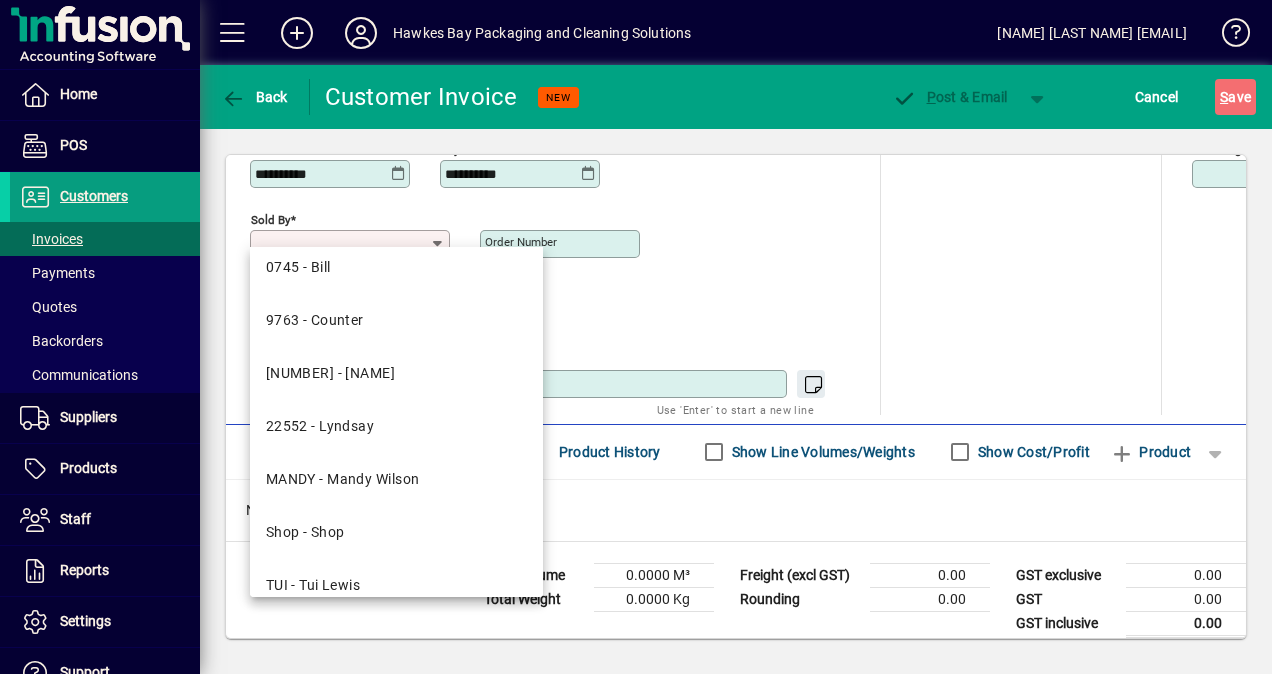 scroll, scrollTop: 160, scrollLeft: 0, axis: vertical 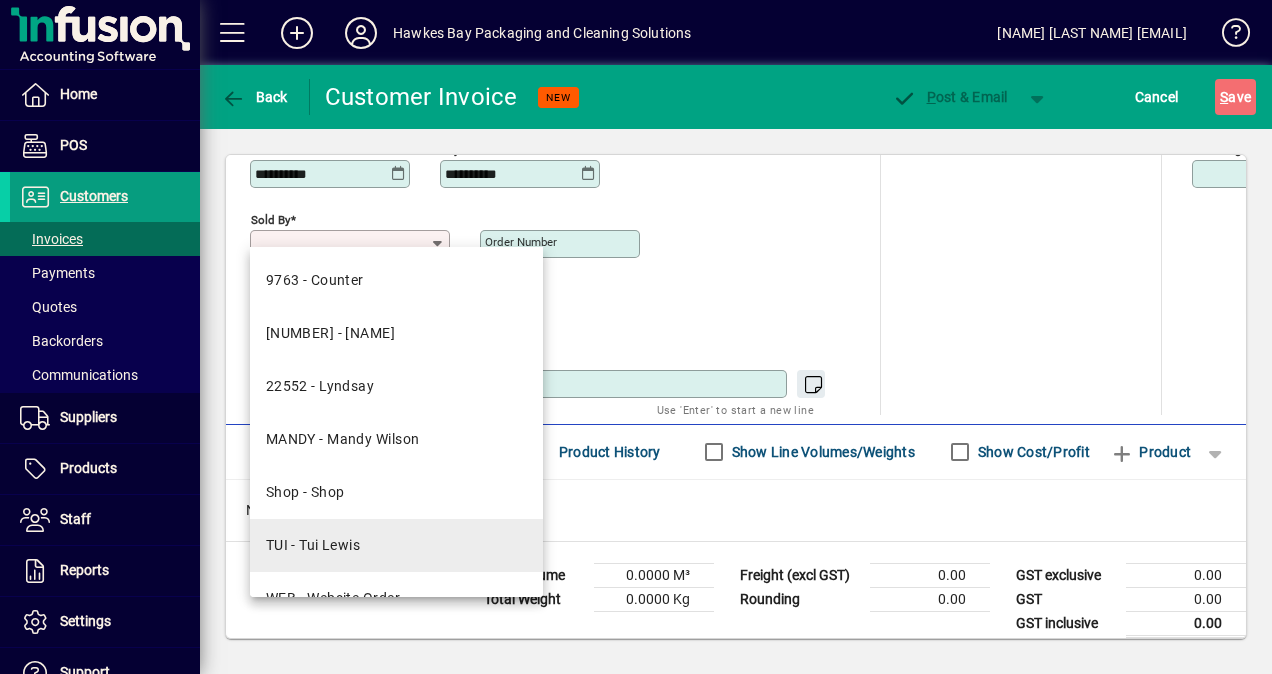 click on "TUI - Tui Lewis" at bounding box center (313, 545) 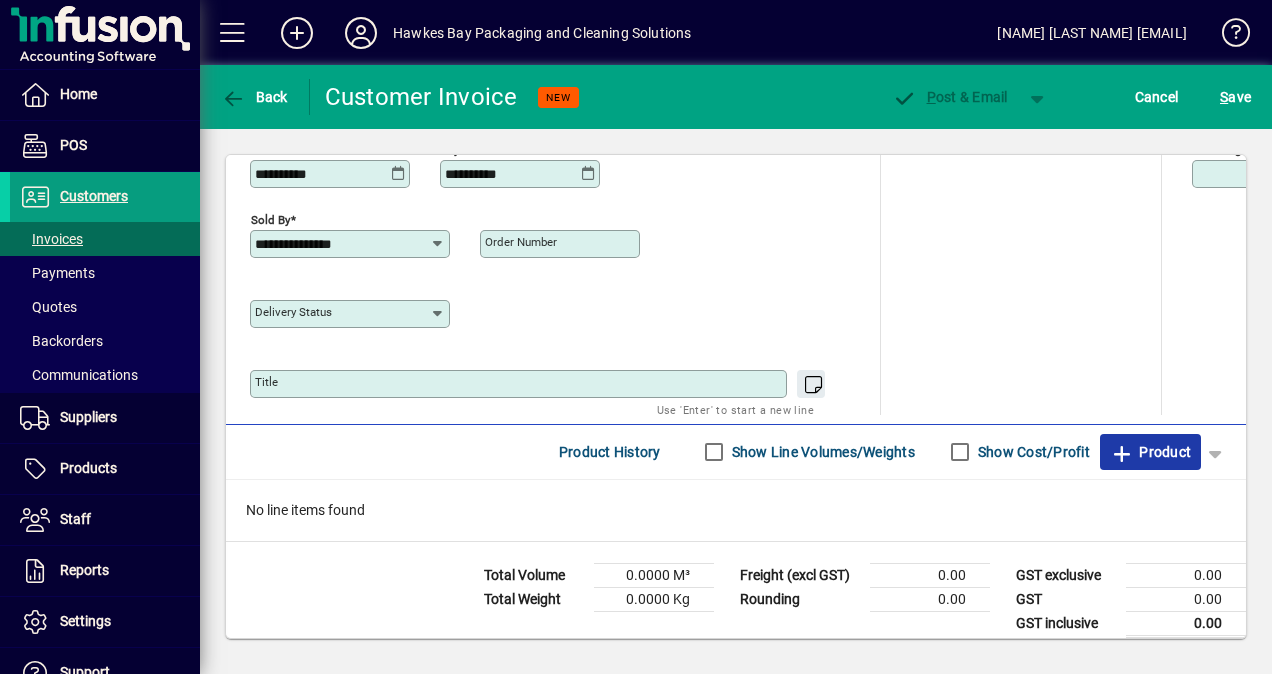 click on "Product" 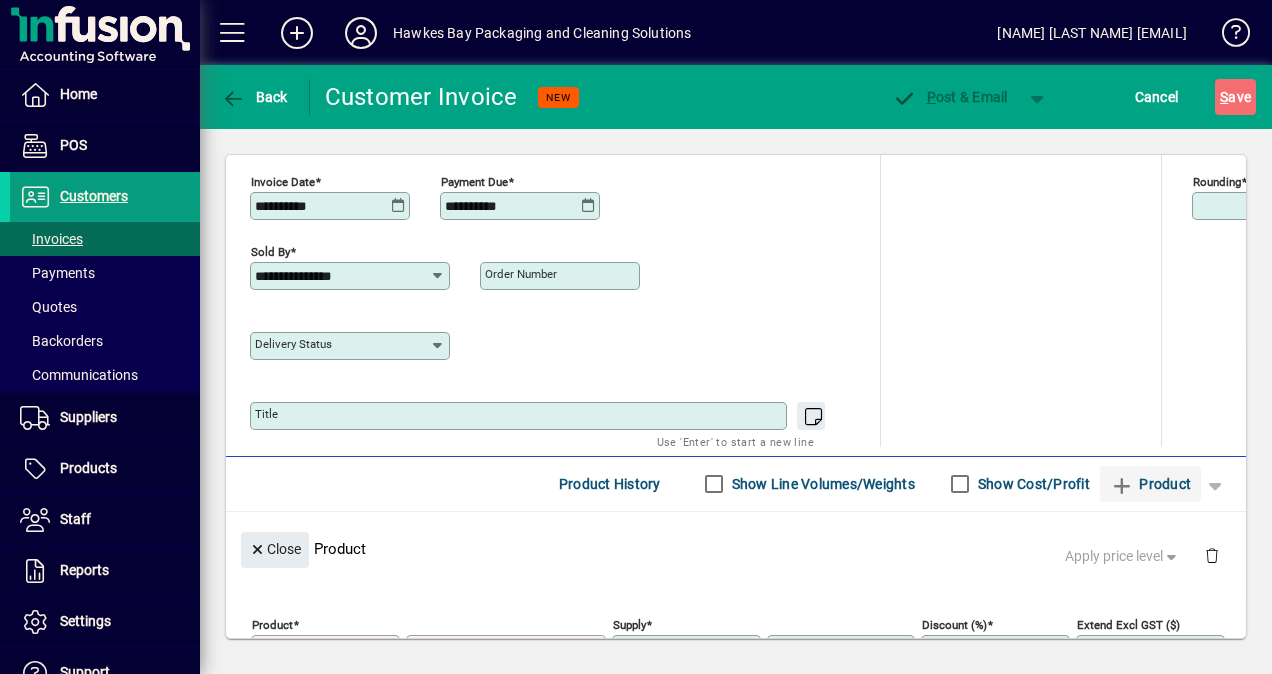 scroll, scrollTop: 207, scrollLeft: 0, axis: vertical 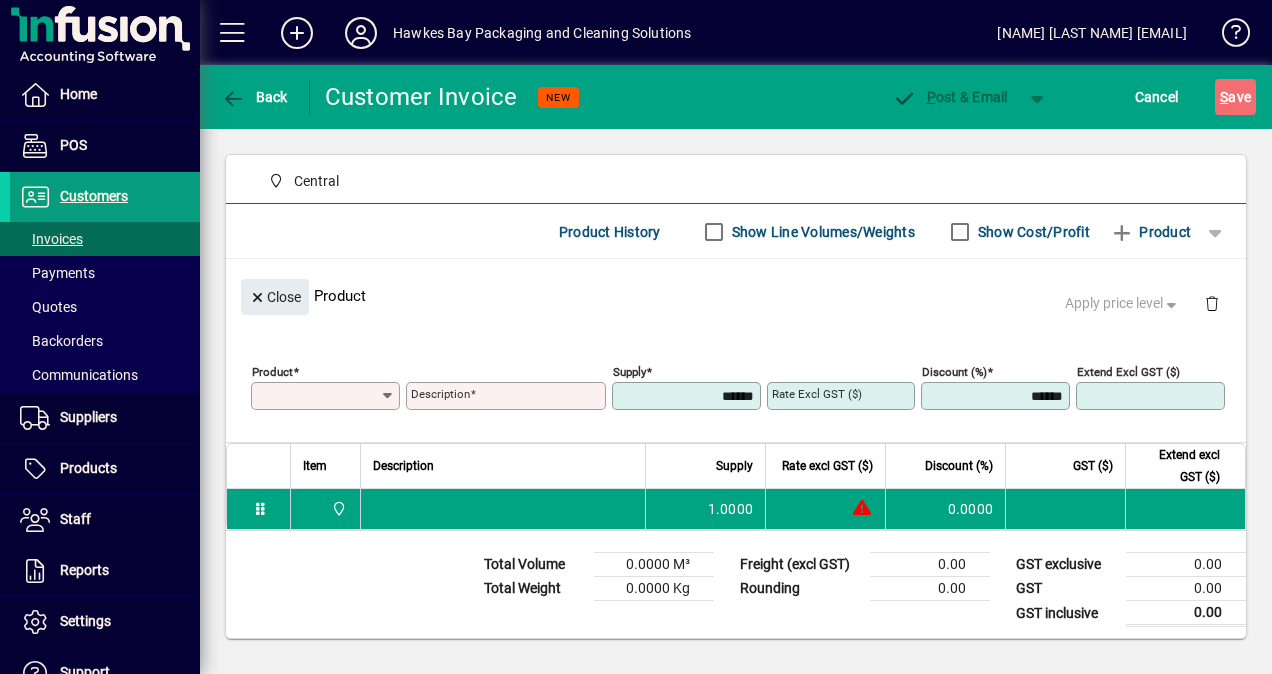 click on "Product" at bounding box center (318, 396) 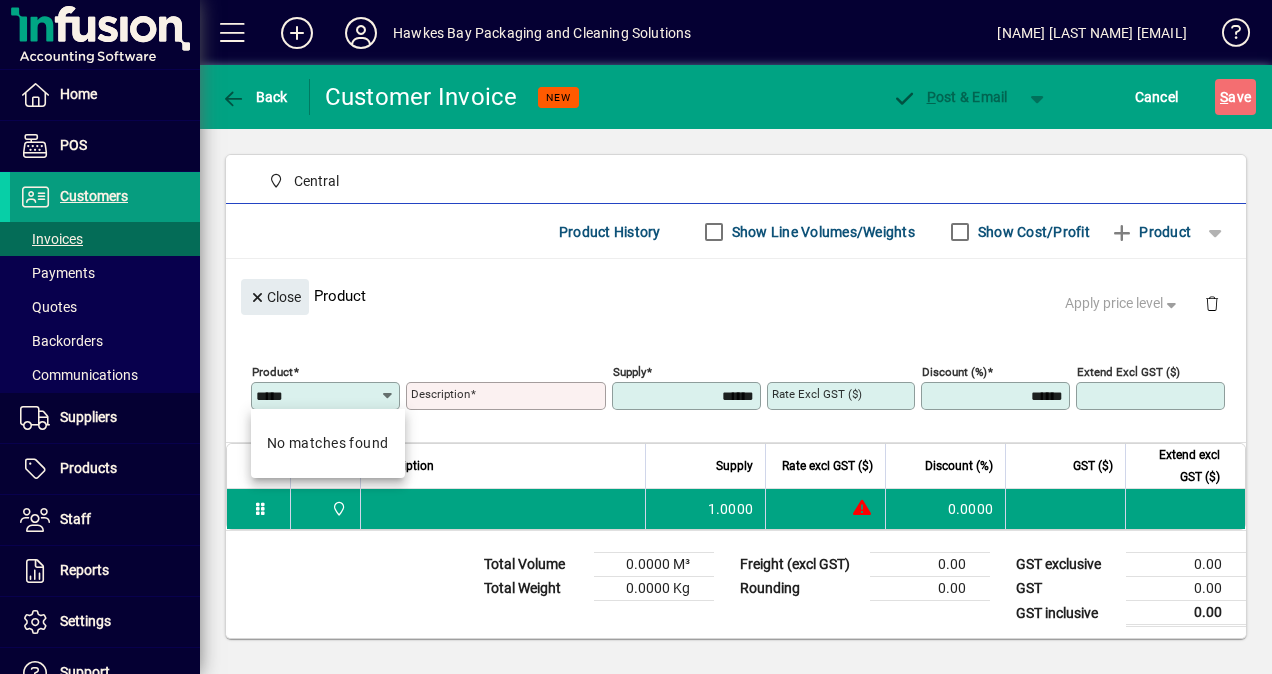 type on "*****" 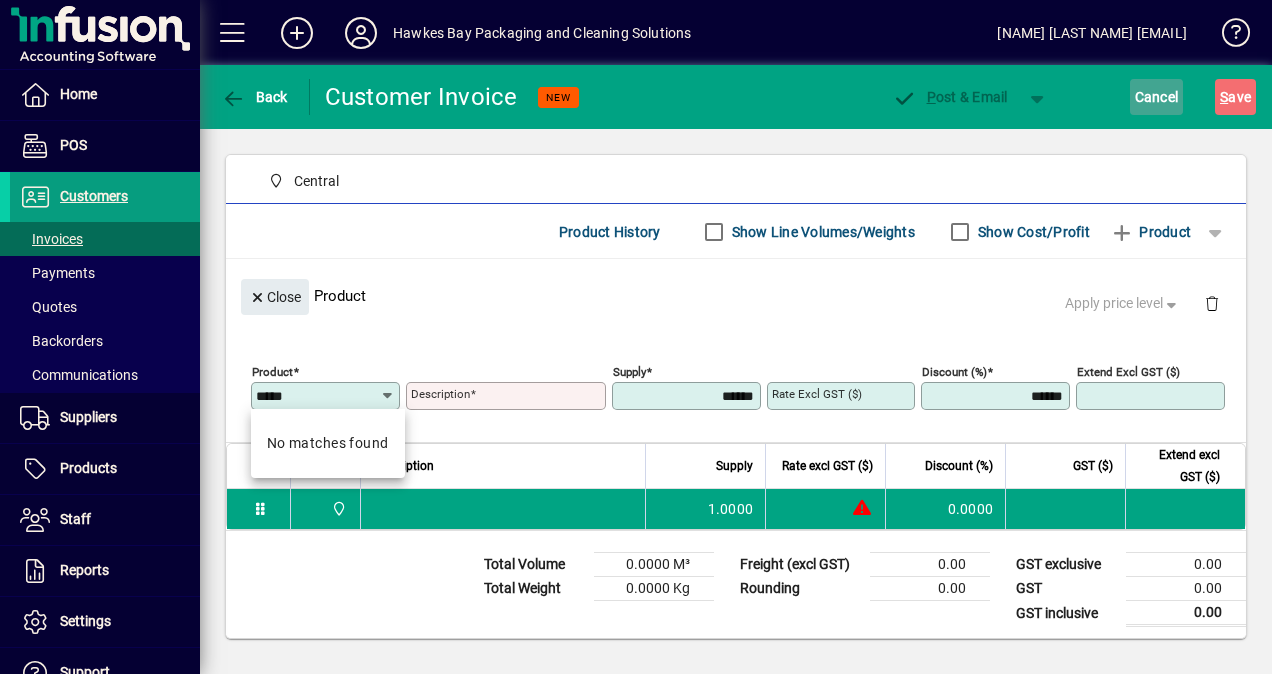 click on "Cancel" 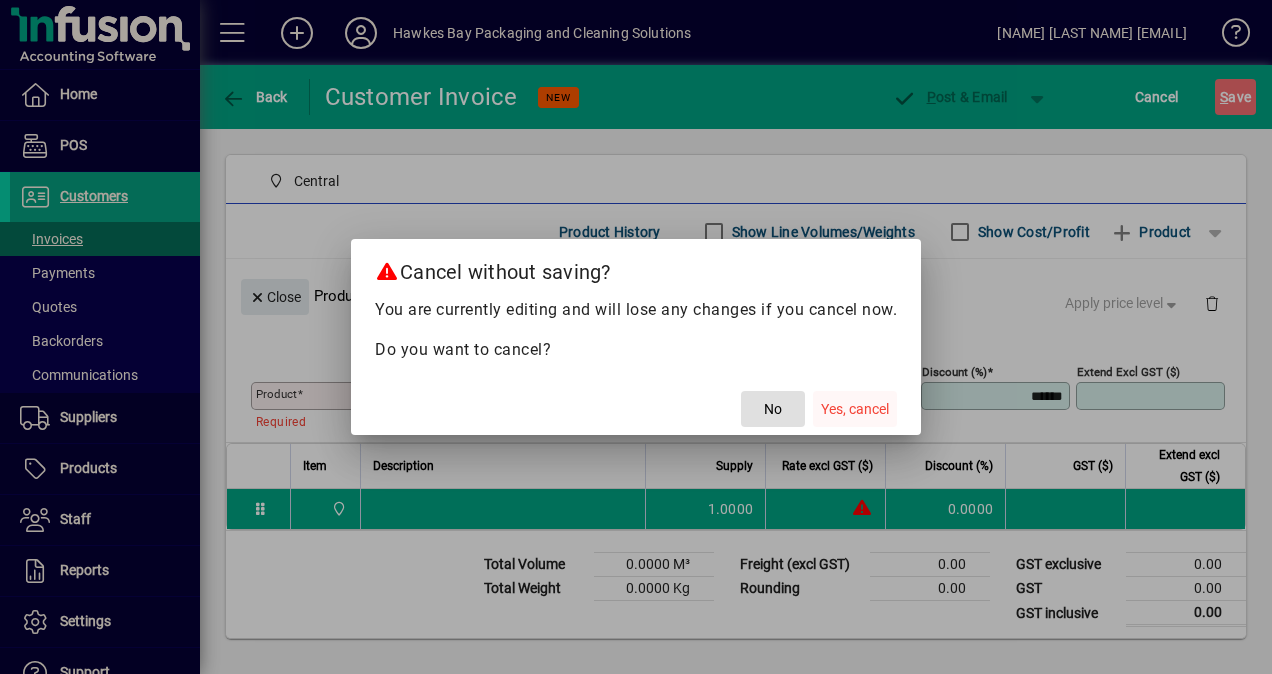 click on "Yes, cancel" 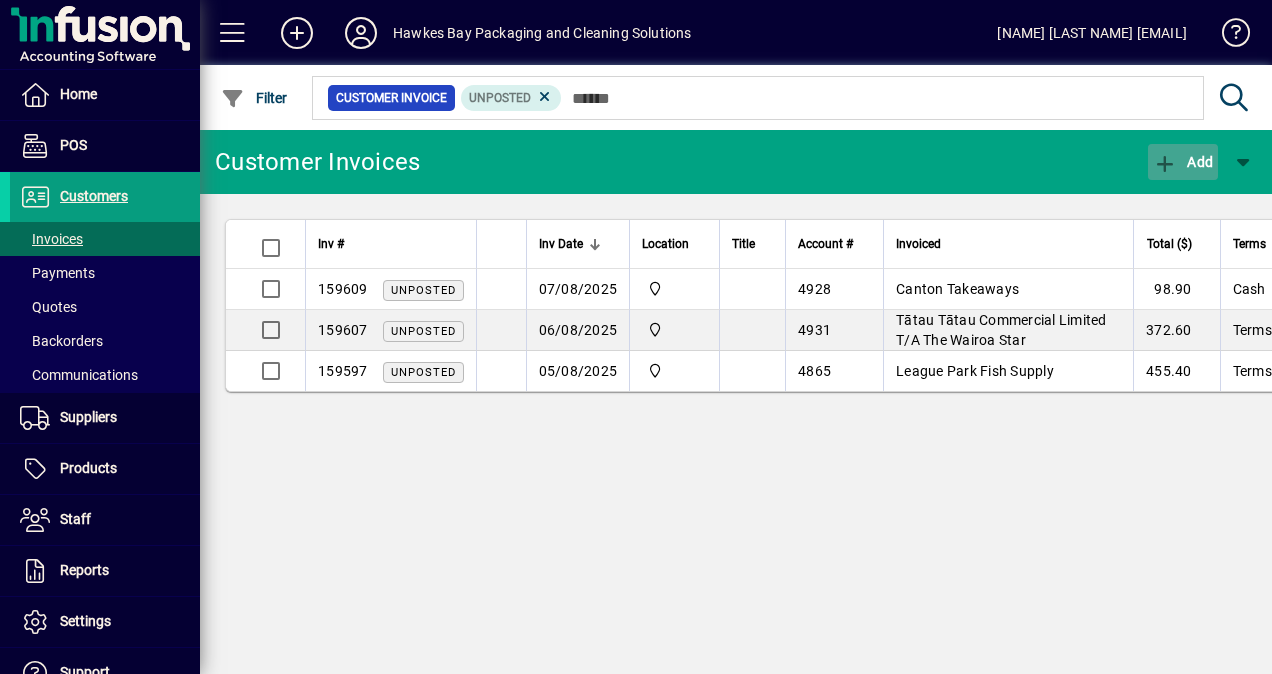 click on "Add" 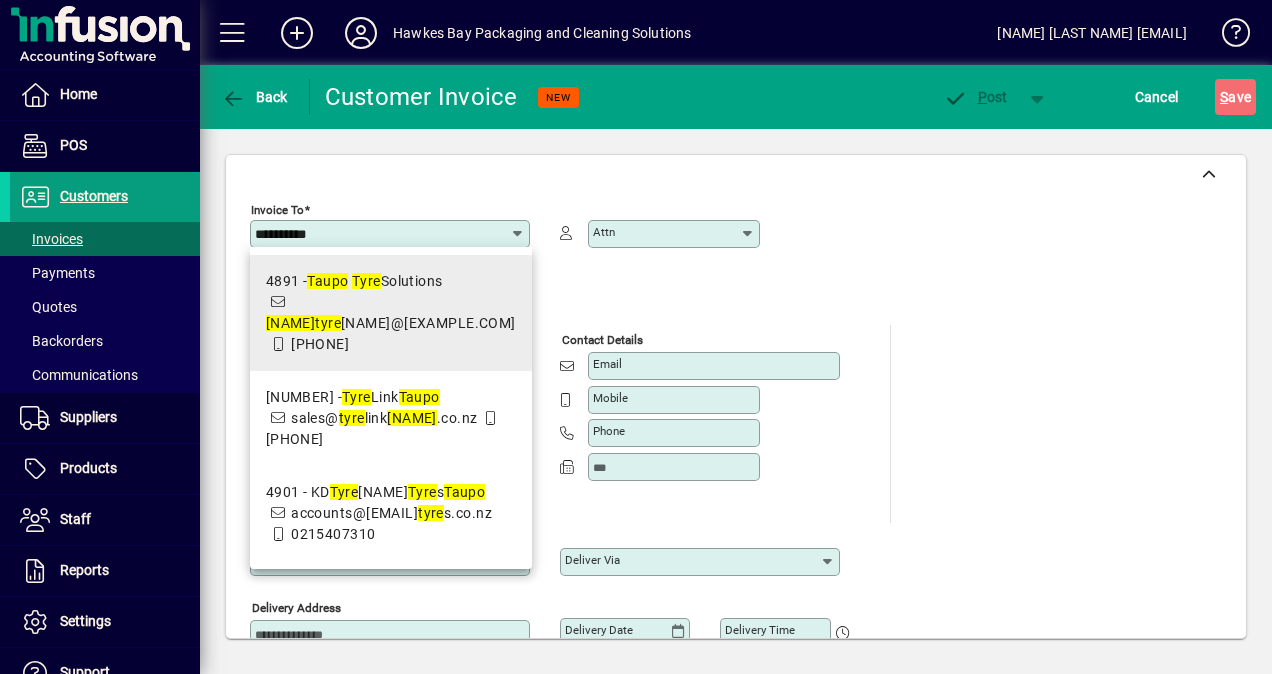 click on "[NAME]@[EXAMPLE.COM]" at bounding box center [391, 323] 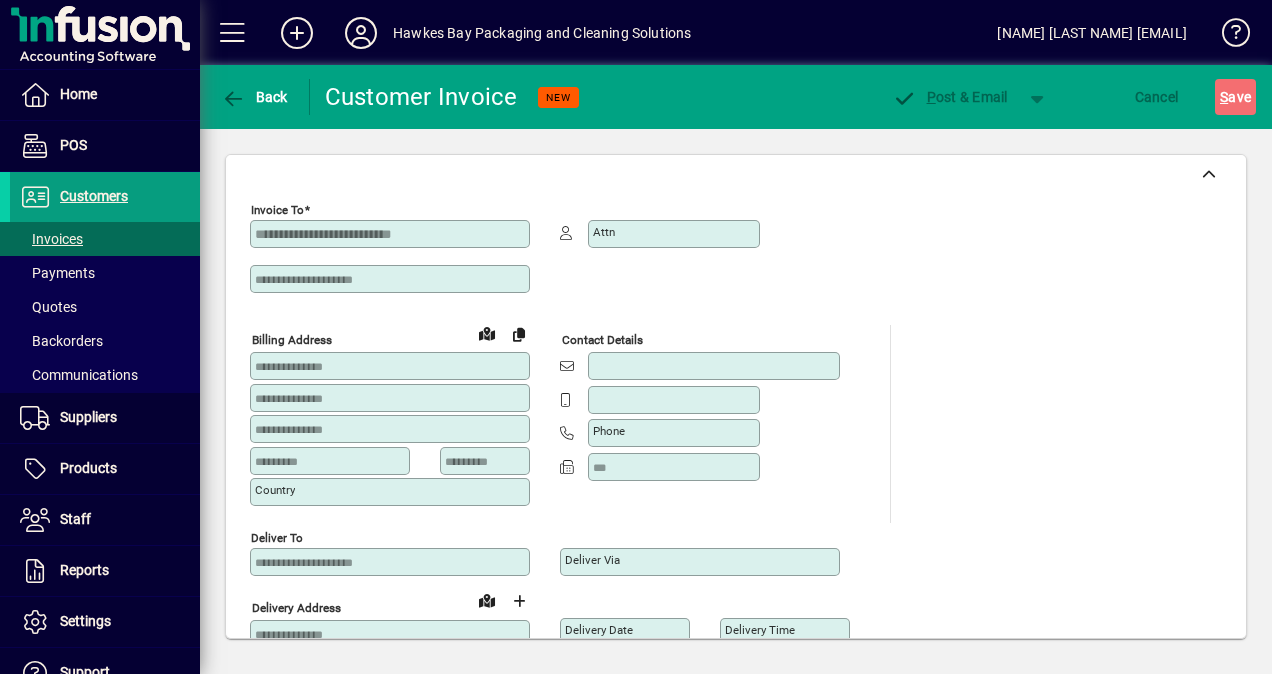 type on "**********" 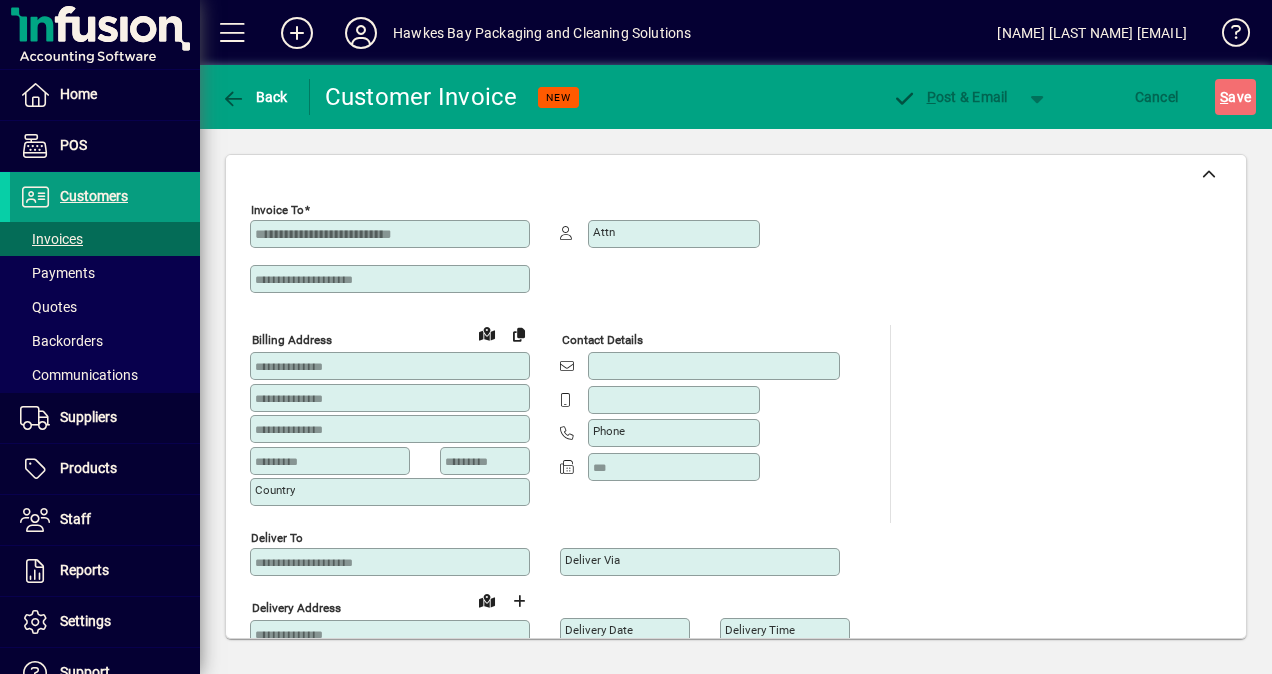 type on "*****" 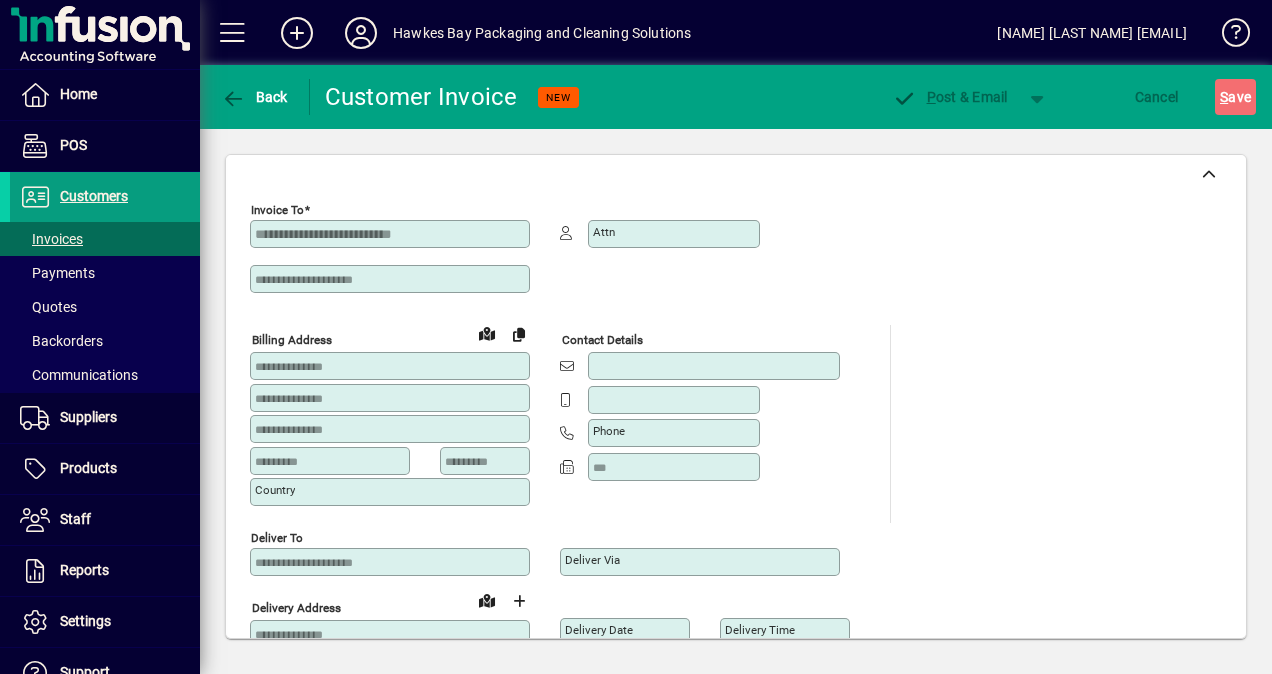 type on "****" 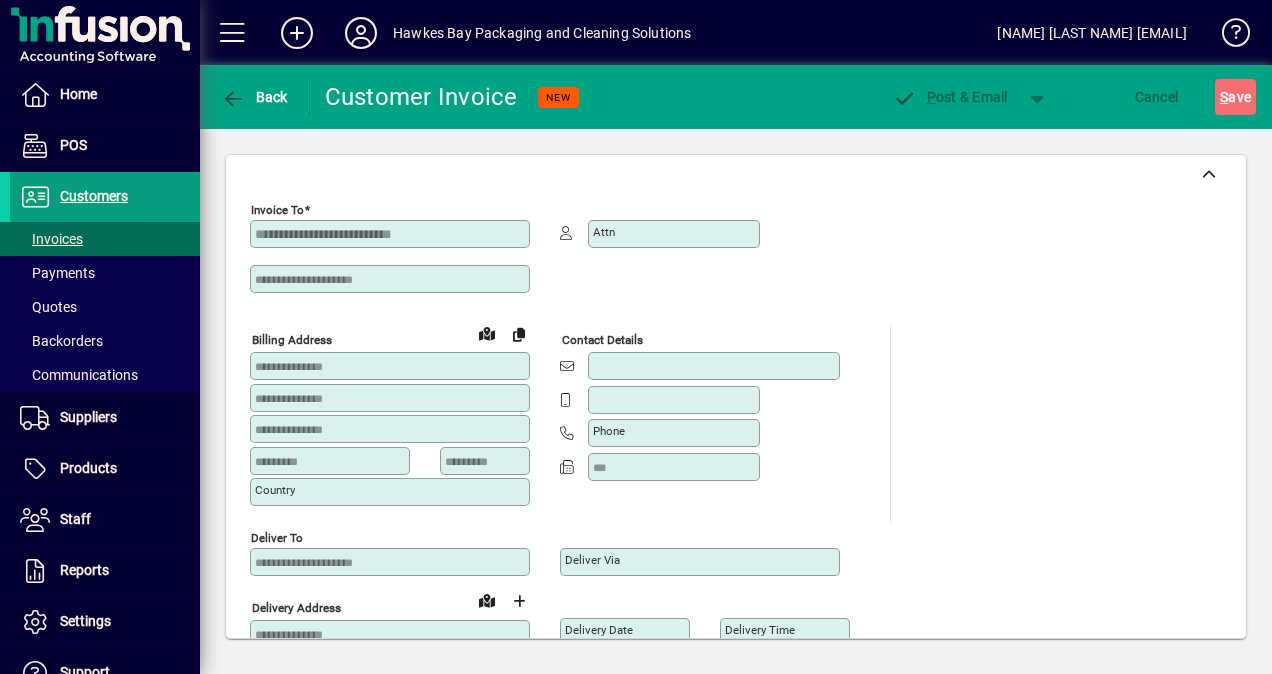 type on "**********" 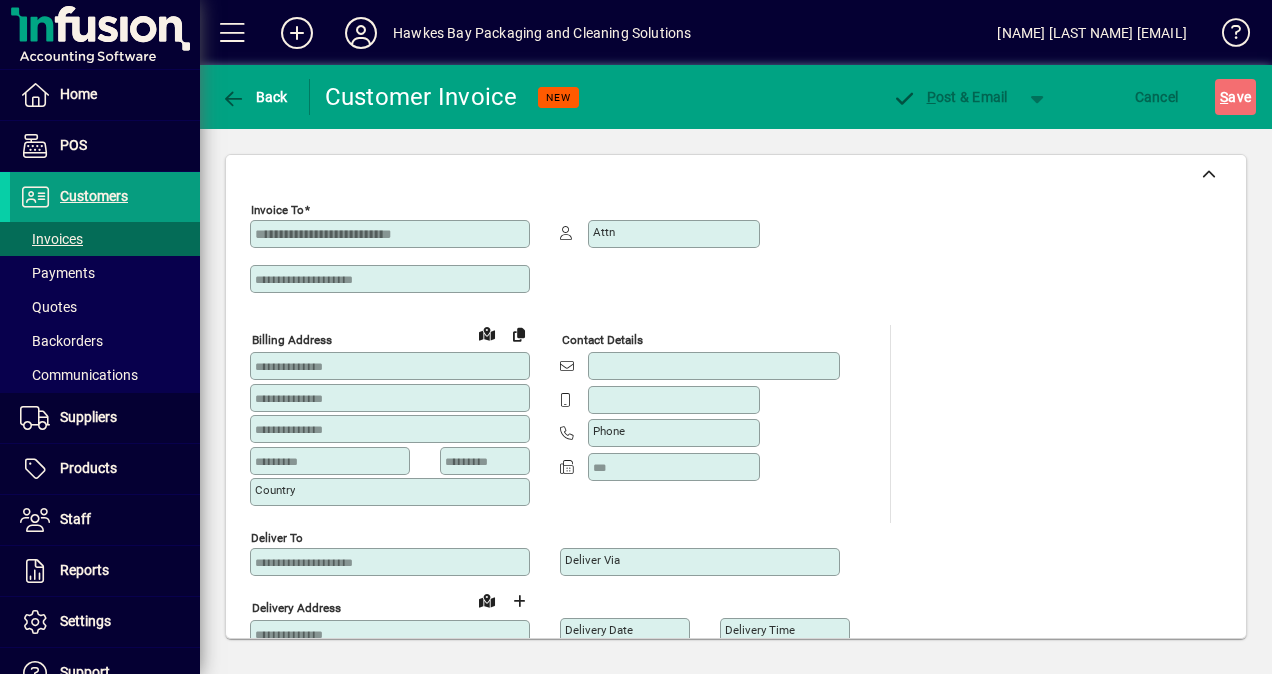 type on "**********" 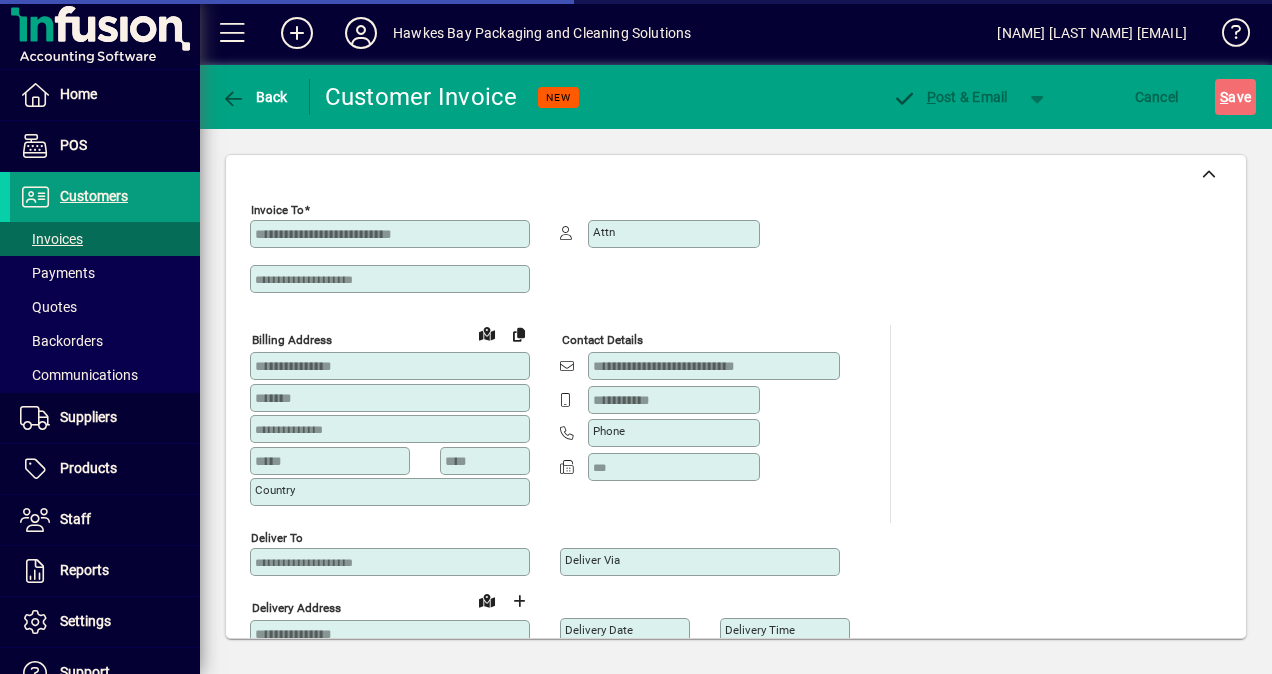 type on "**********" 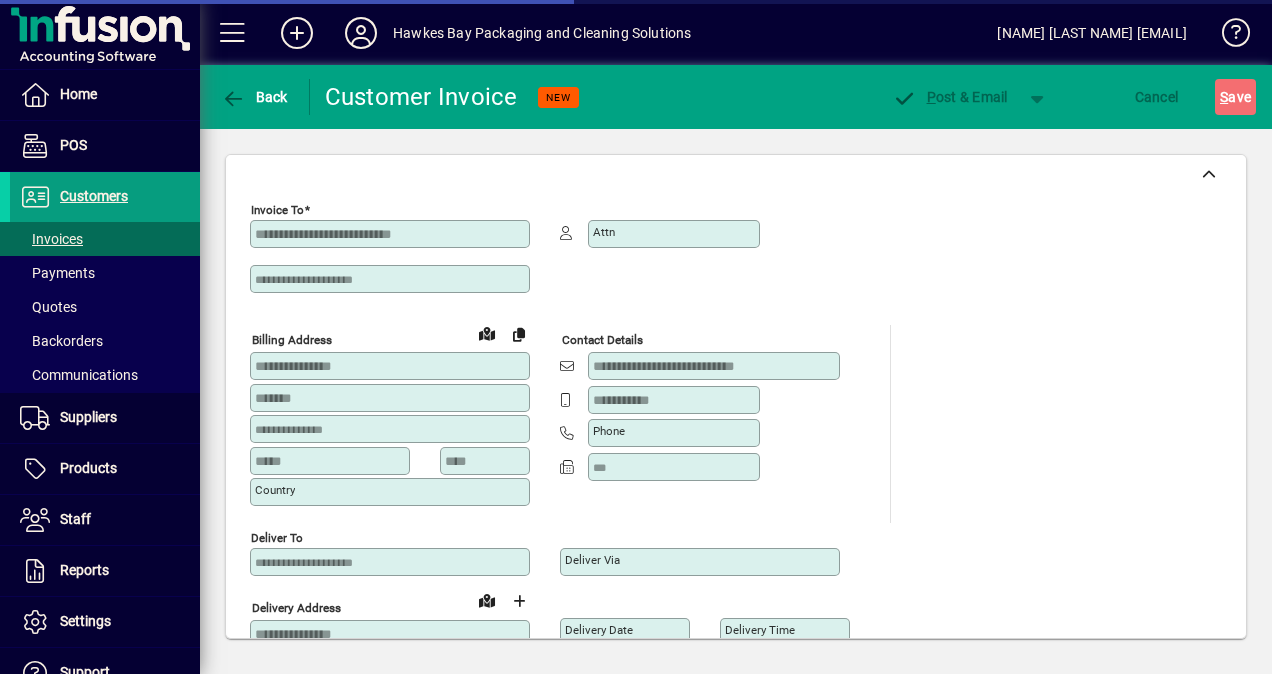 type on "**********" 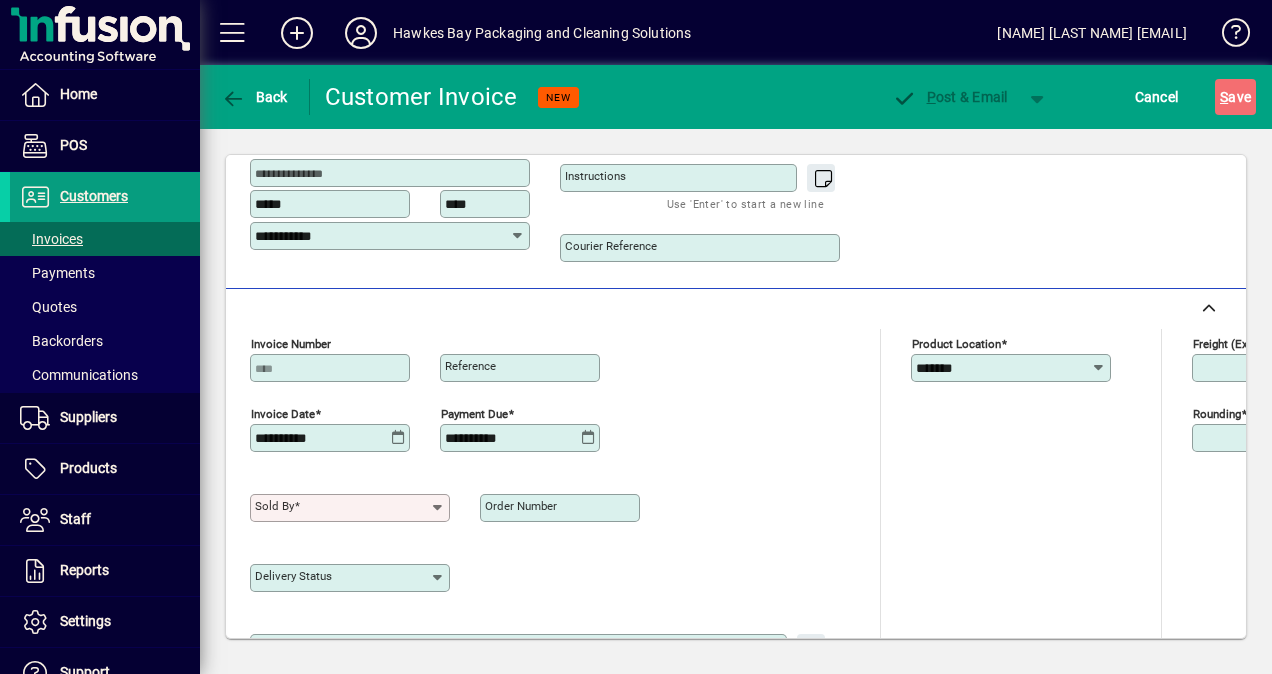 scroll, scrollTop: 595, scrollLeft: 0, axis: vertical 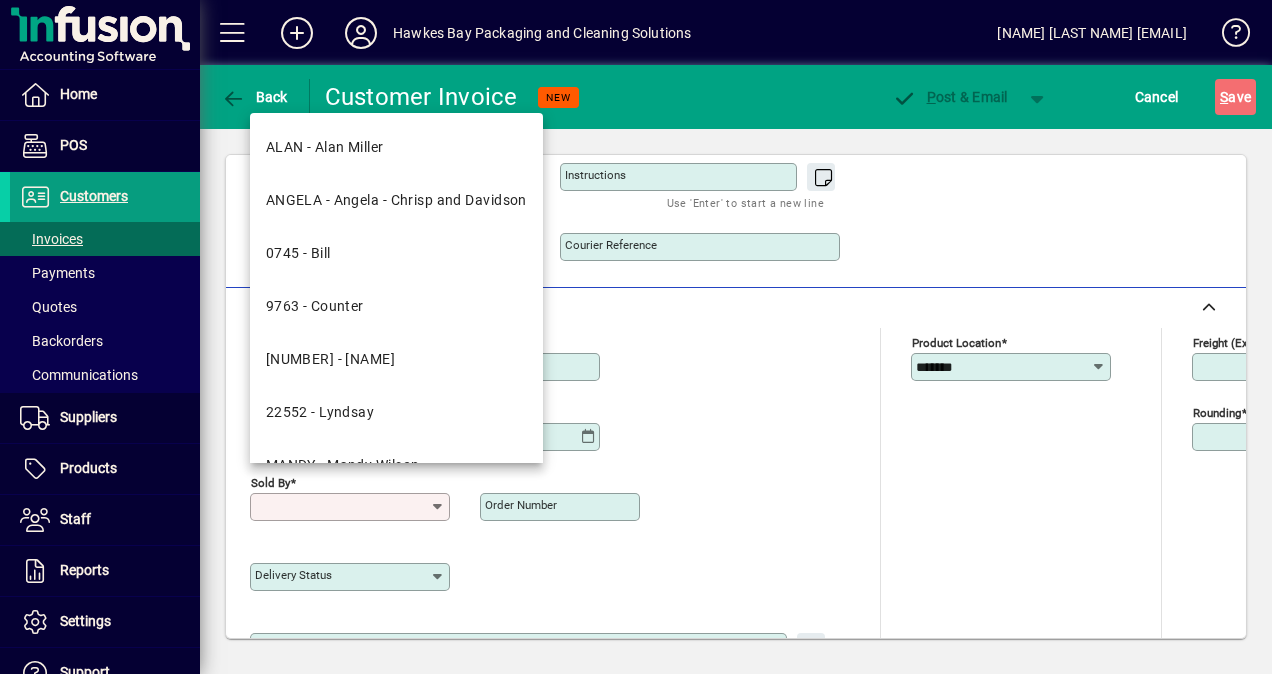 click on "Sold by" at bounding box center [342, 507] 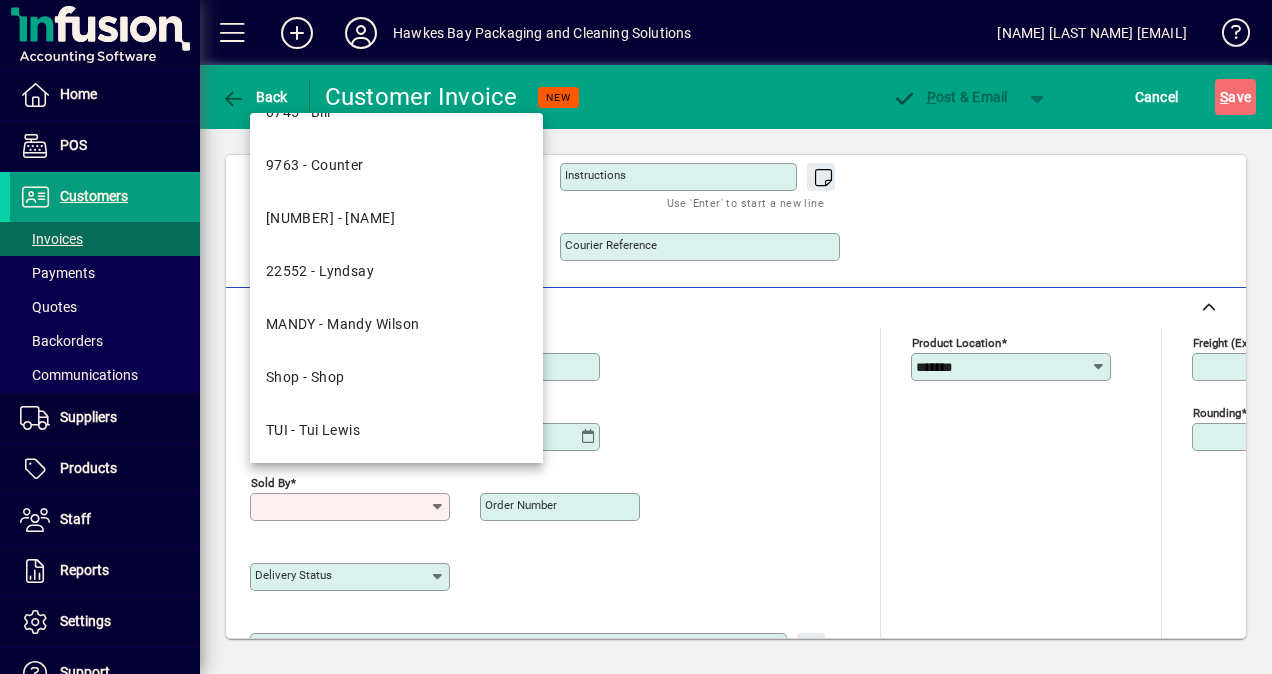 scroll, scrollTop: 160, scrollLeft: 0, axis: vertical 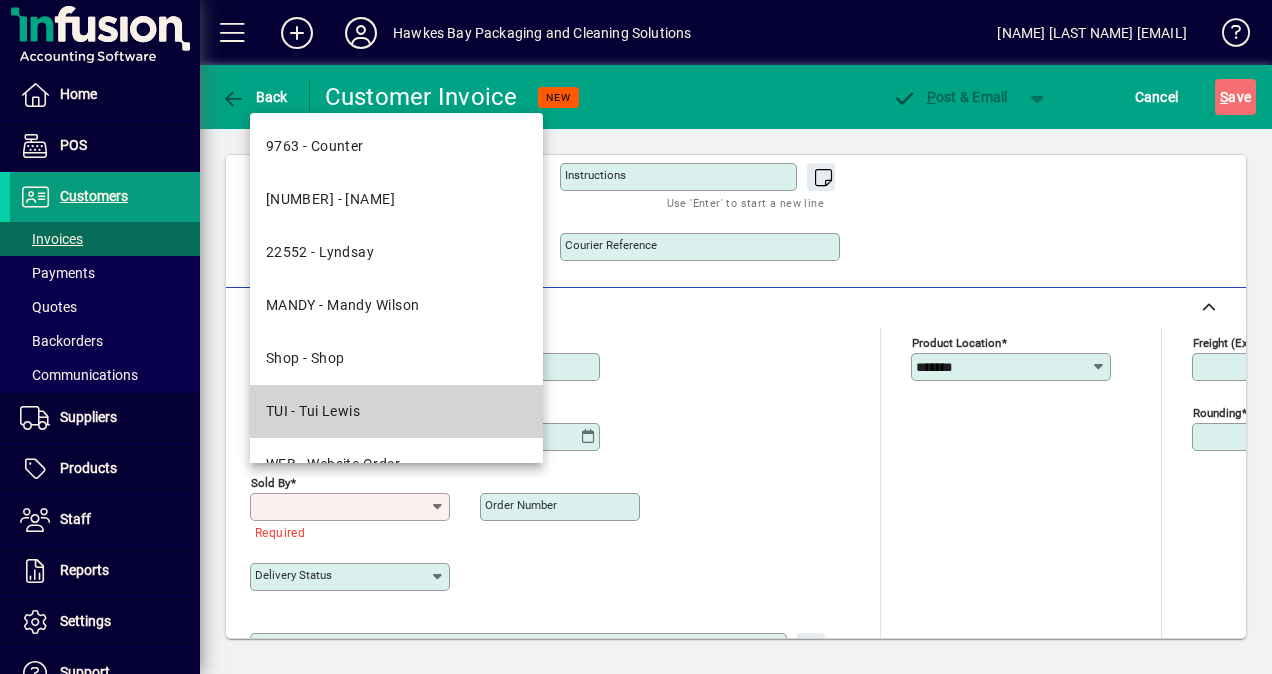 click on "TUI - Tui Lewis" at bounding box center [313, 411] 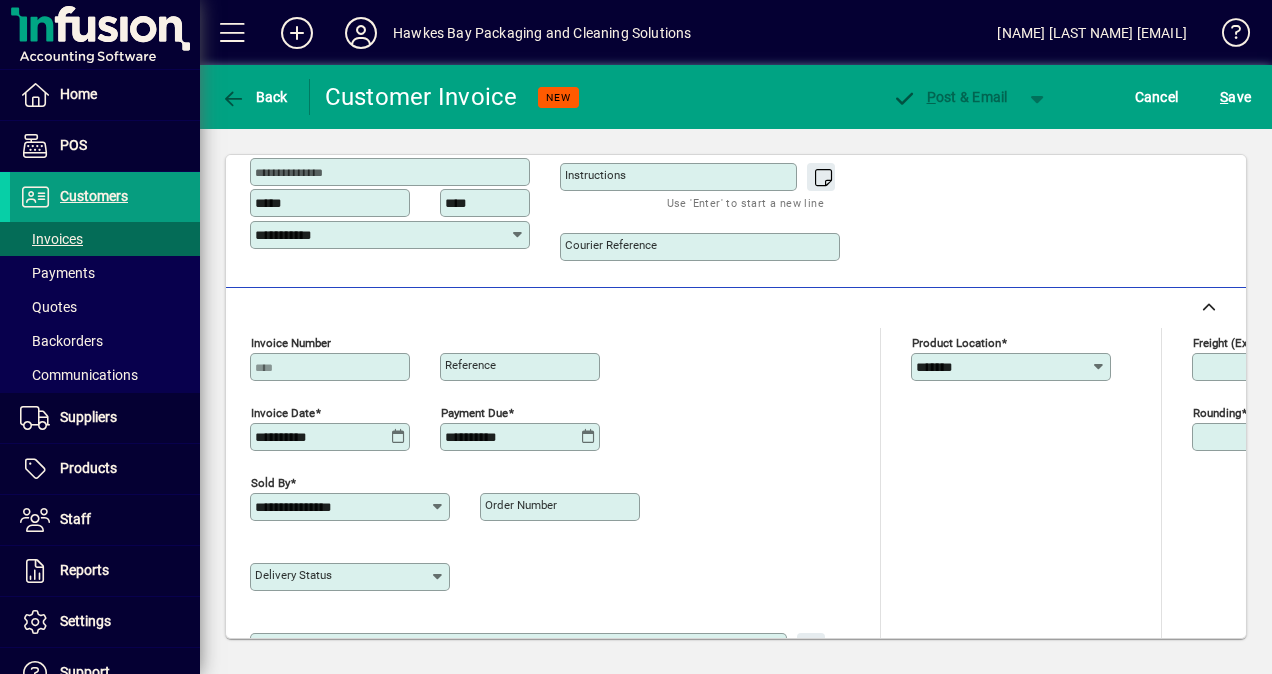 scroll, scrollTop: 858, scrollLeft: 0, axis: vertical 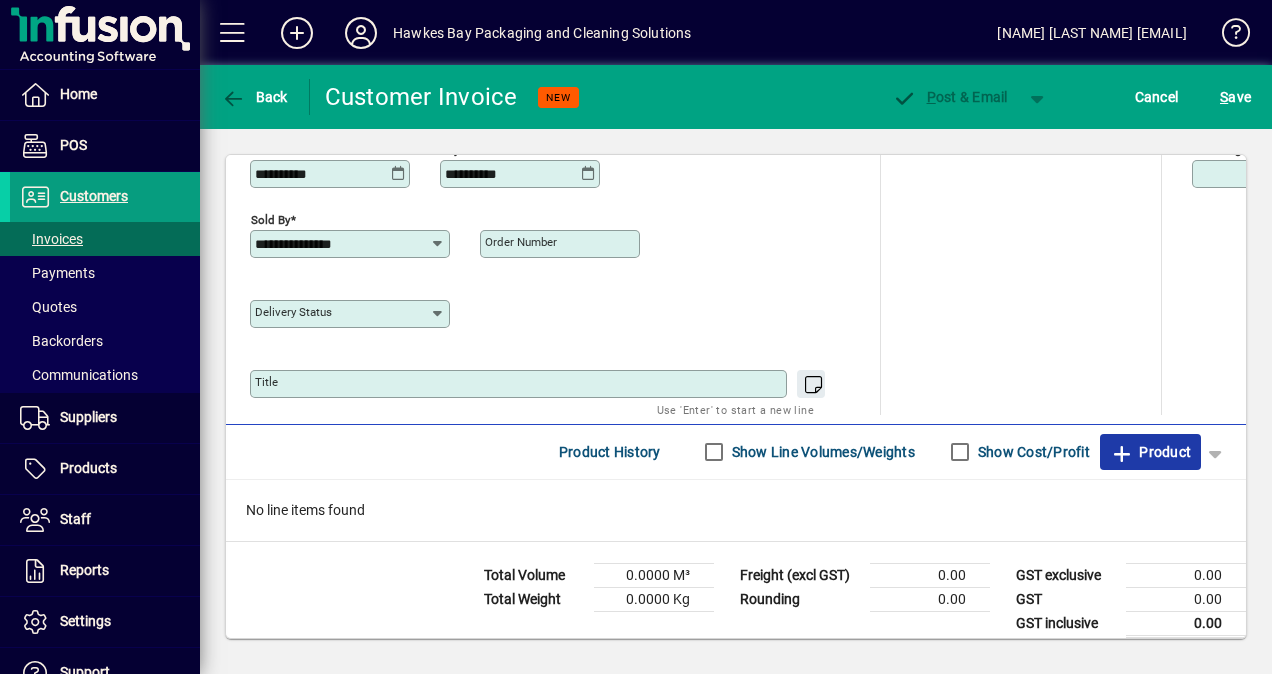 click on "Product" 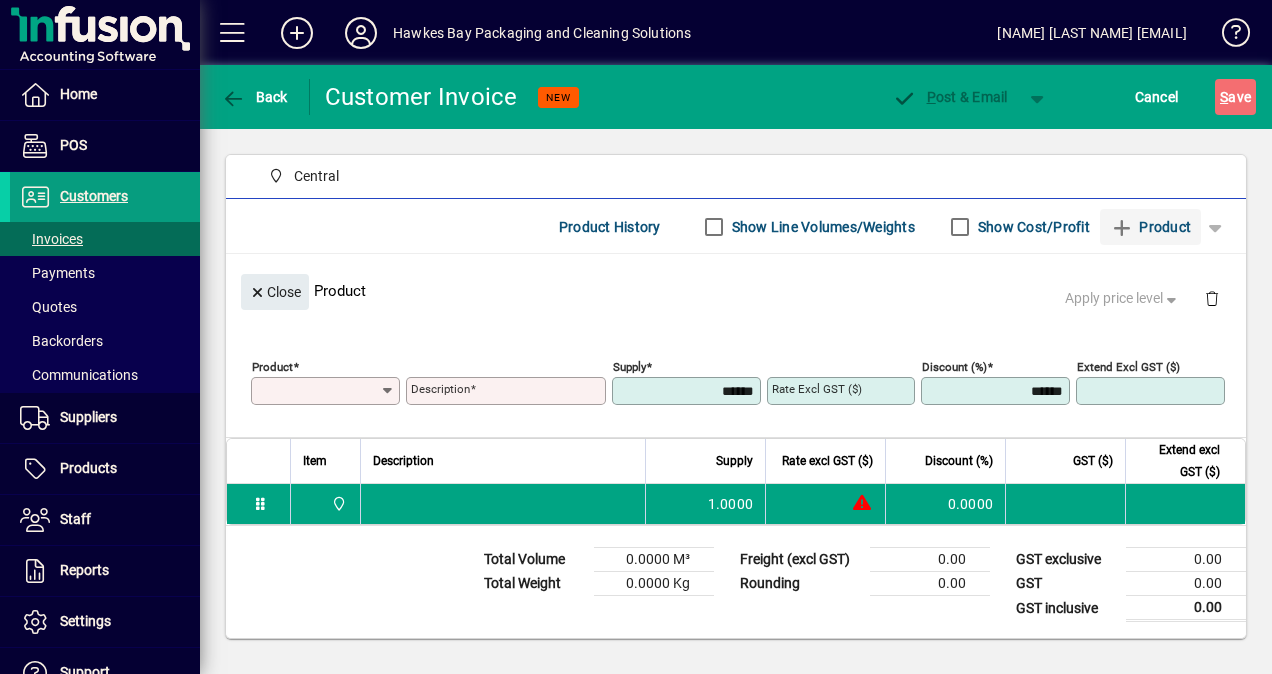 scroll, scrollTop: 207, scrollLeft: 0, axis: vertical 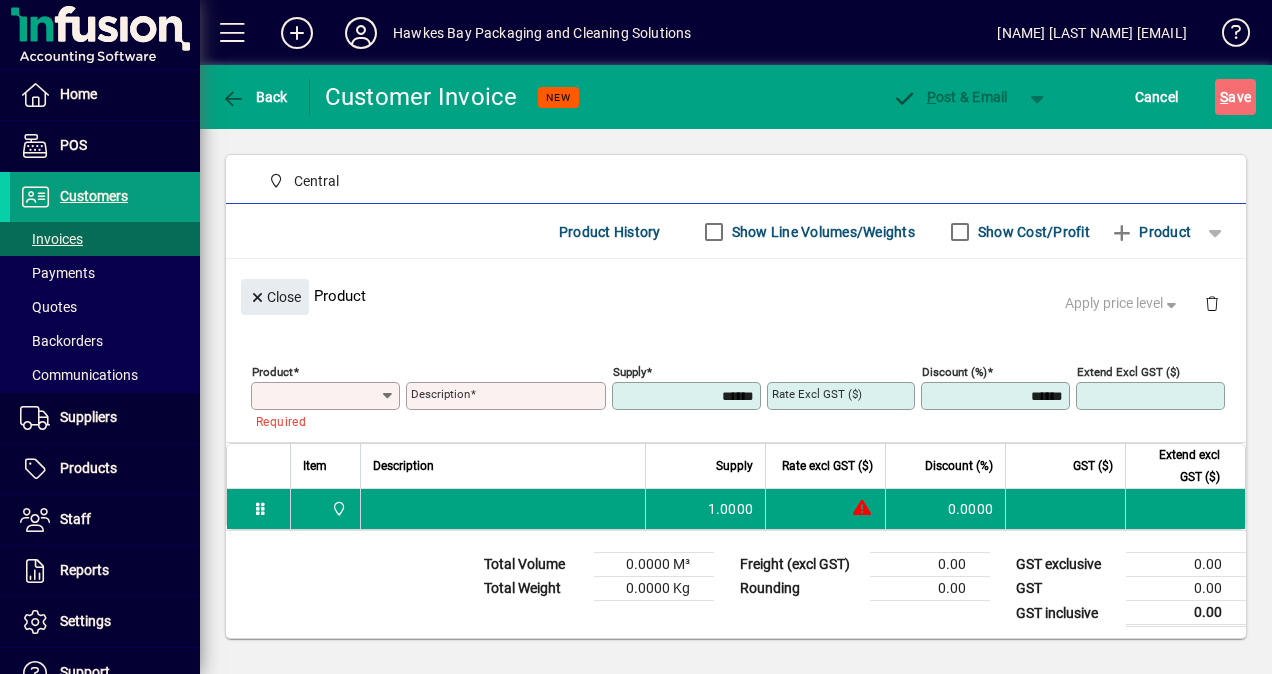click on "Product" at bounding box center [318, 396] 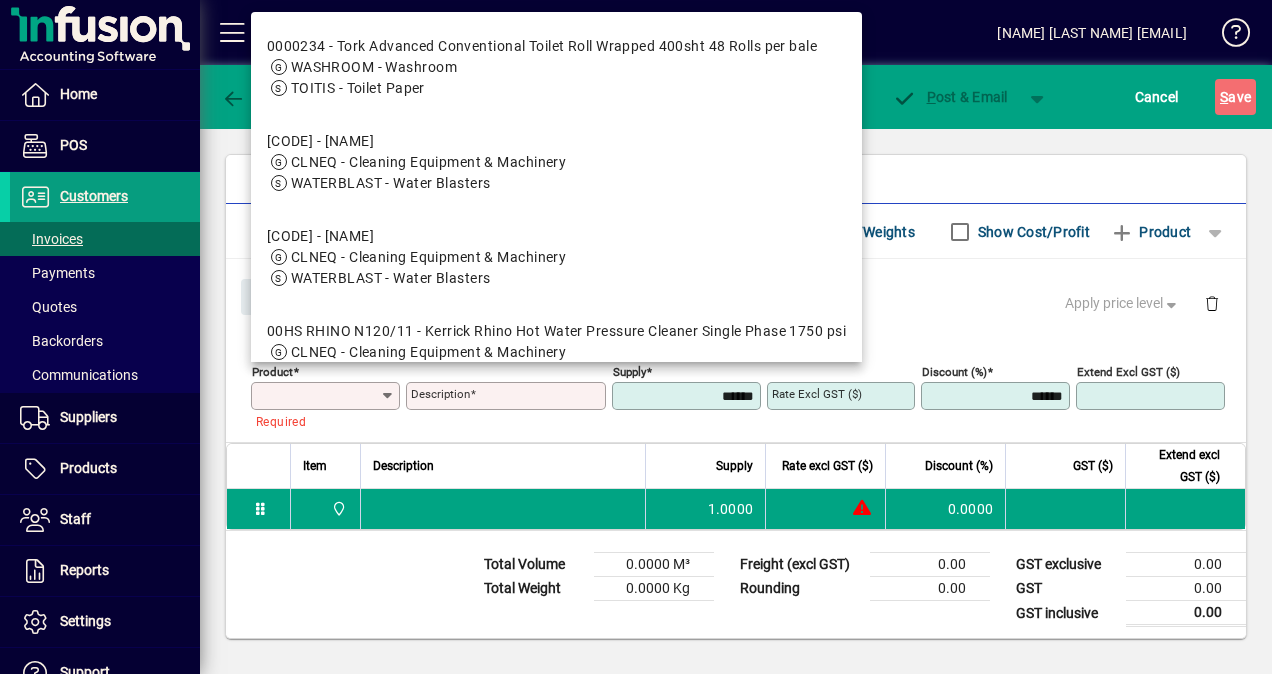 paste on "********" 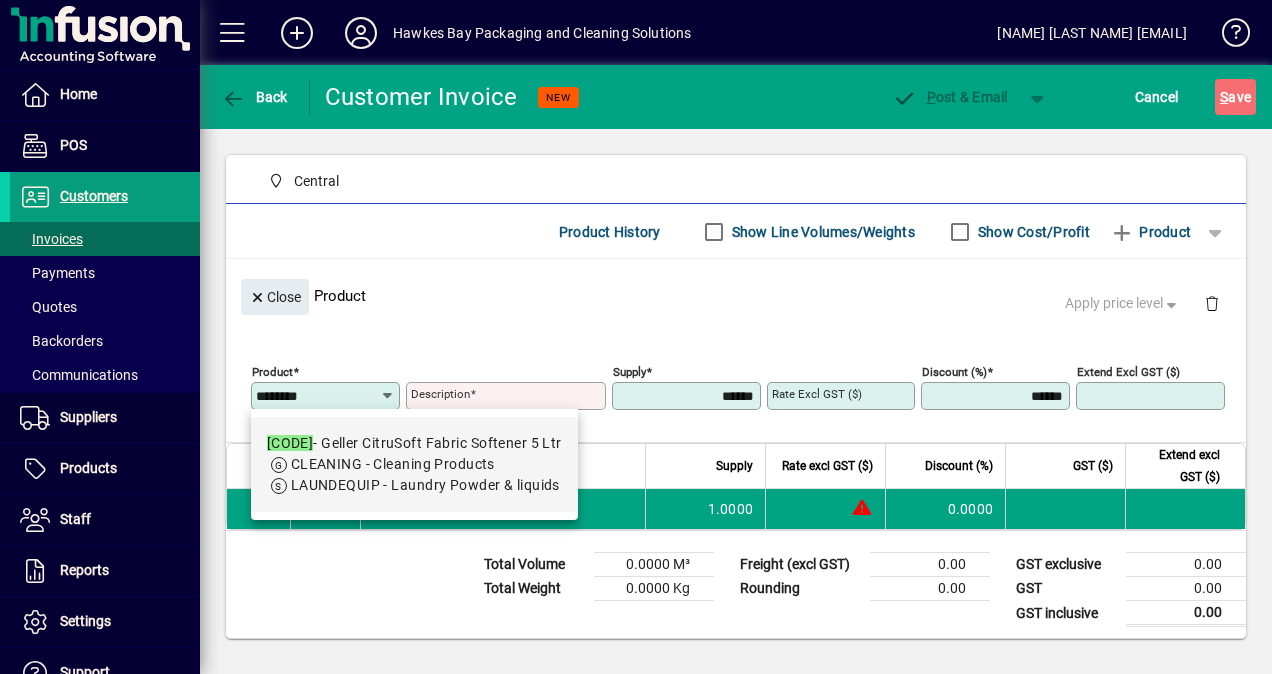 type on "********" 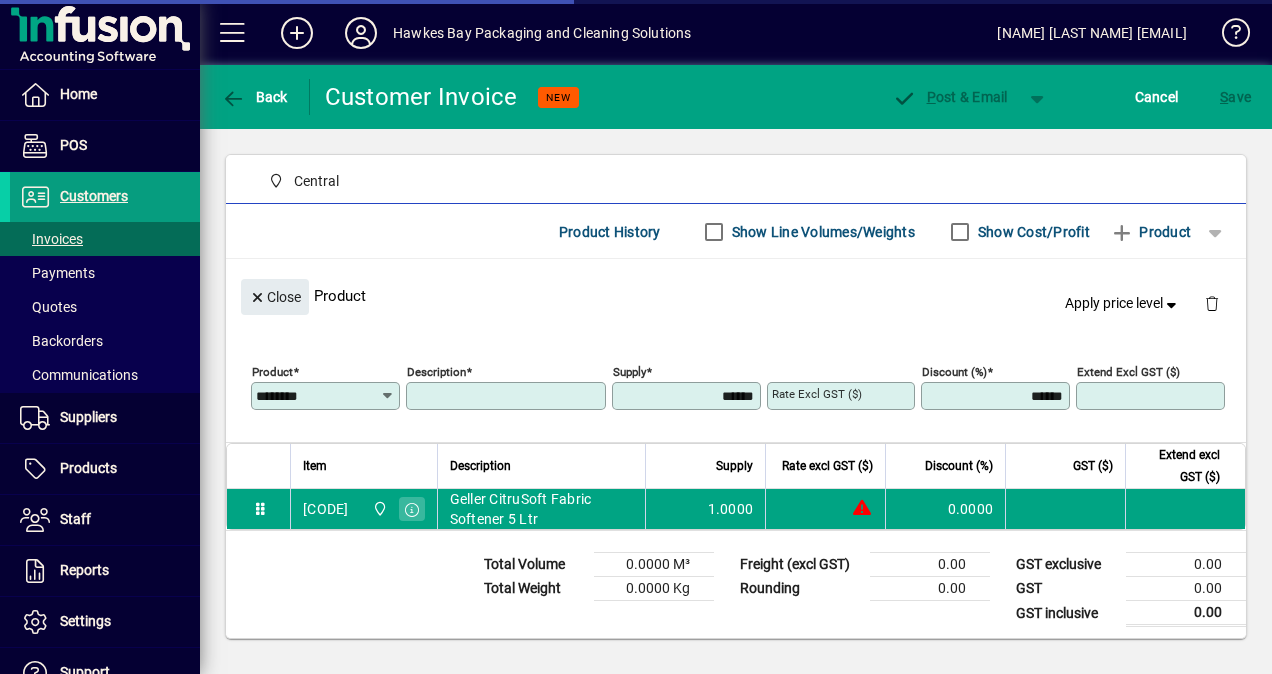 type on "**********" 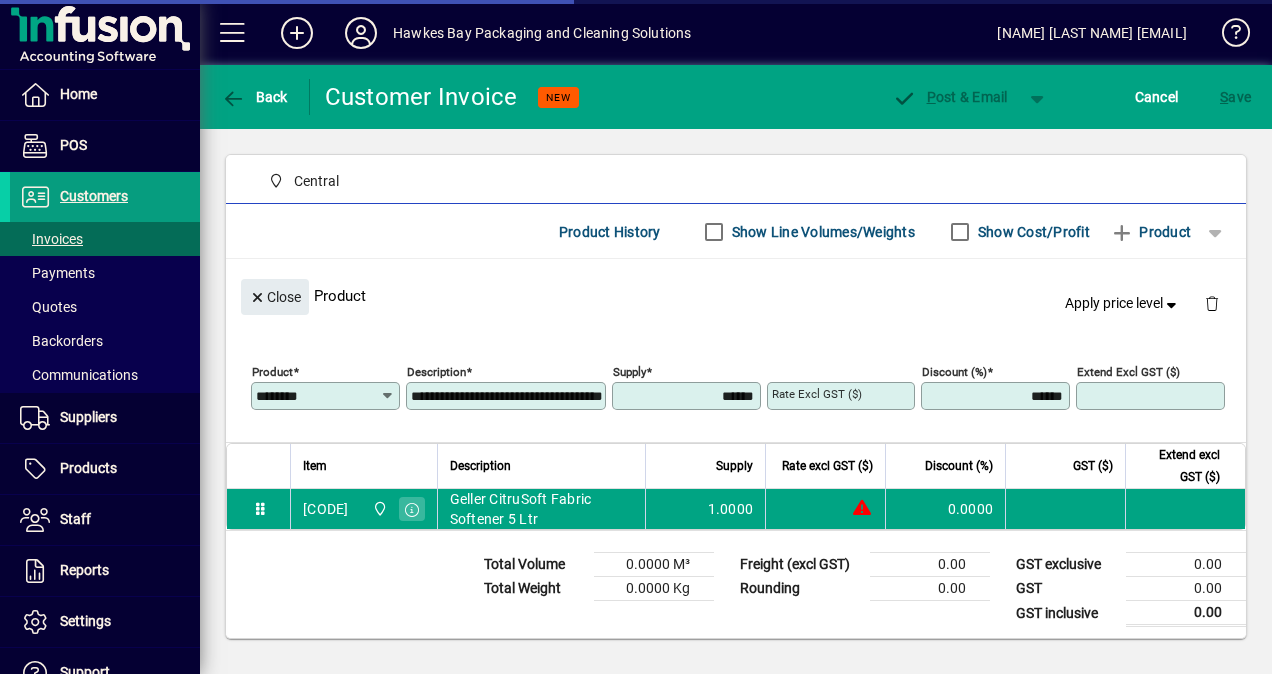 type on "*******" 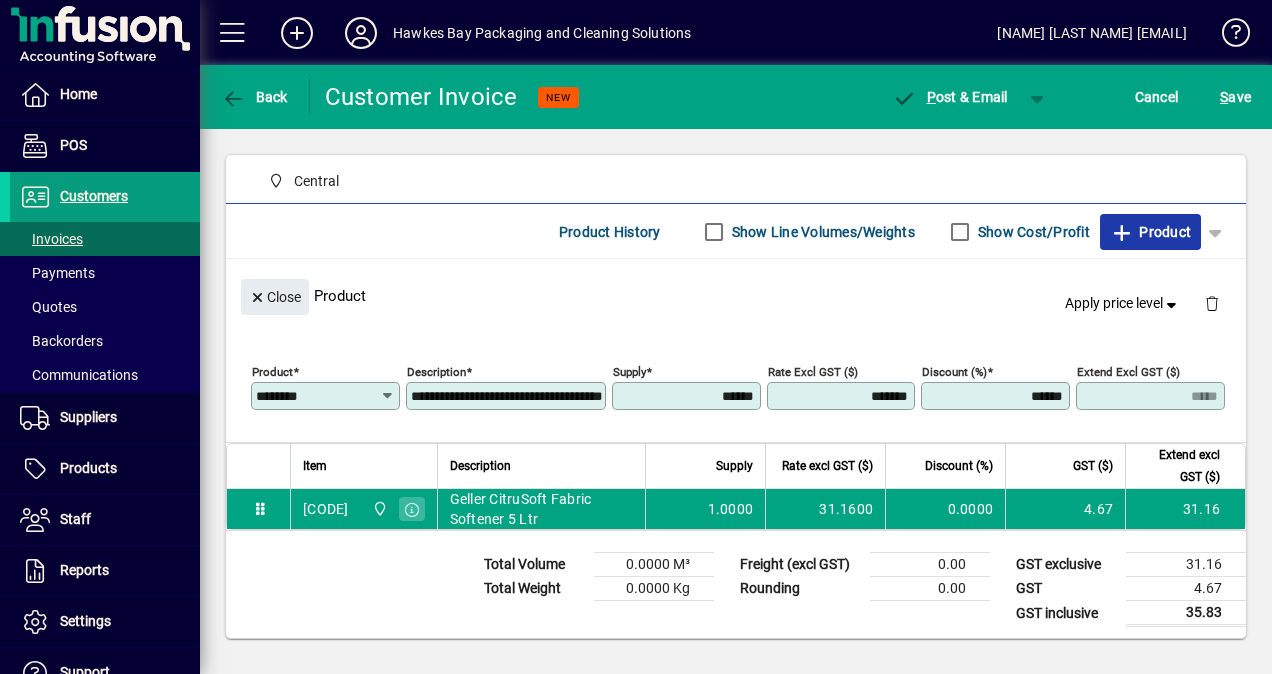 click on "Product" 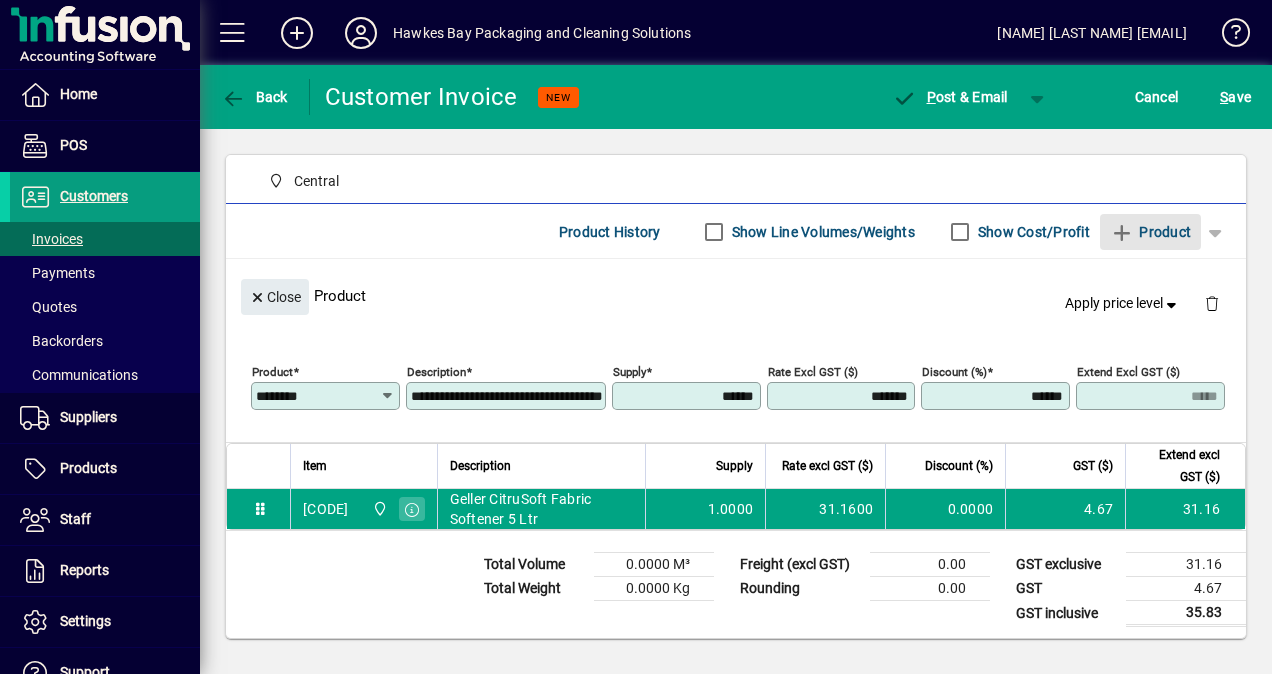 type 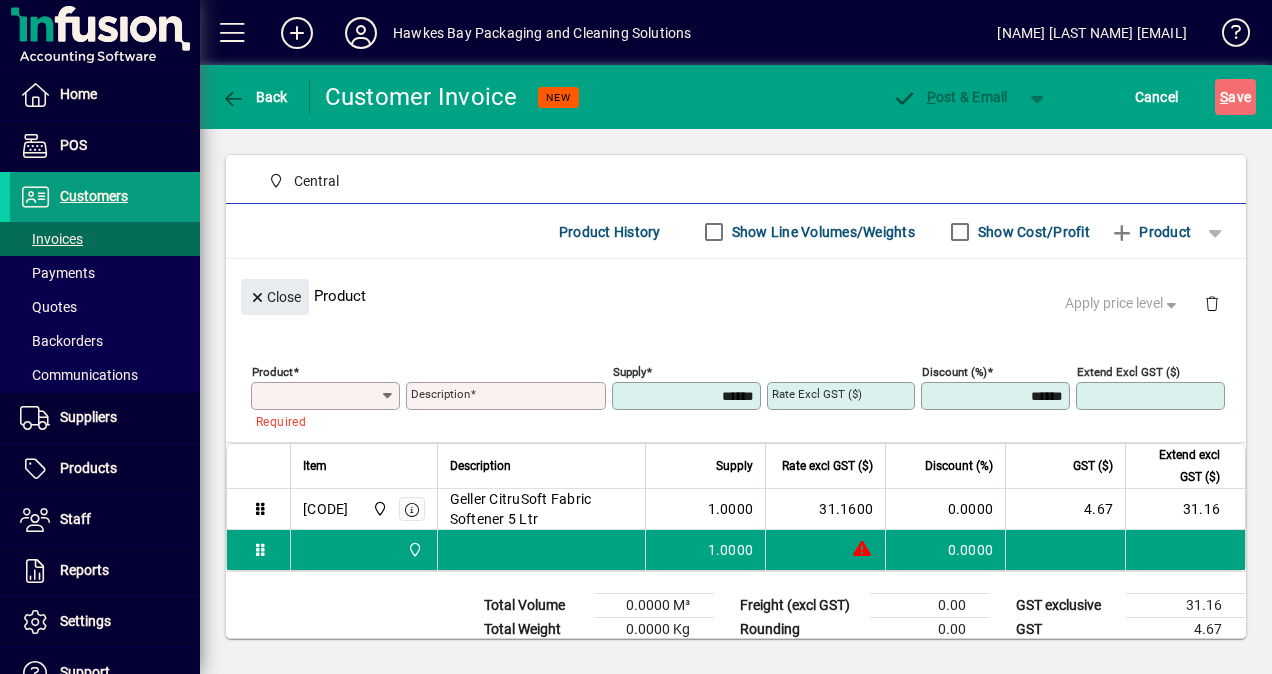 click on "Product" at bounding box center [318, 396] 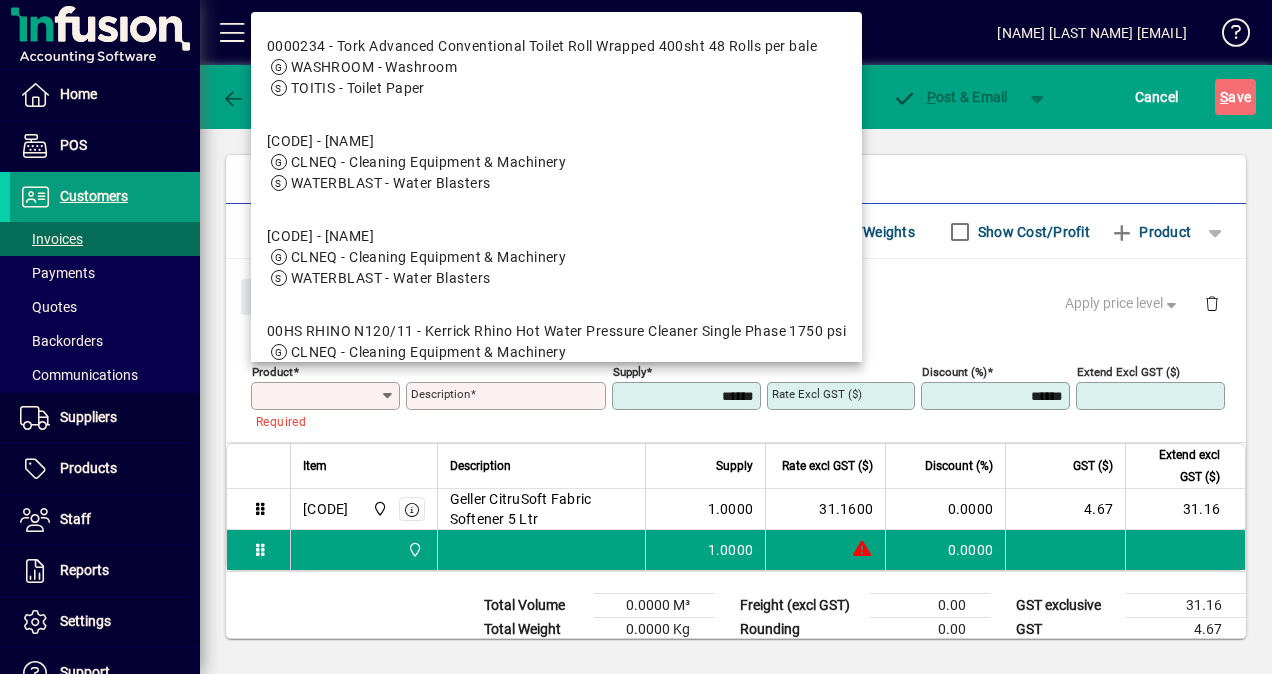 paste on "******" 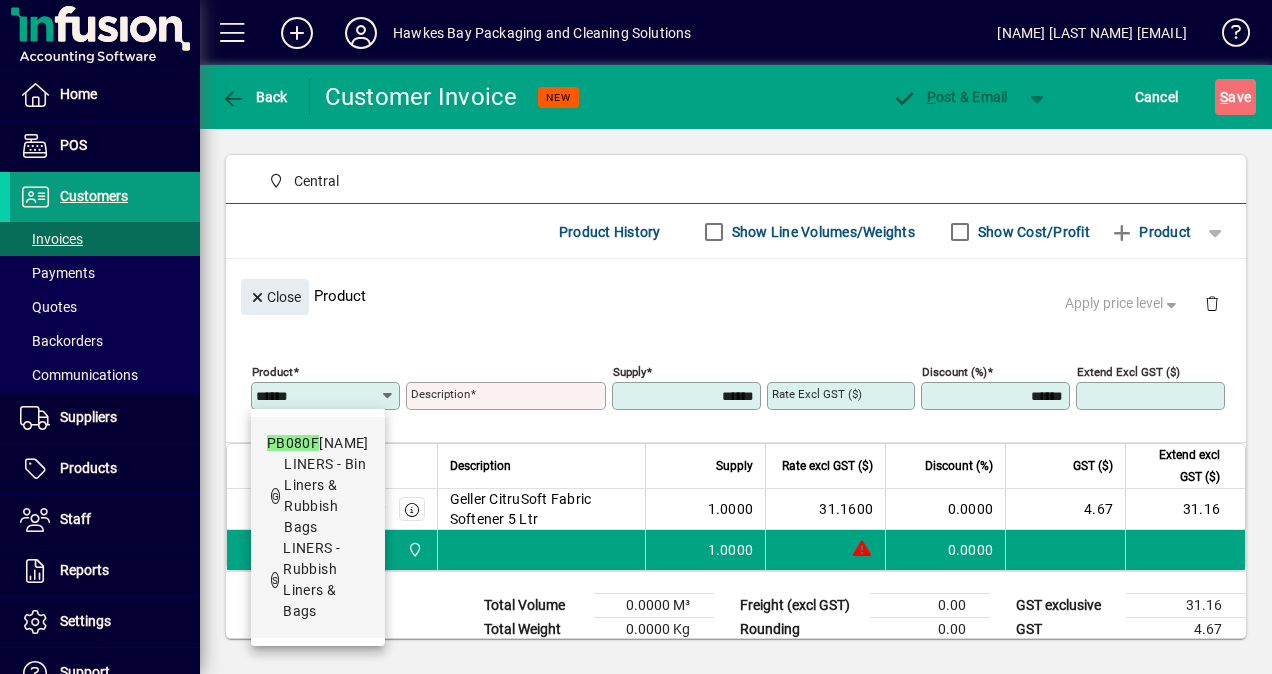 type on "******" 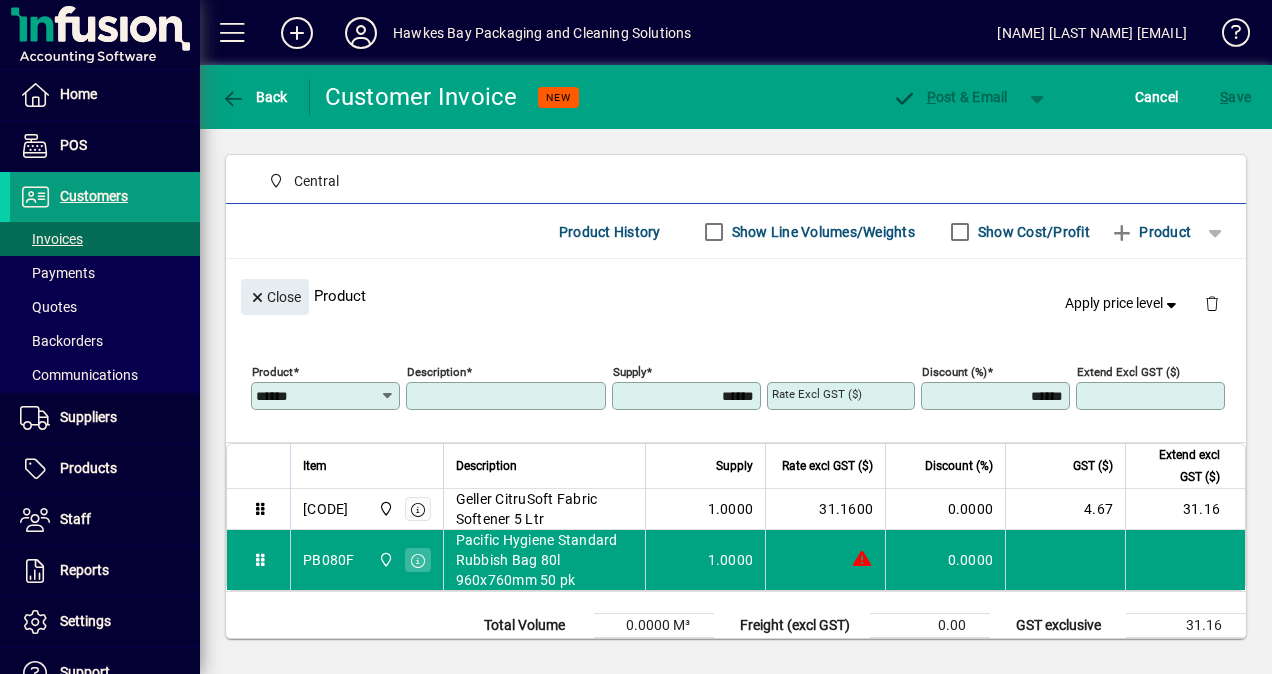 type on "**********" 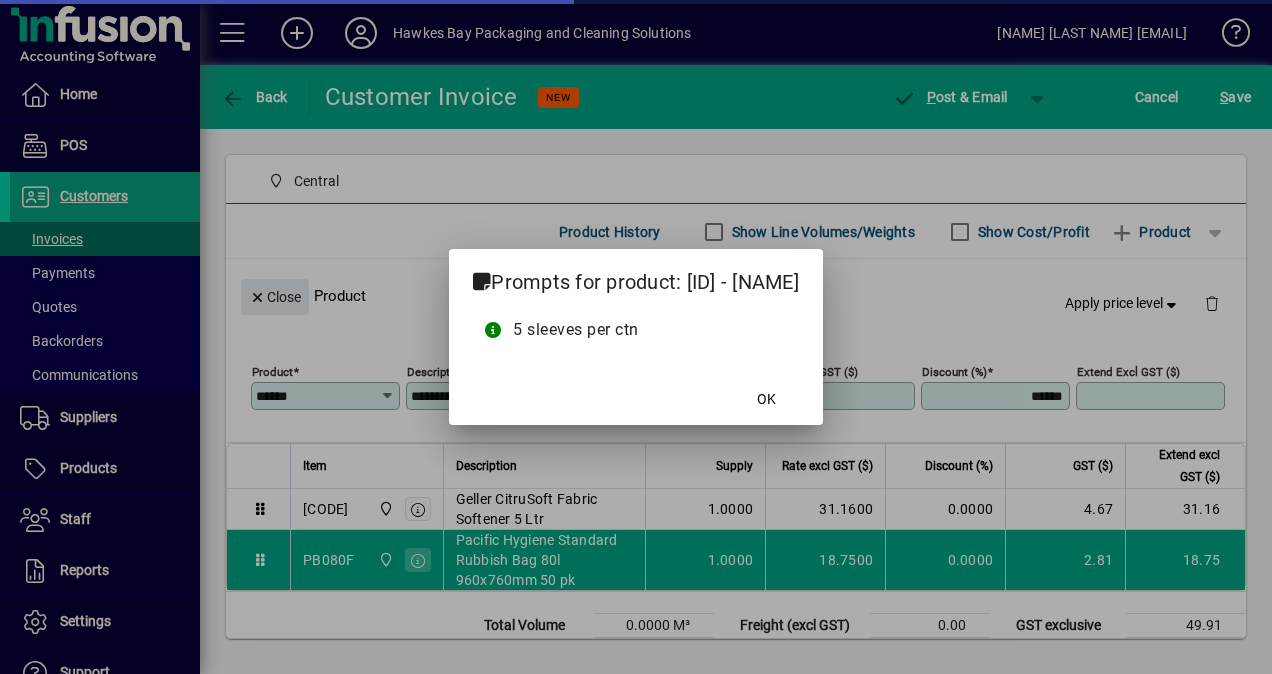 type on "*******" 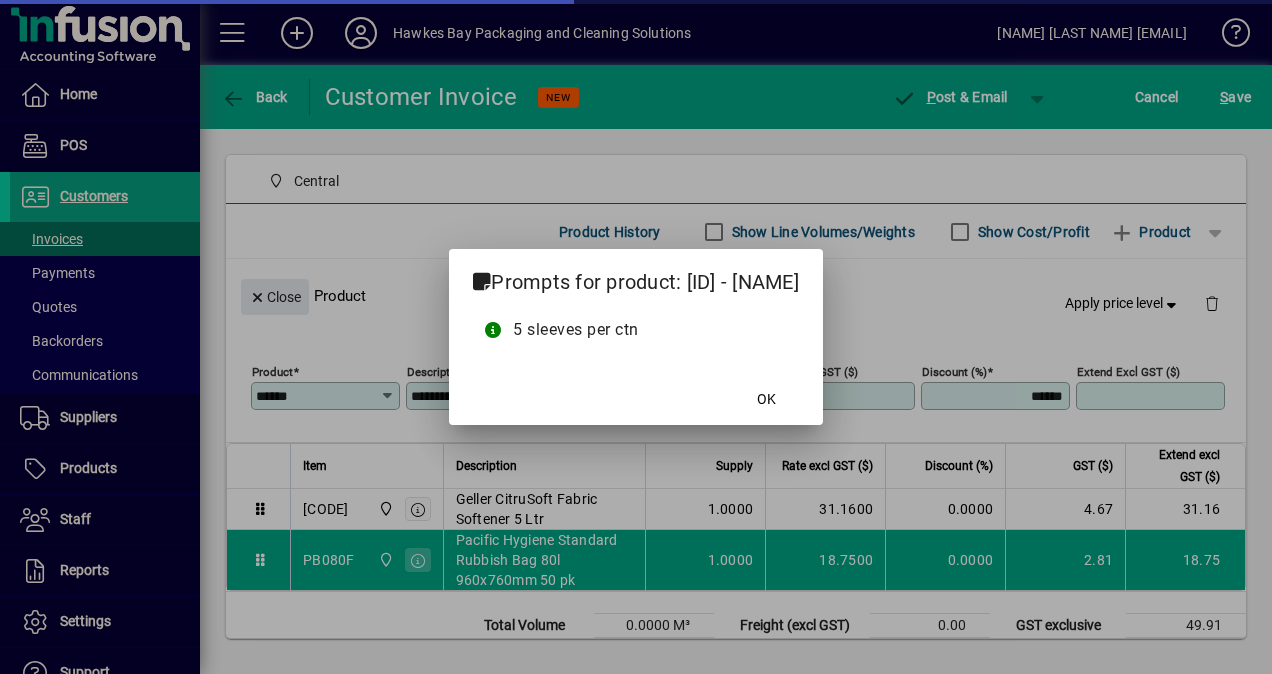 type on "*****" 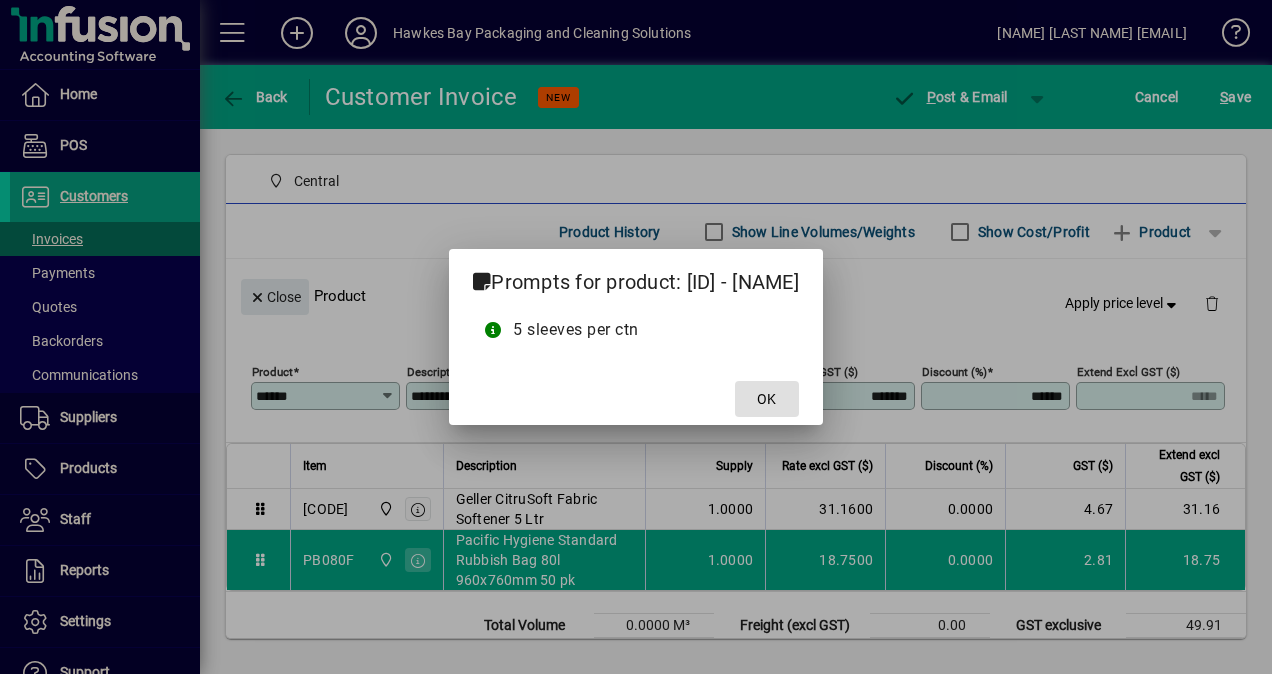 click on "OK" 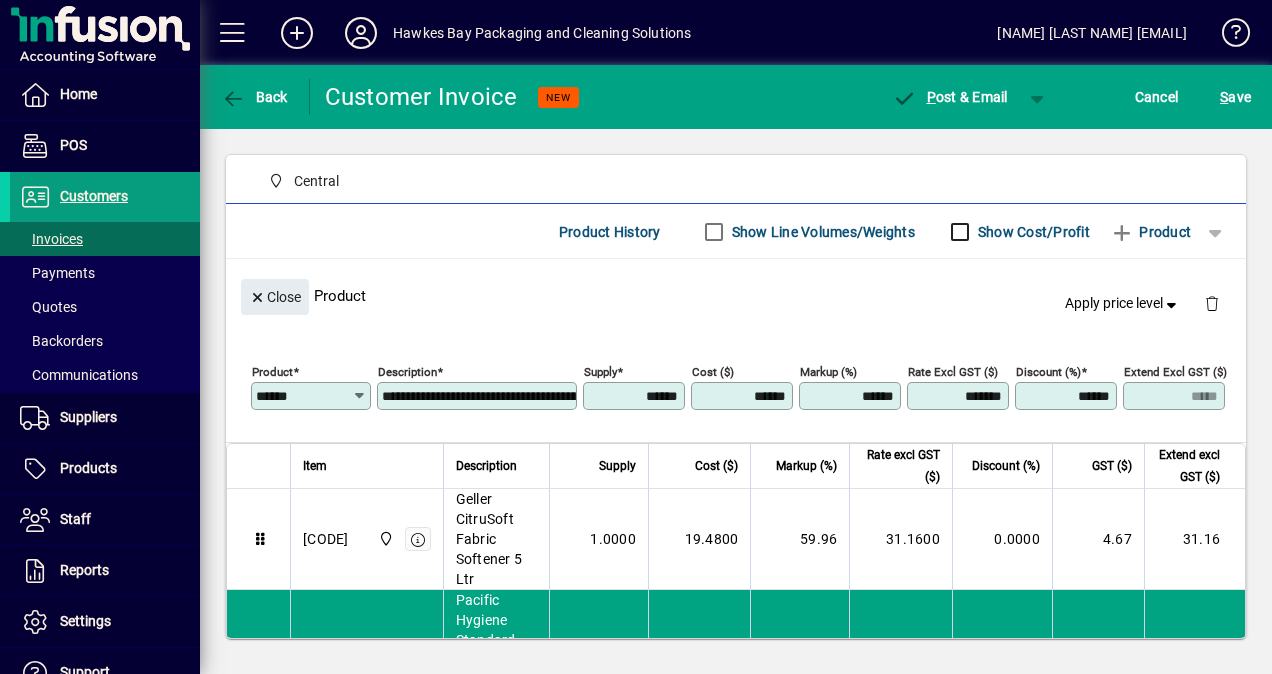 scroll, scrollTop: 407, scrollLeft: 0, axis: vertical 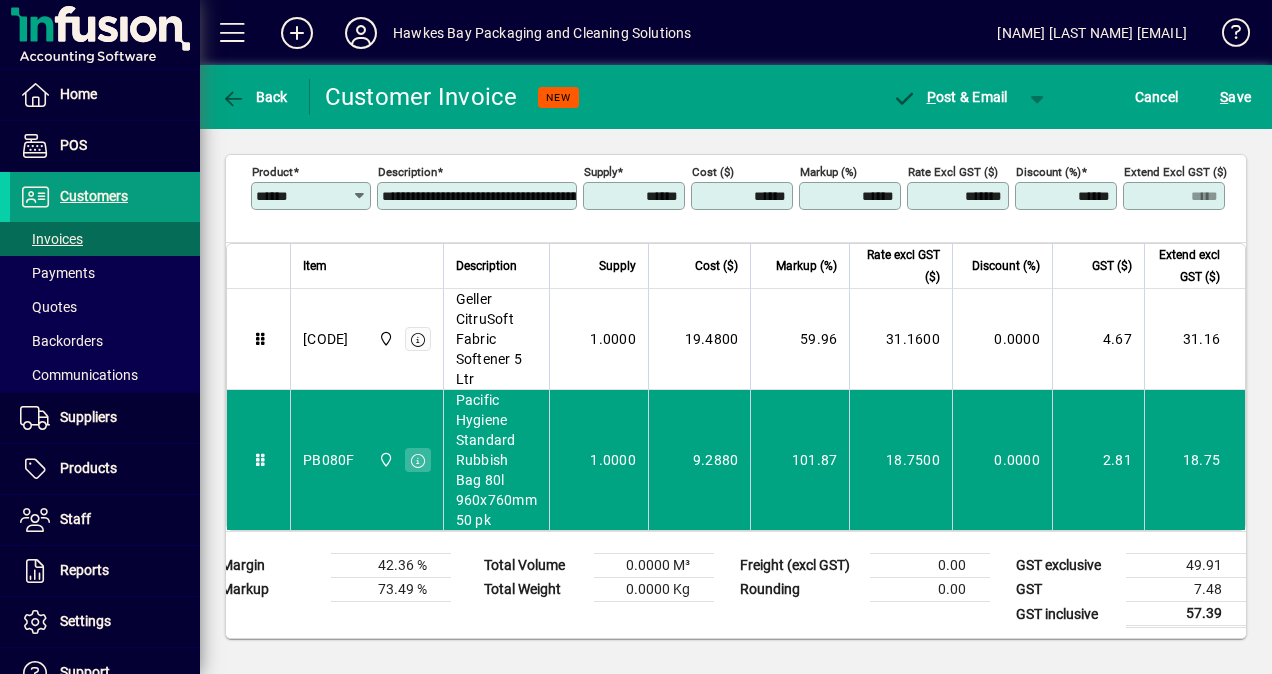 drag, startPoint x: 936, startPoint y: 197, endPoint x: 989, endPoint y: 194, distance: 53.08484 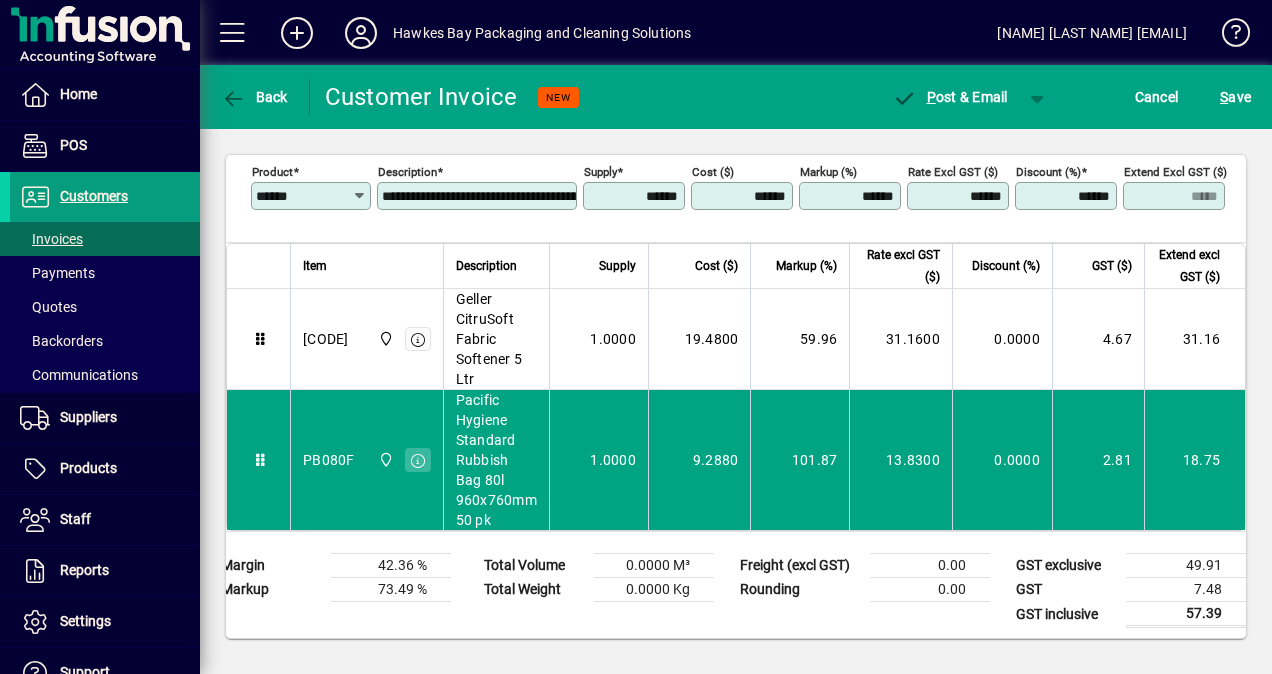 type on "*******" 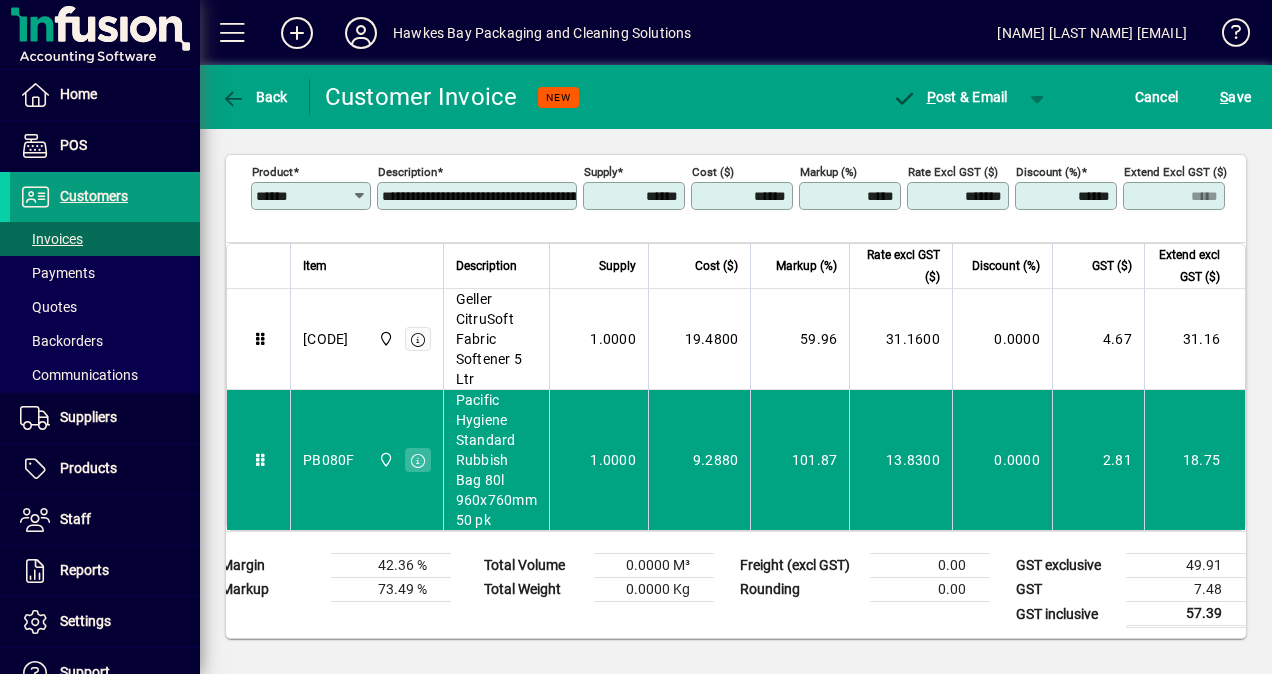 click on "Back  Customer Invoice   NEW P ost & Email Cancel S ave" 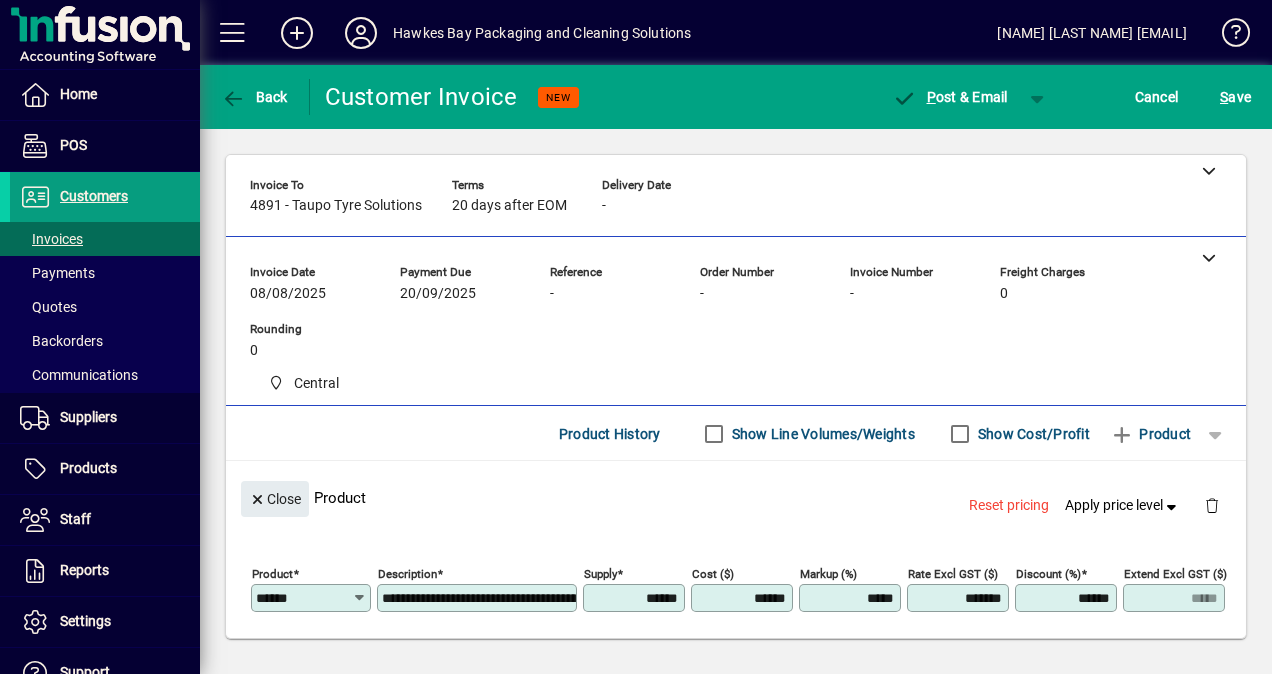 scroll, scrollTop: 0, scrollLeft: 0, axis: both 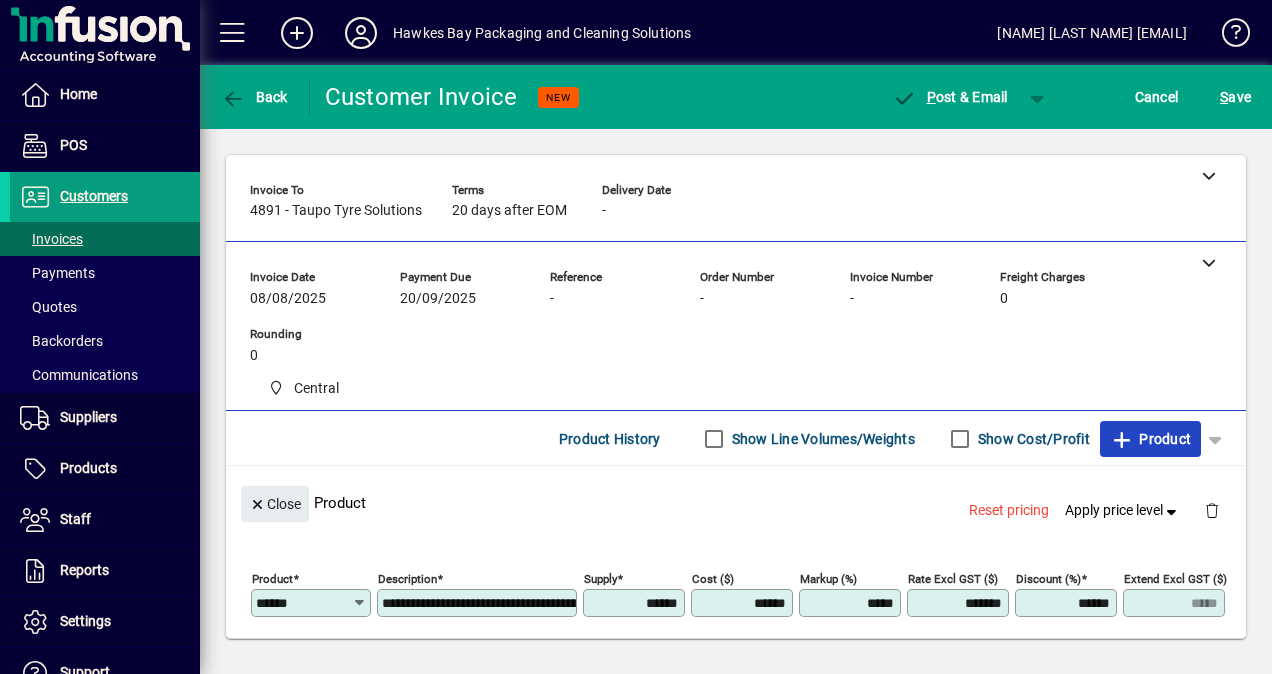 drag, startPoint x: 1139, startPoint y: 432, endPoint x: 1097, endPoint y: 432, distance: 42 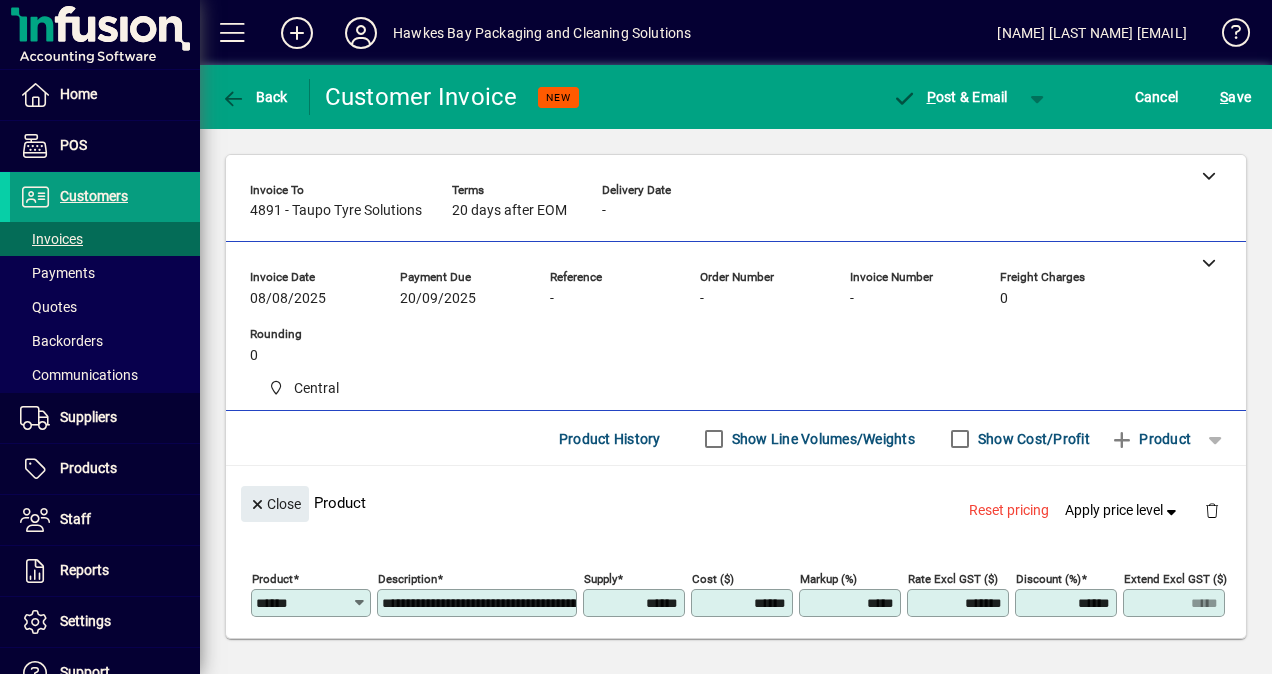 type 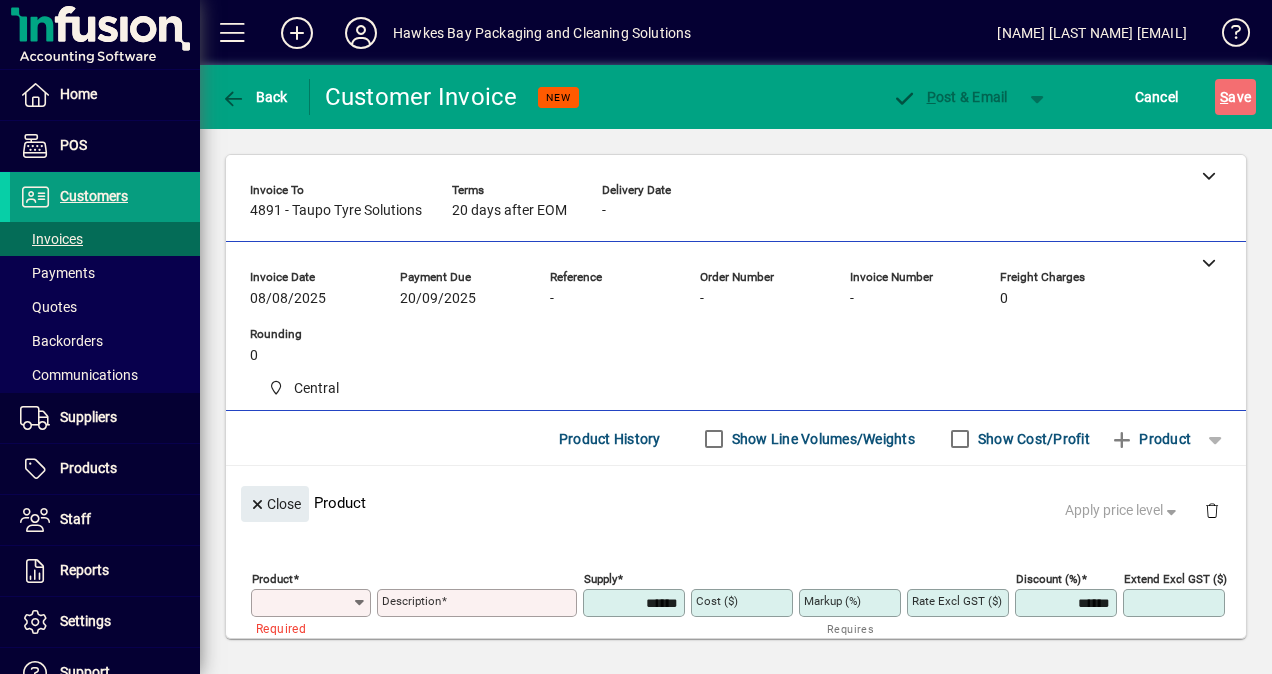 click on "Product" at bounding box center (304, 603) 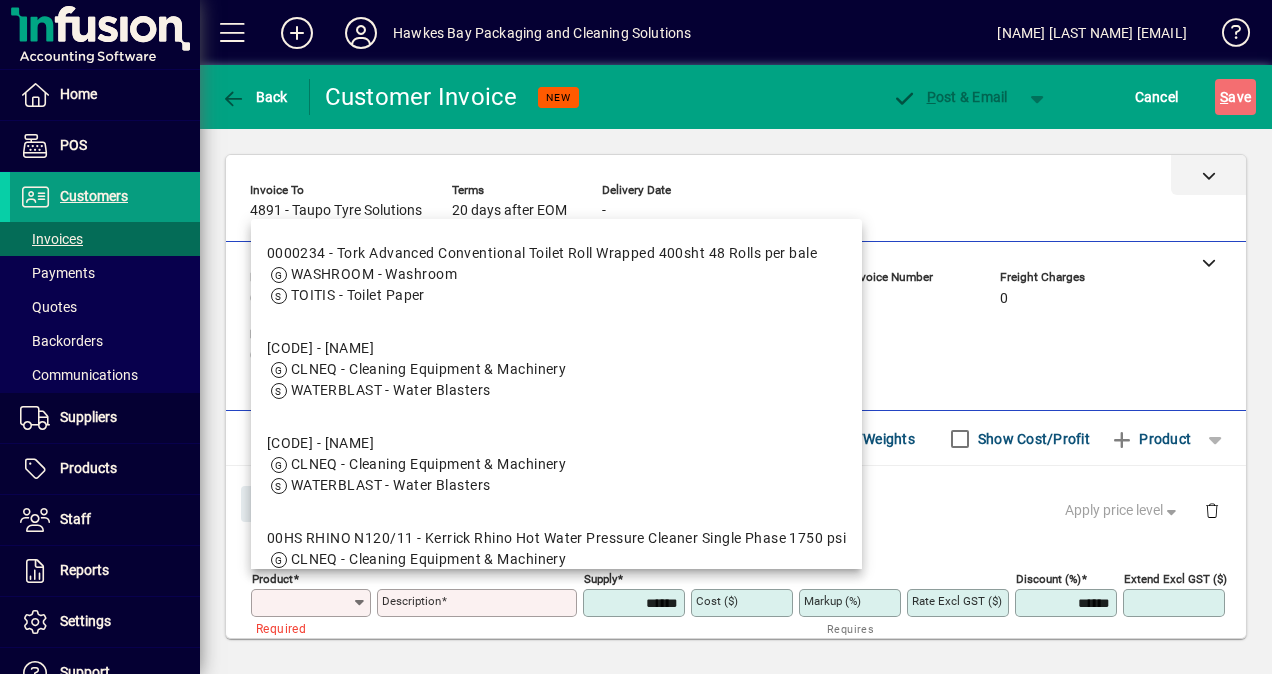click 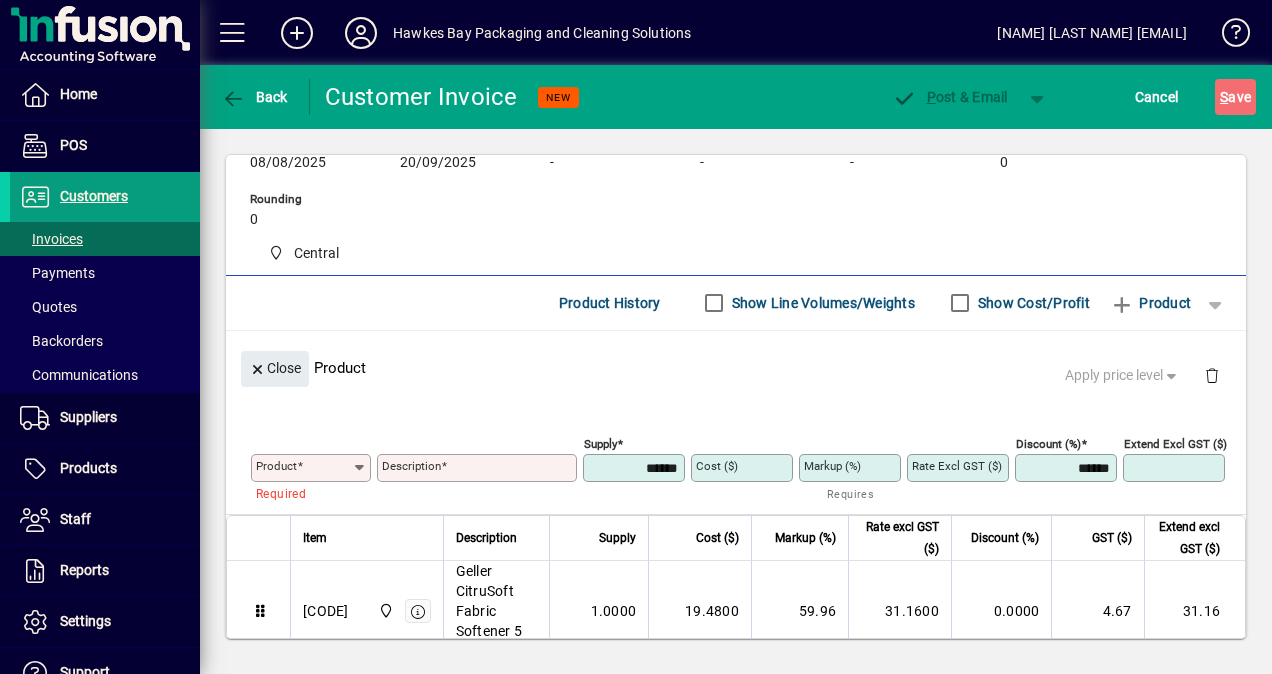 scroll, scrollTop: 800, scrollLeft: 0, axis: vertical 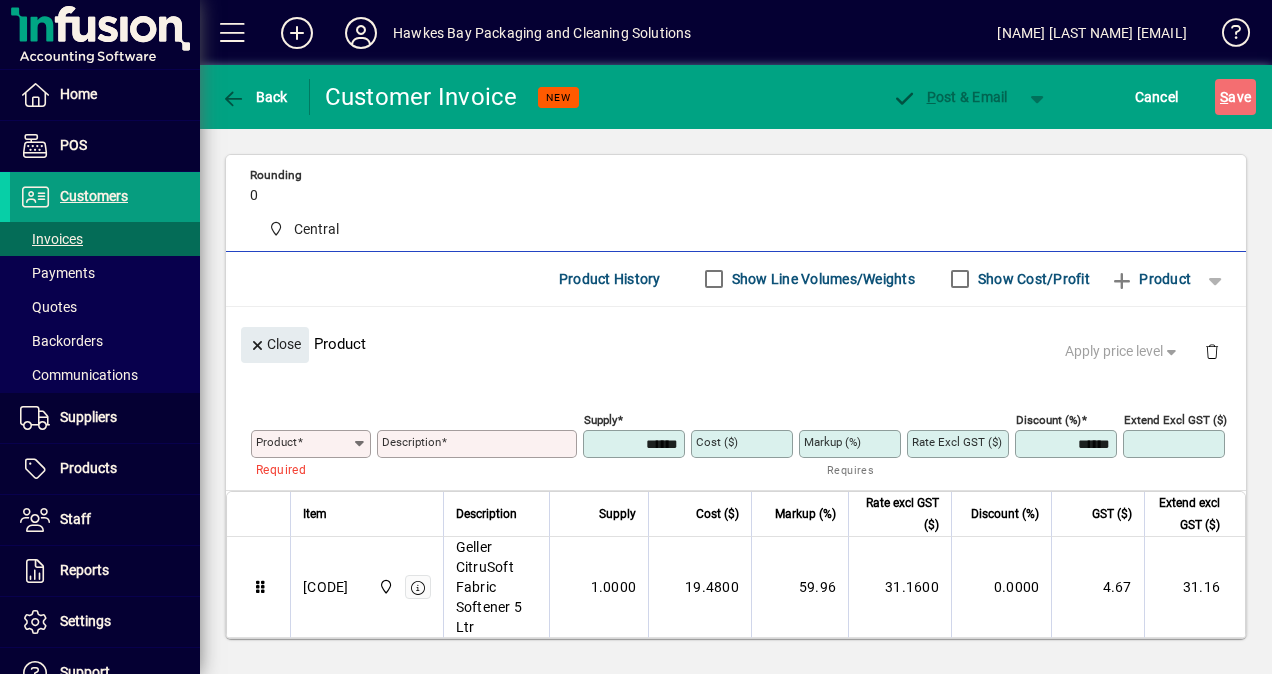 click on "Product" at bounding box center (304, 444) 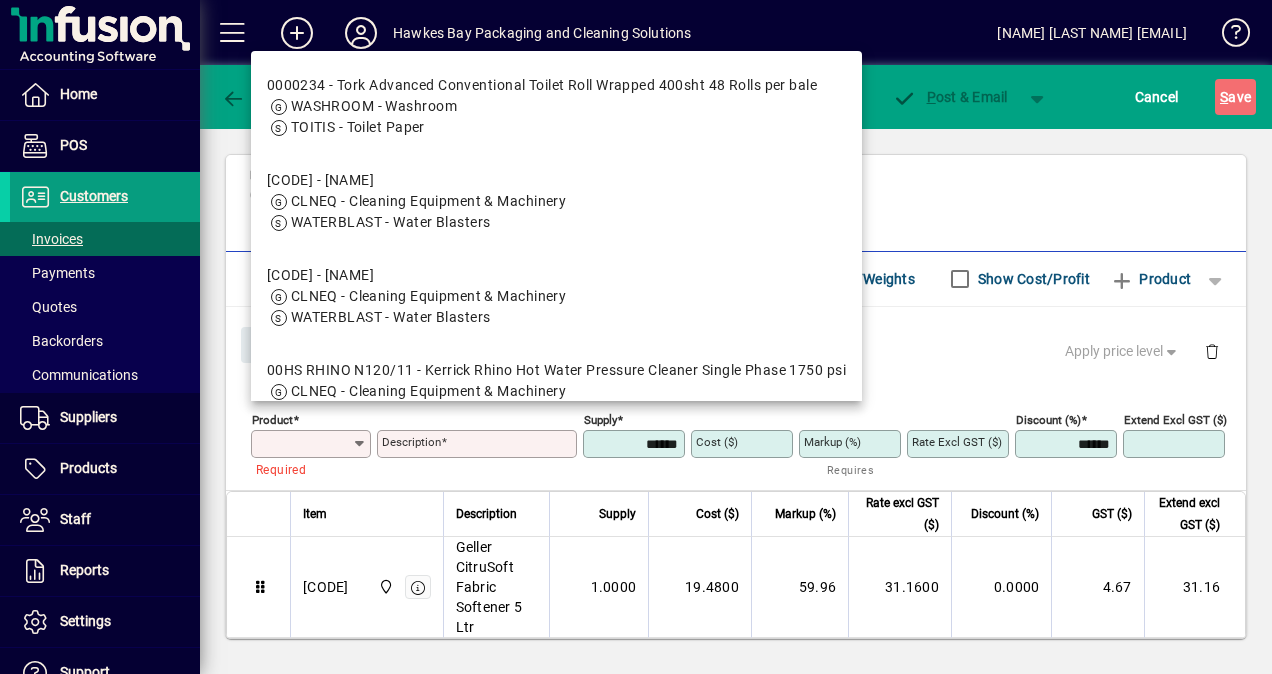 paste on "*****" 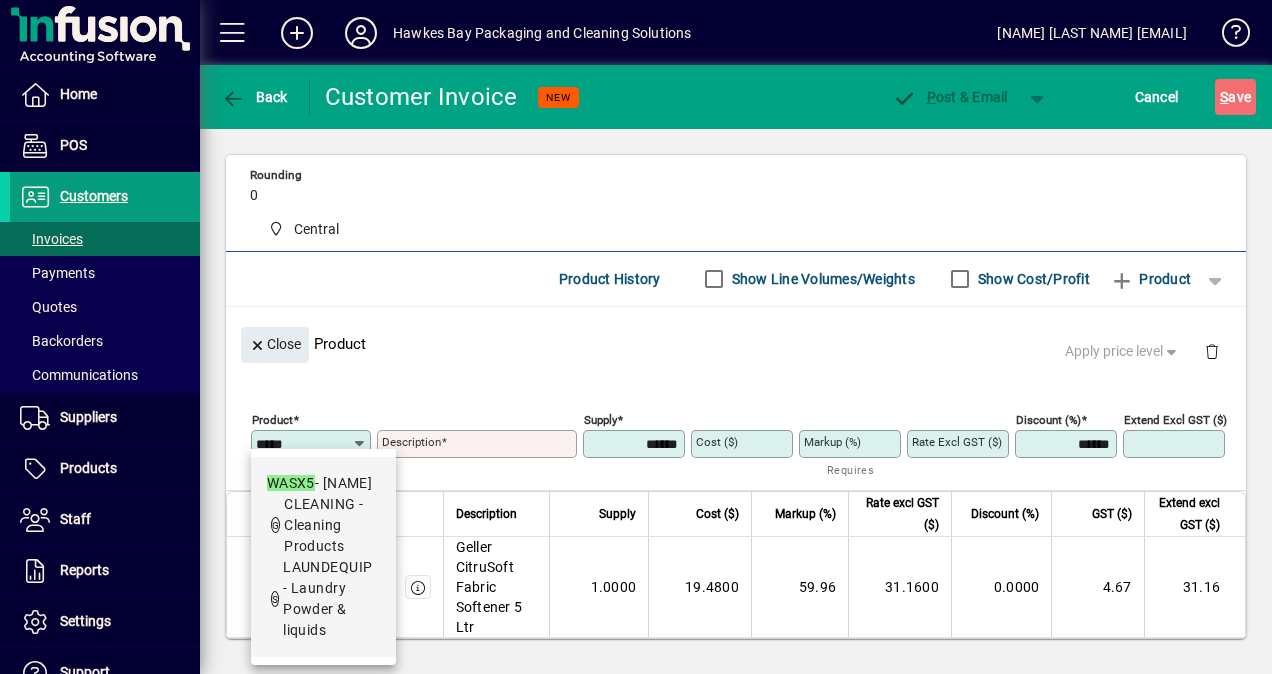 type on "*****" 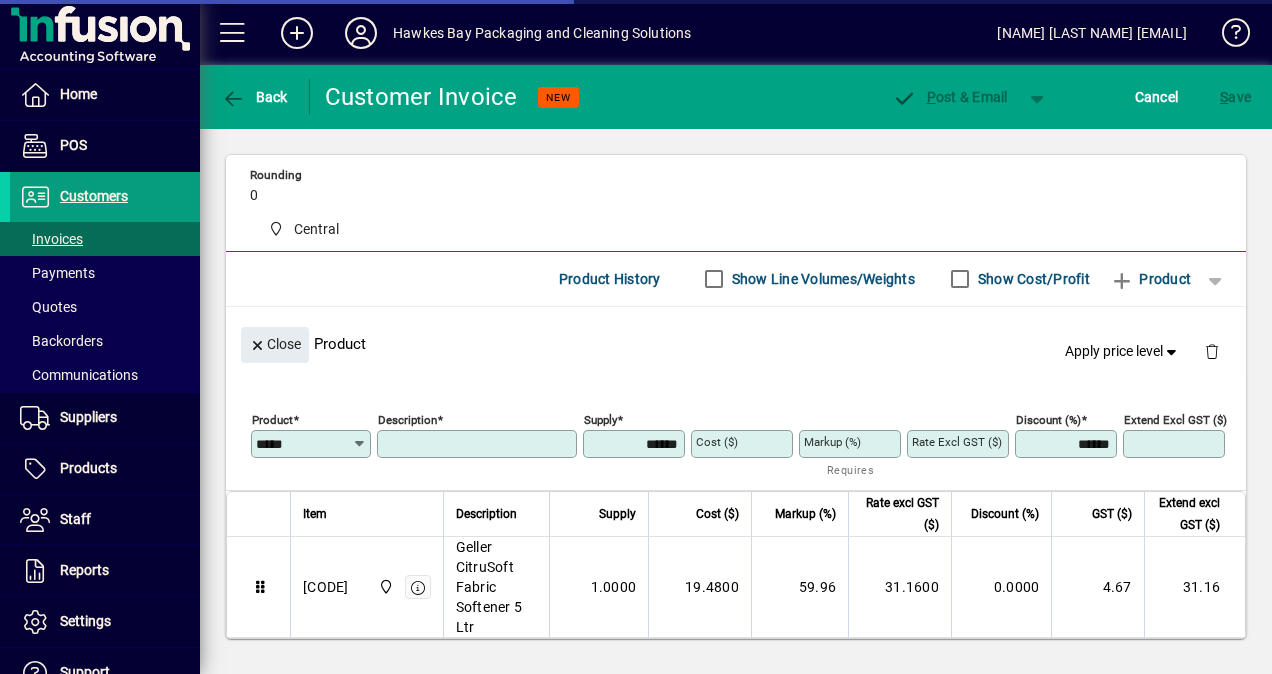 type on "**********" 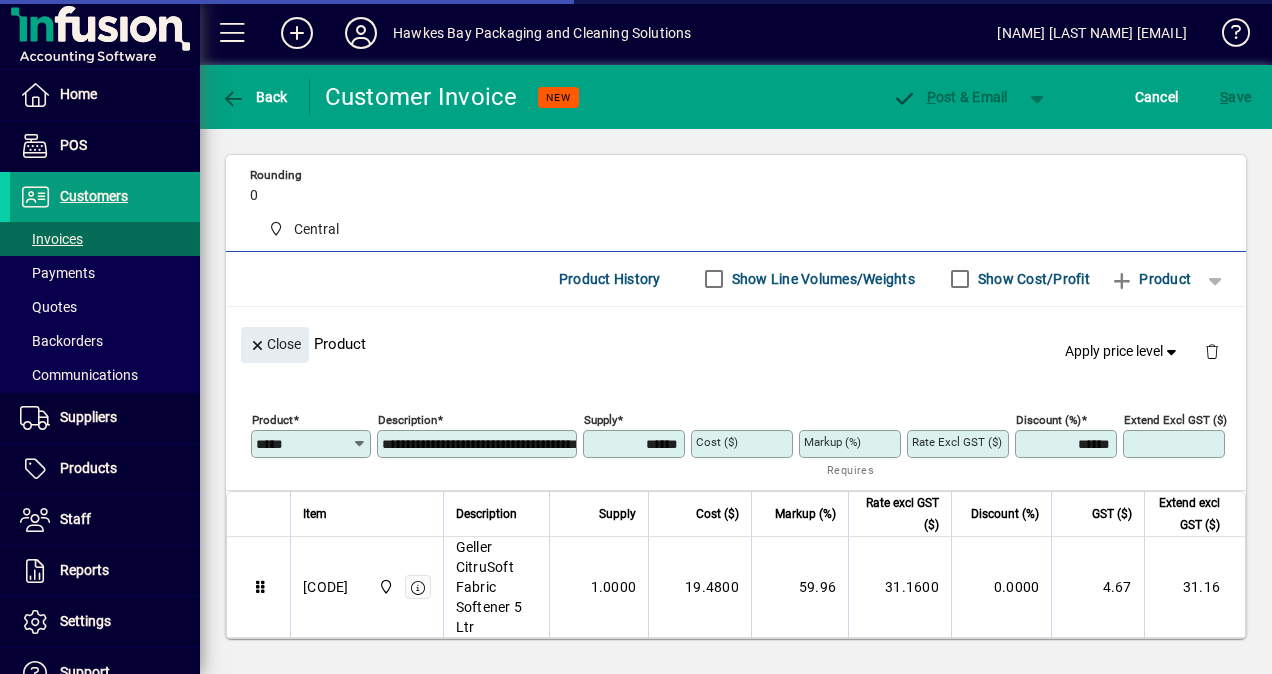 type on "*******" 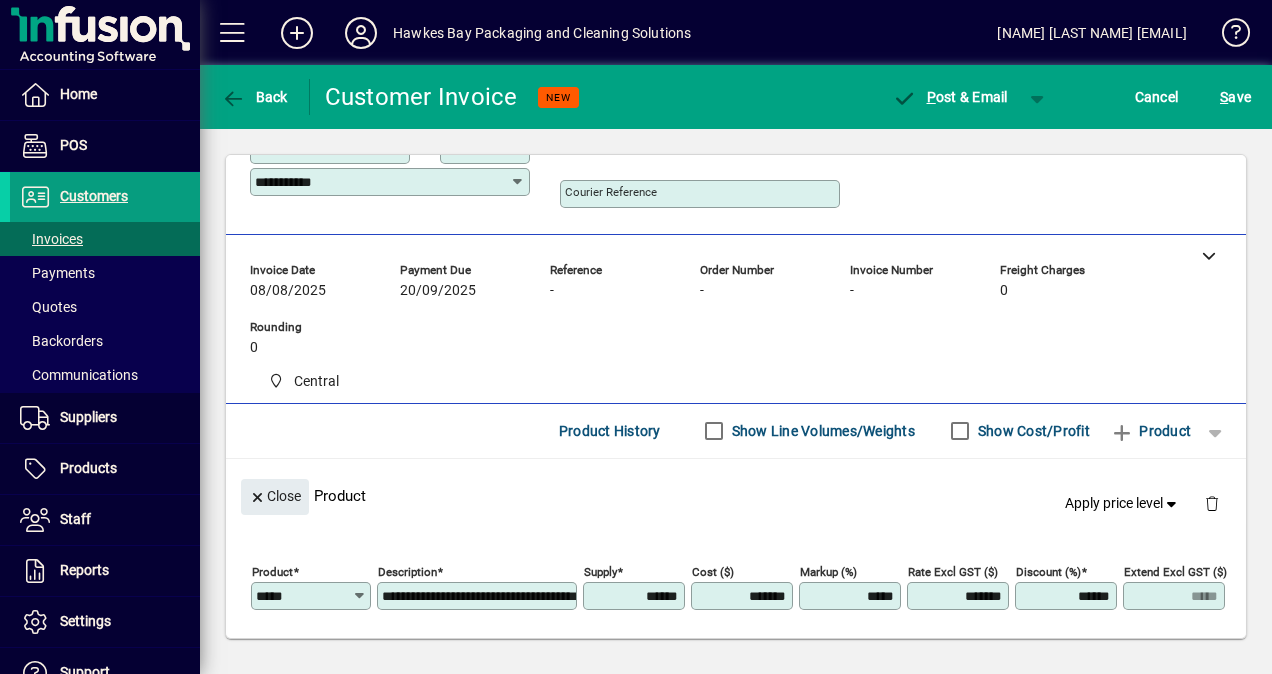 scroll, scrollTop: 748, scrollLeft: 0, axis: vertical 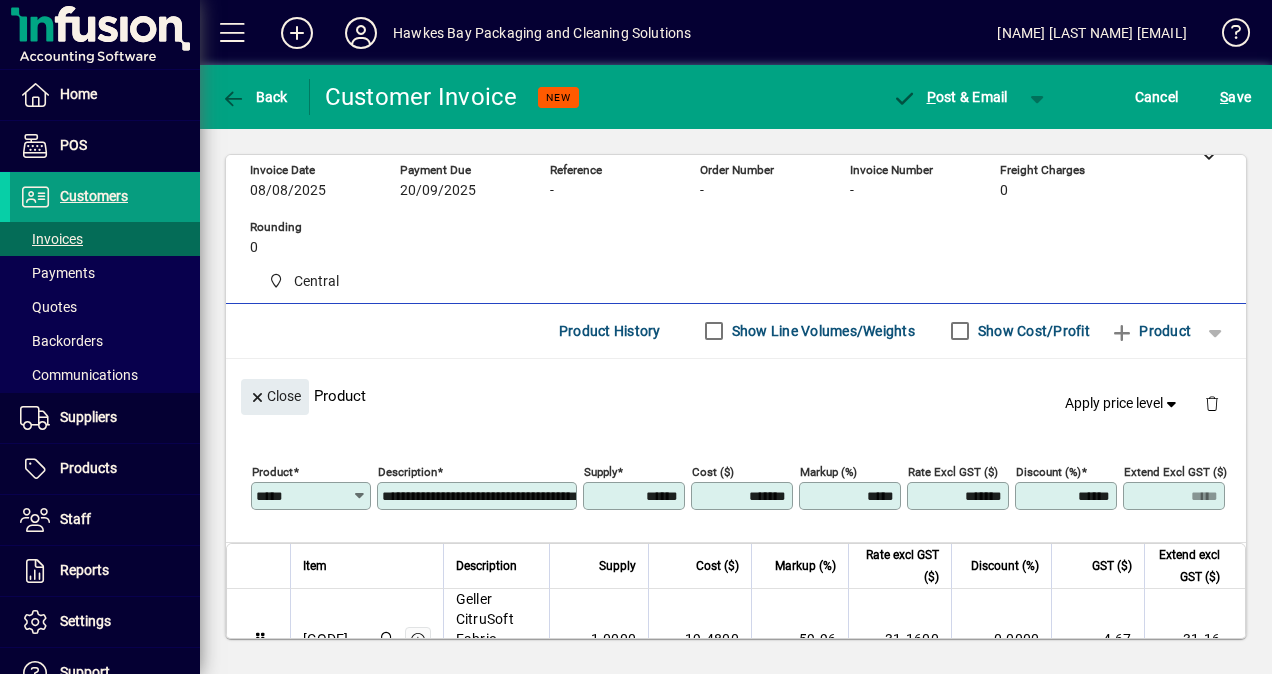 click on "*****" at bounding box center (852, 496) 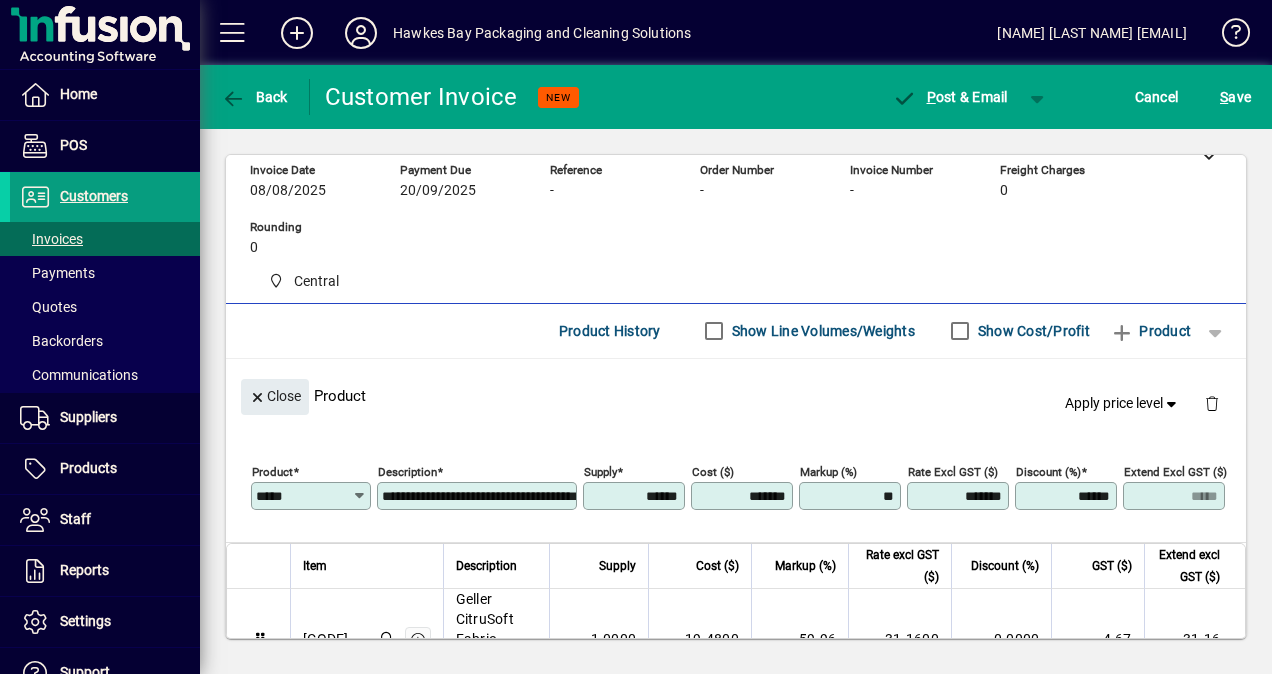 type on "**" 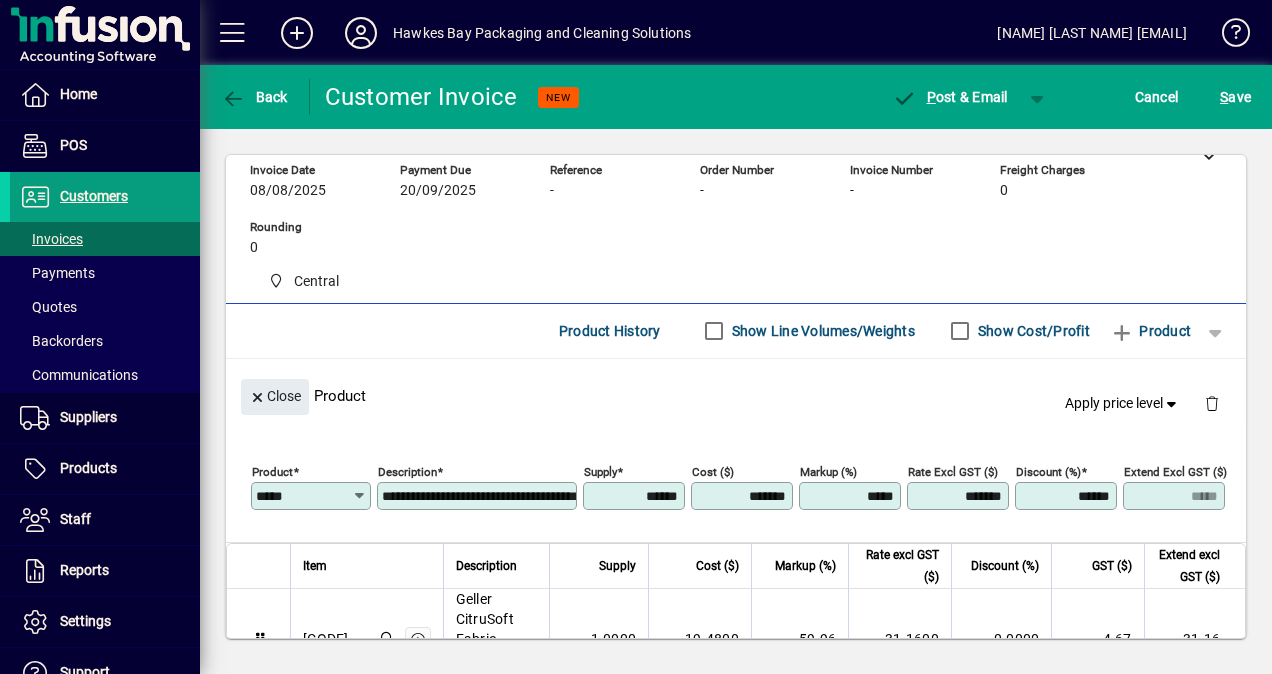 click on "Close  Product   Apply price level" 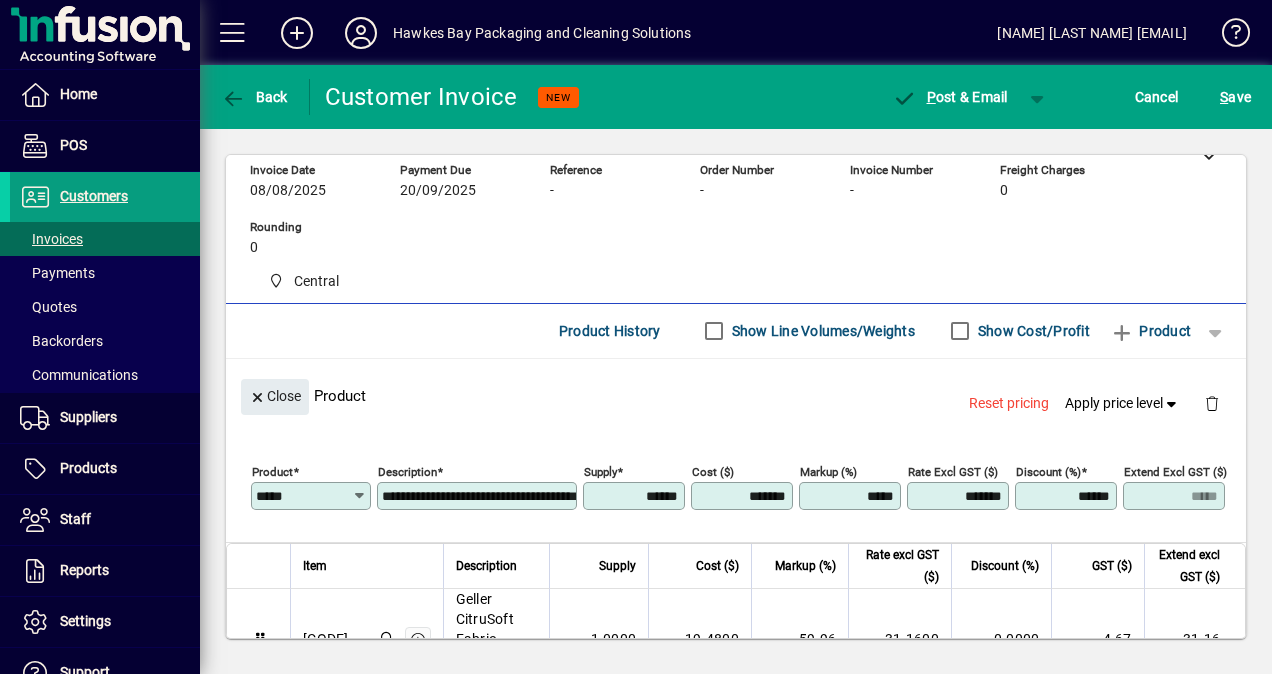 drag, startPoint x: 841, startPoint y: 490, endPoint x: 910, endPoint y: 486, distance: 69.115845 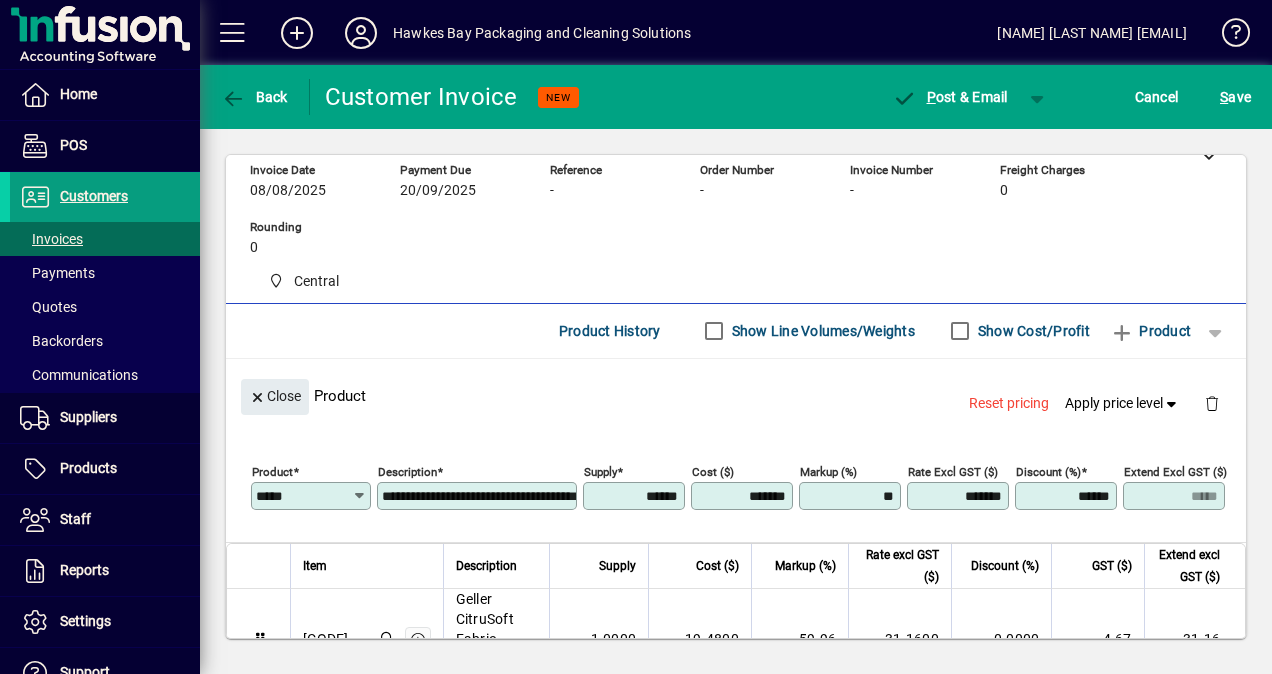 type on "**" 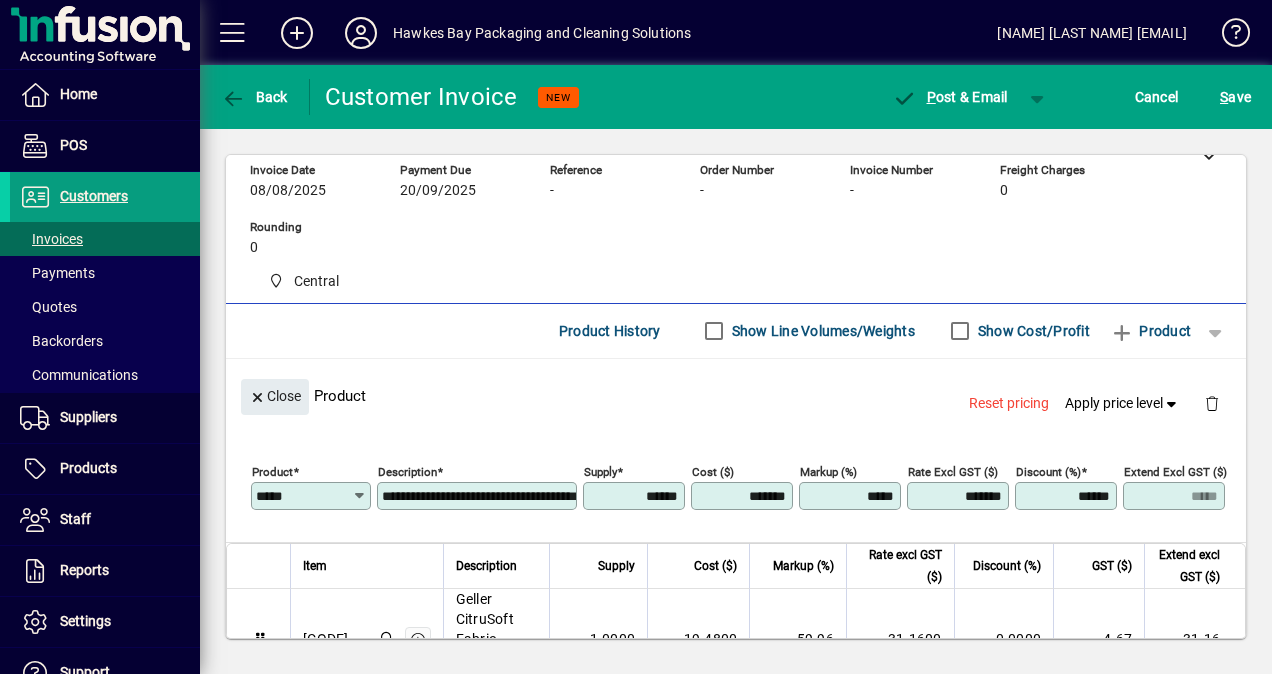 click on "Close  Product  Reset pricing   Apply price level" 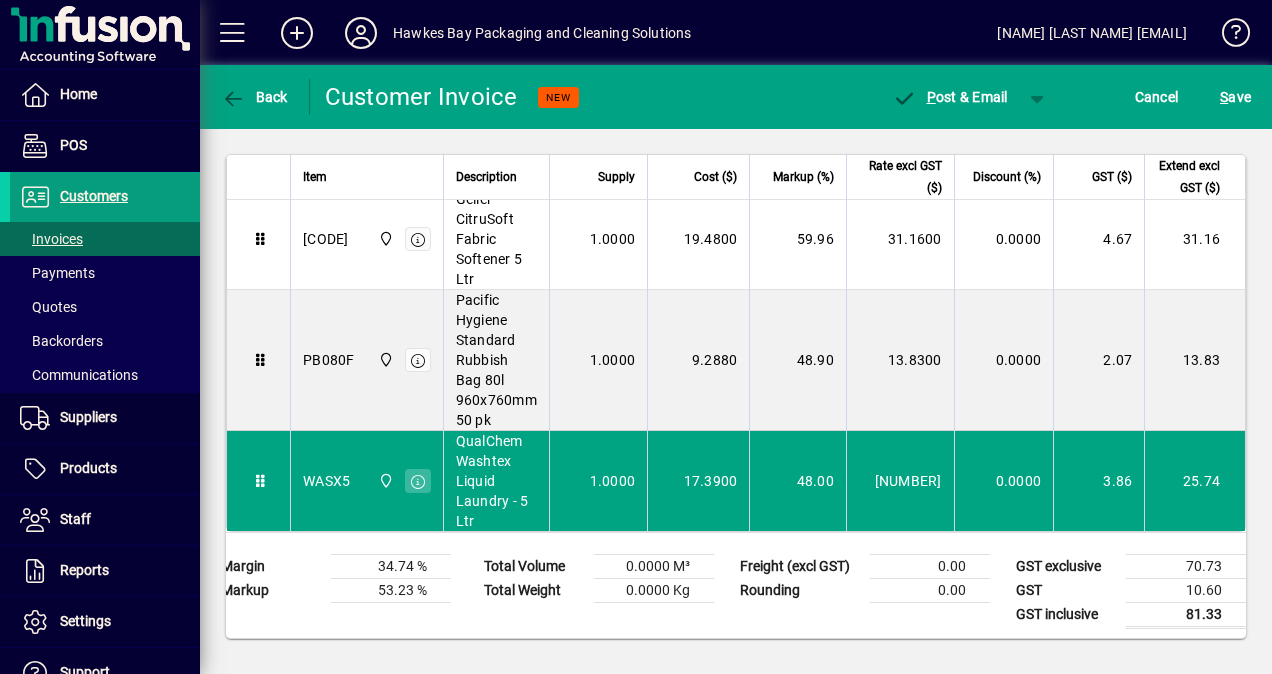 scroll, scrollTop: 1248, scrollLeft: 0, axis: vertical 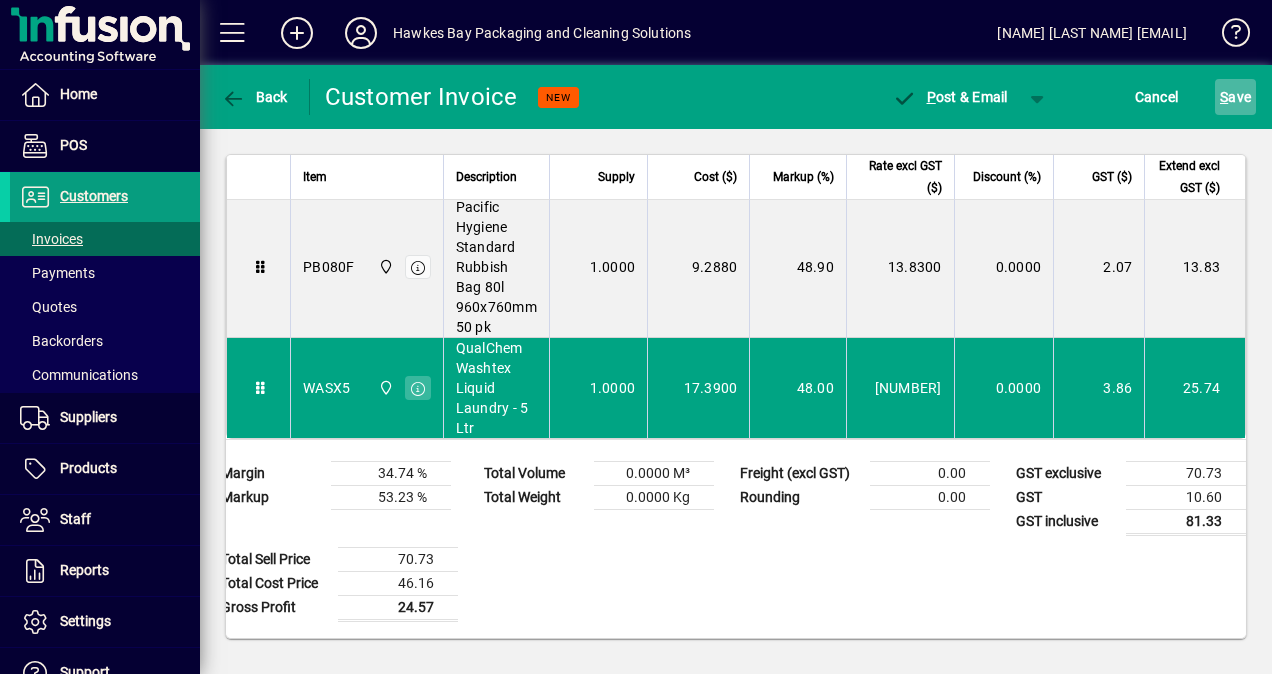 click on "S ave" 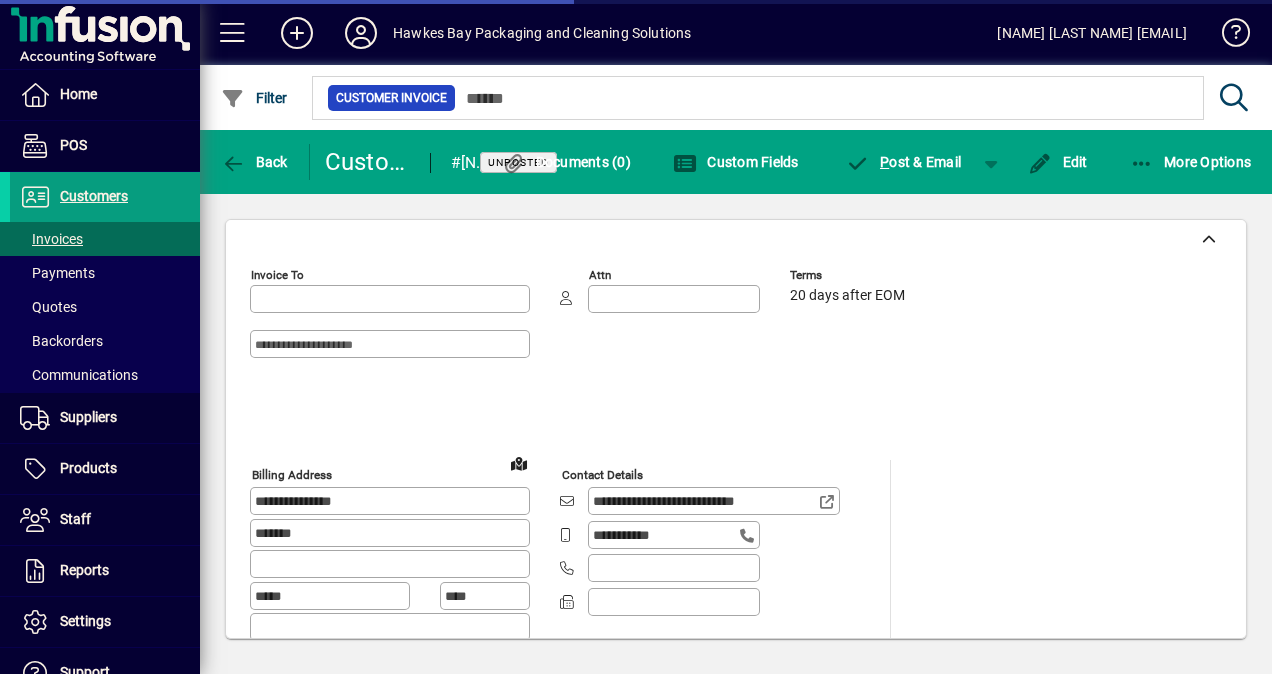 type on "**********" 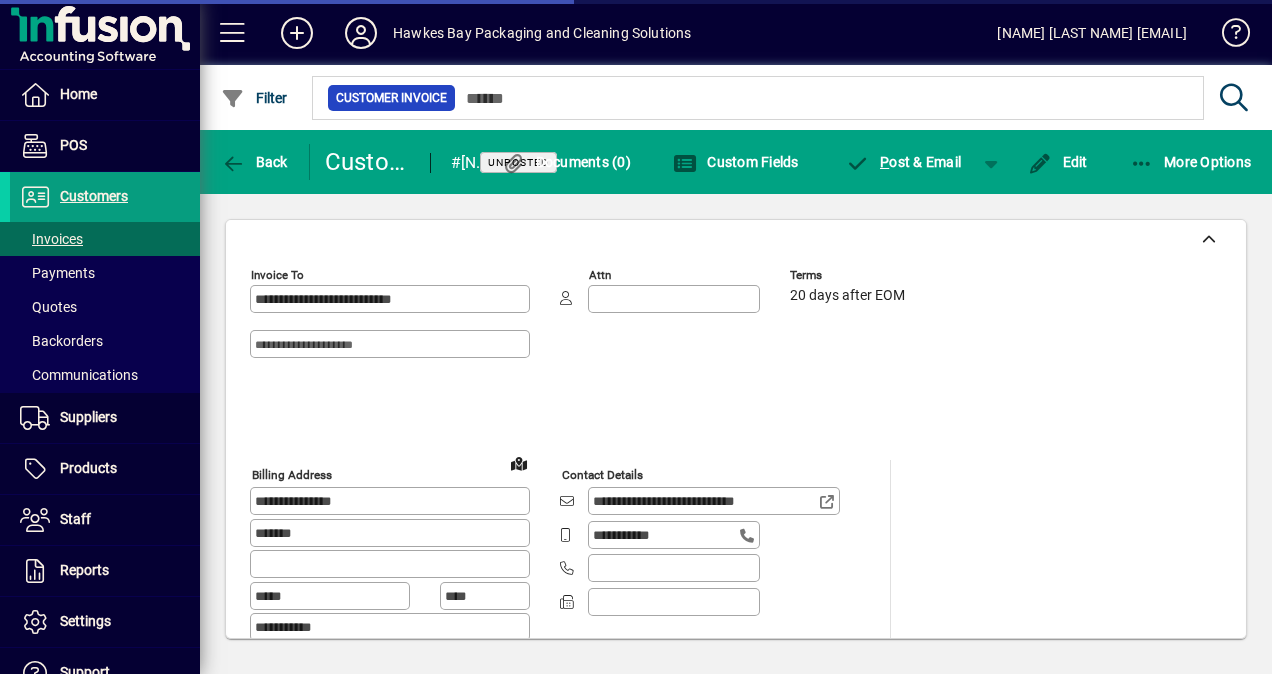type on "*******" 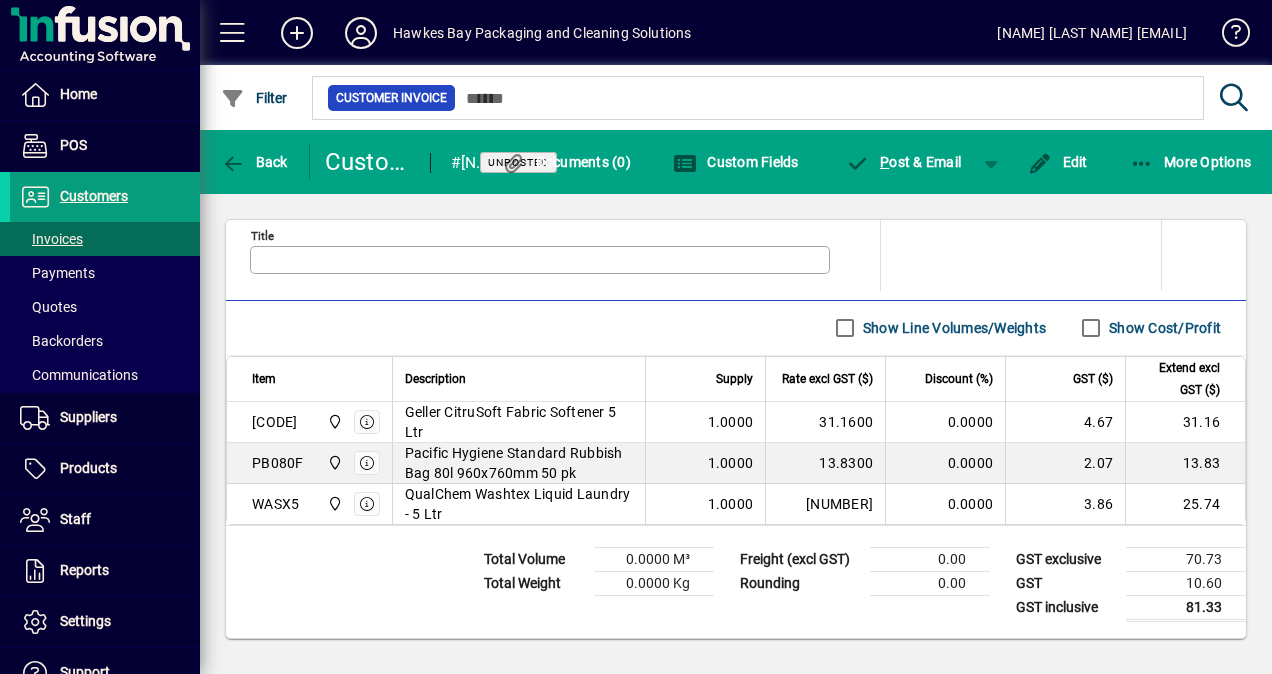 scroll, scrollTop: 1050, scrollLeft: 0, axis: vertical 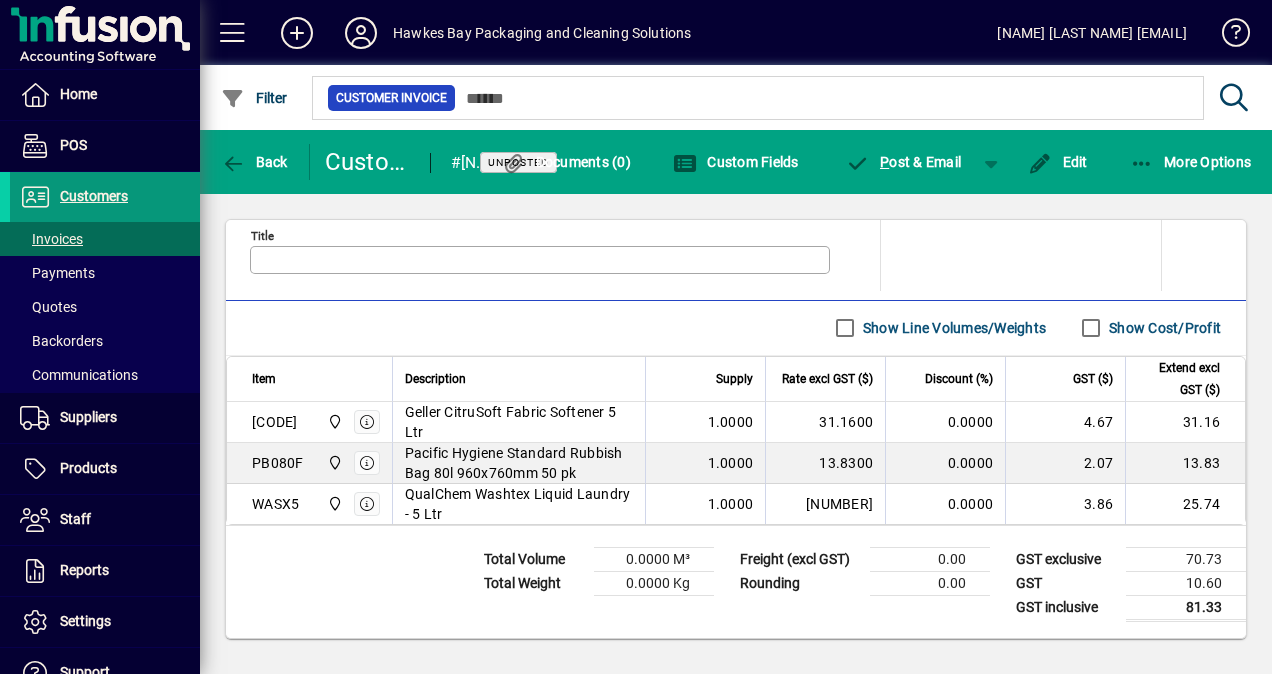 click on "Customers" at bounding box center [94, 196] 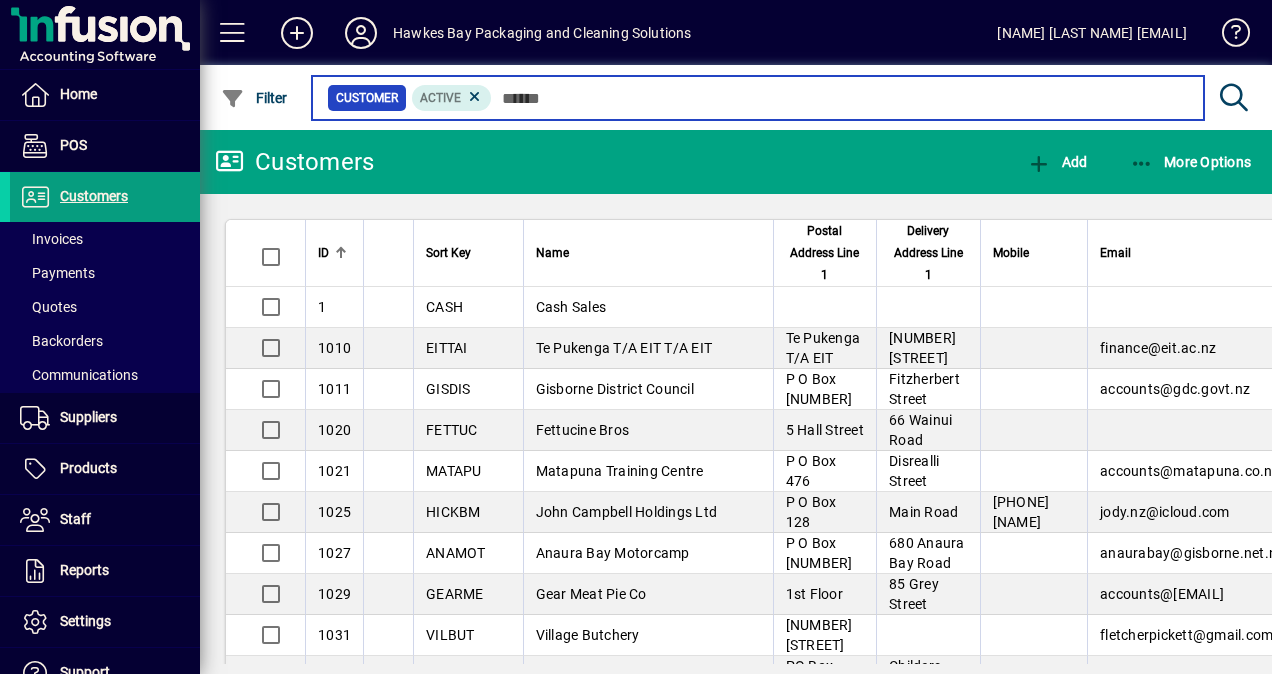 click at bounding box center [840, 98] 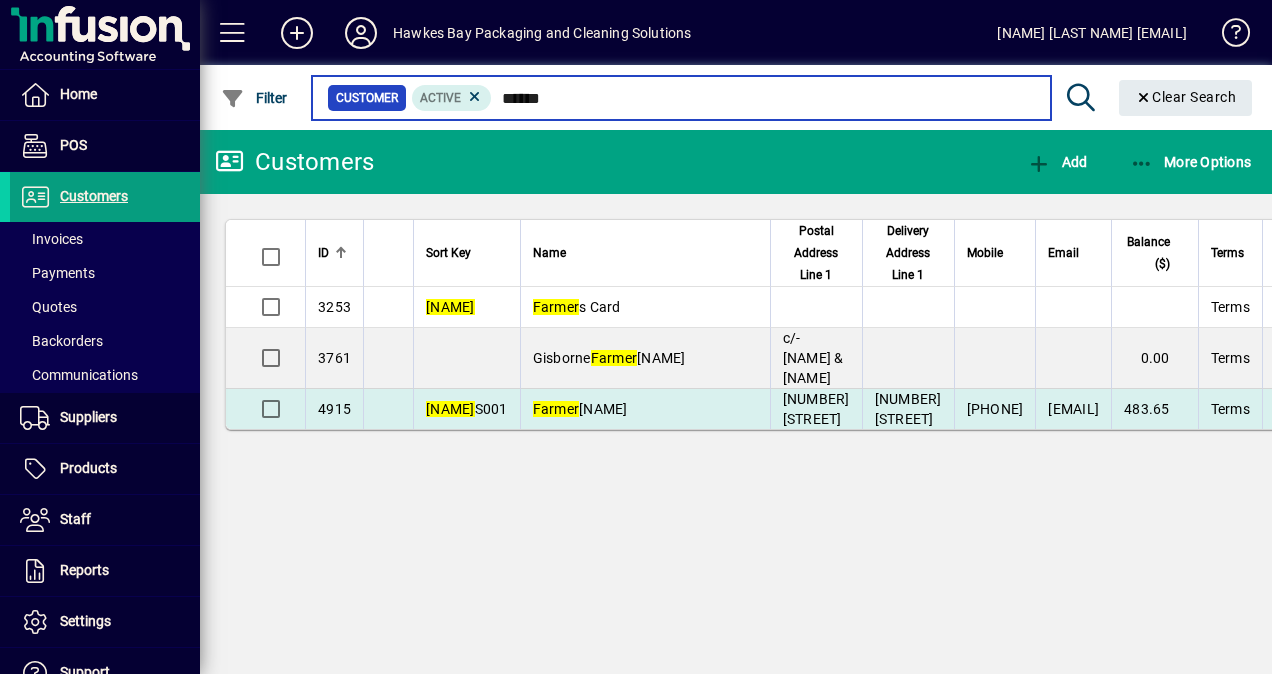 type on "******" 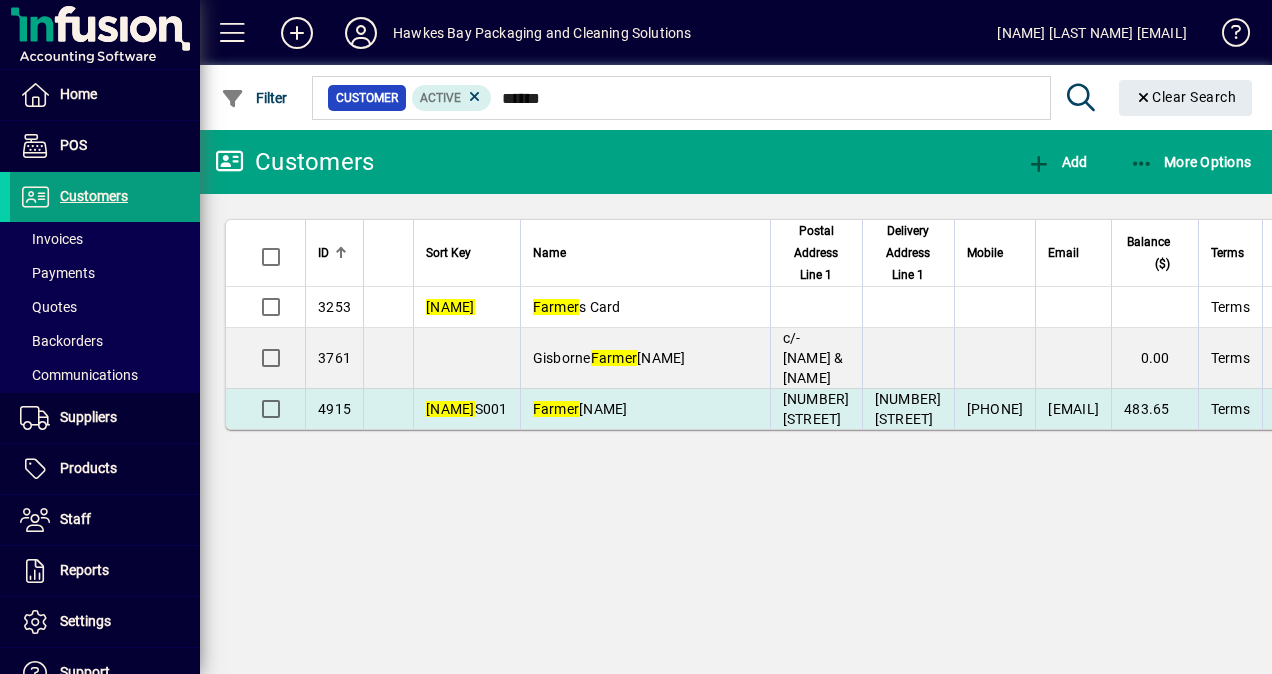 click on "Farmer s Quality Meats Ltd" at bounding box center (580, 409) 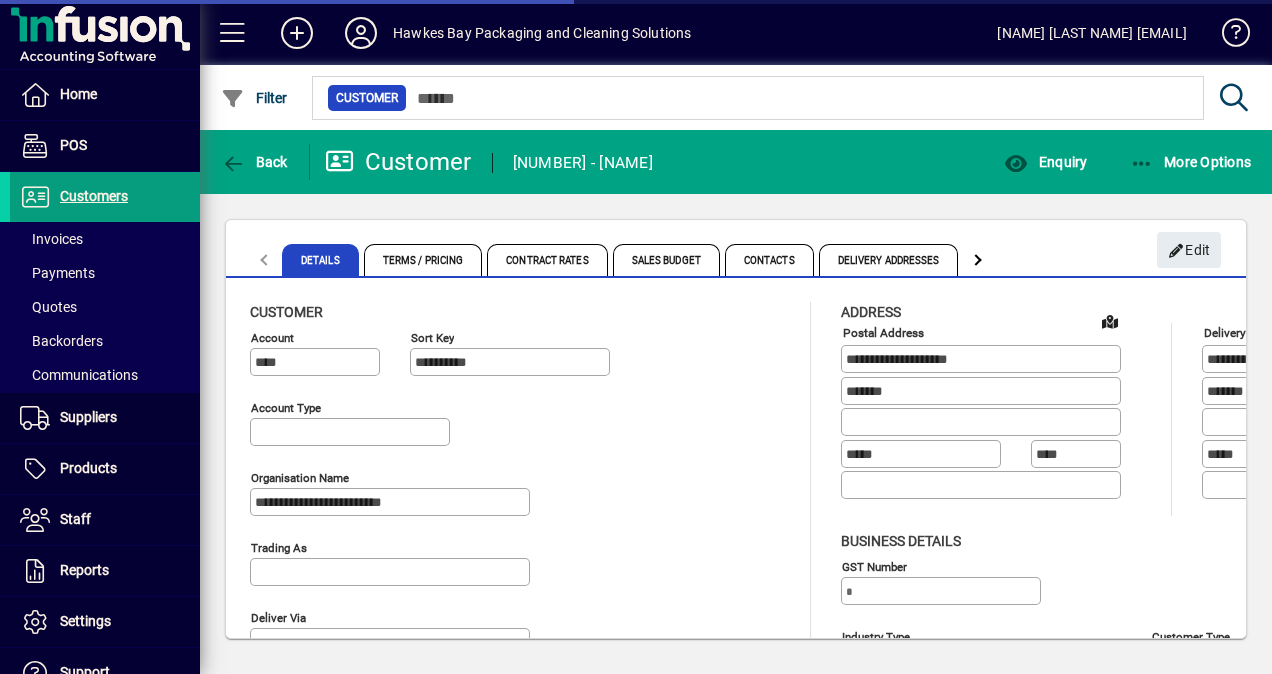 type on "**********" 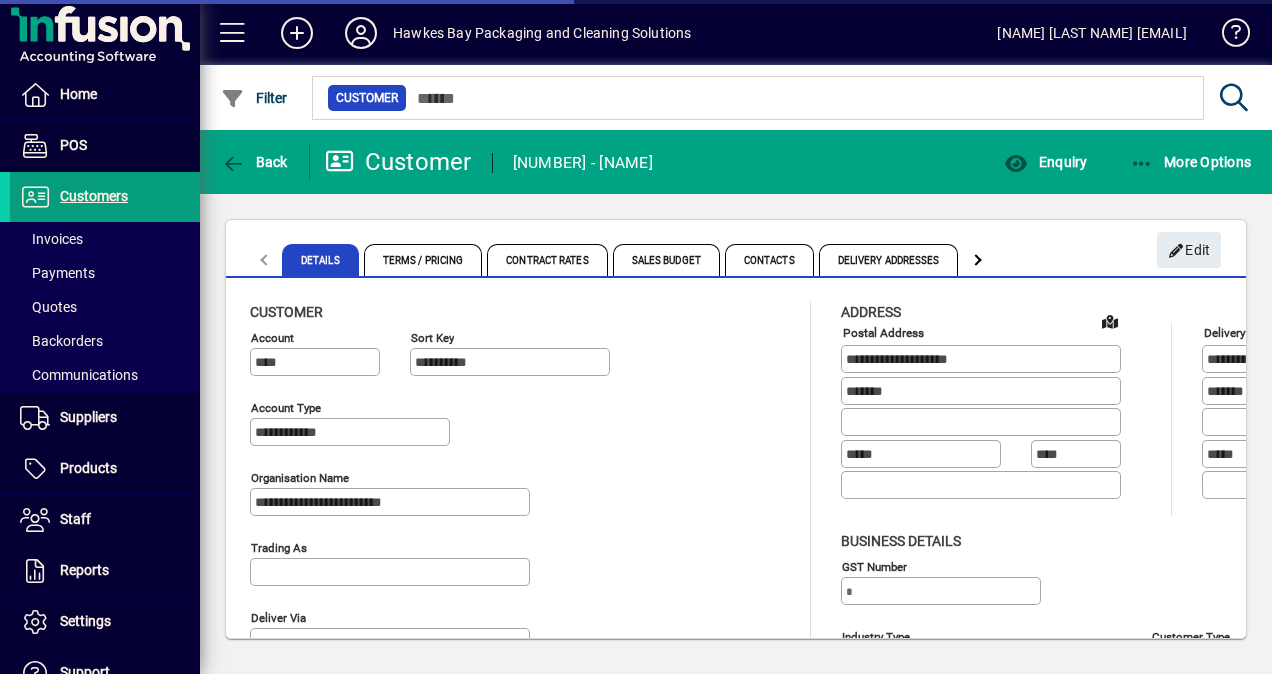 type on "**********" 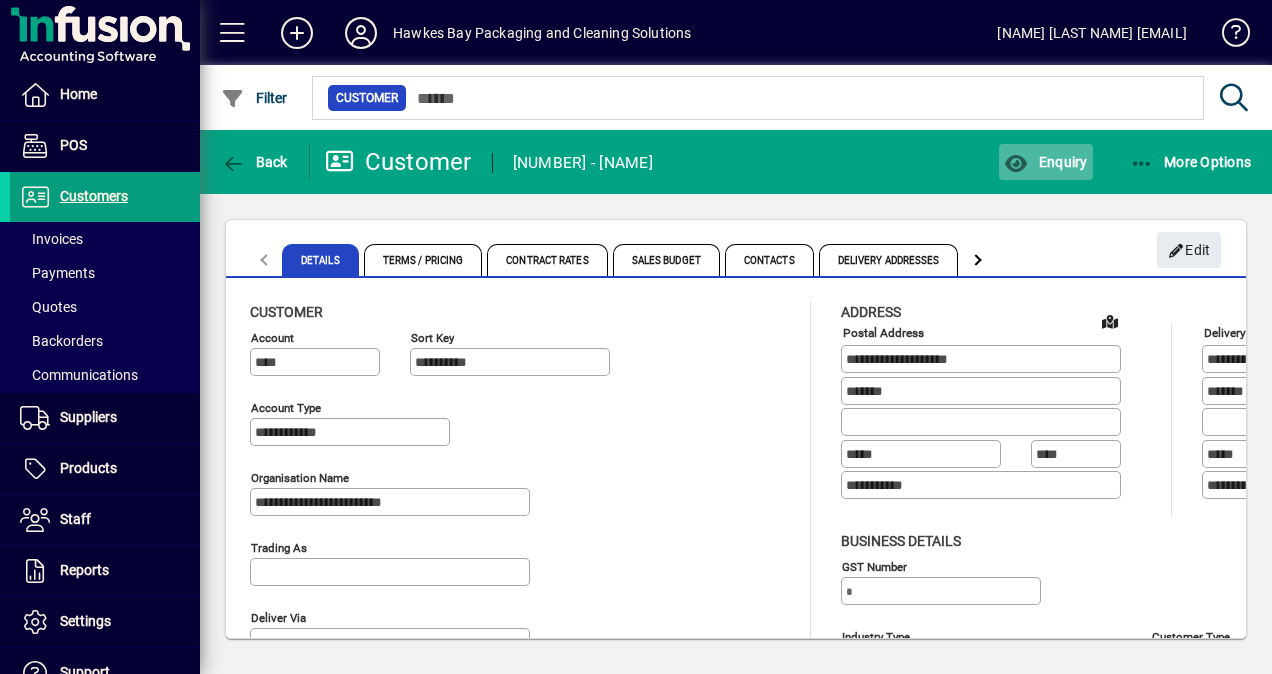 click 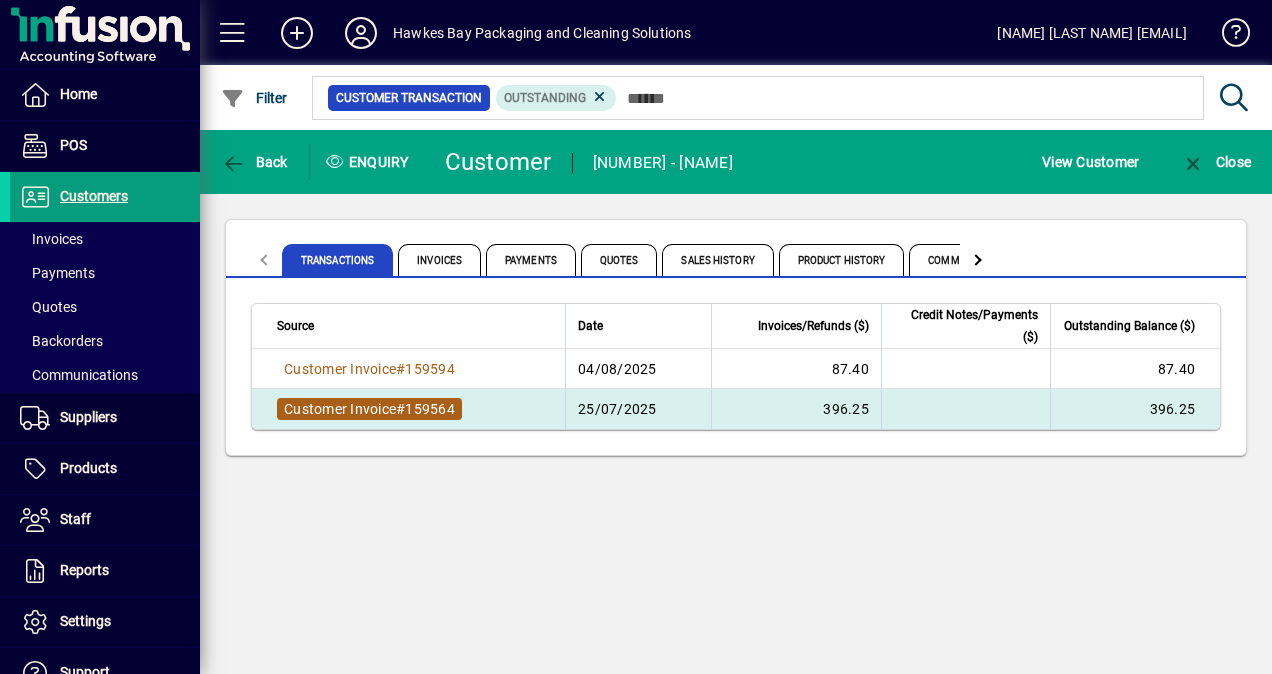 click on "Customer Invoice" at bounding box center [340, 409] 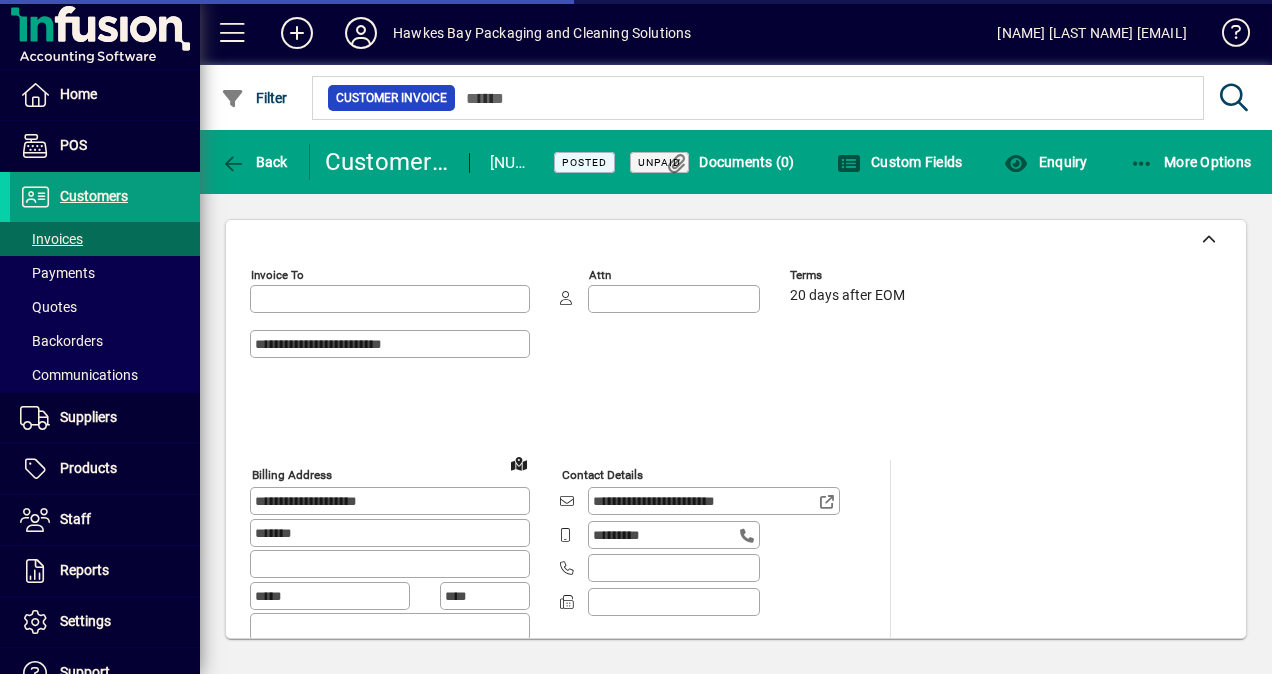 type on "**********" 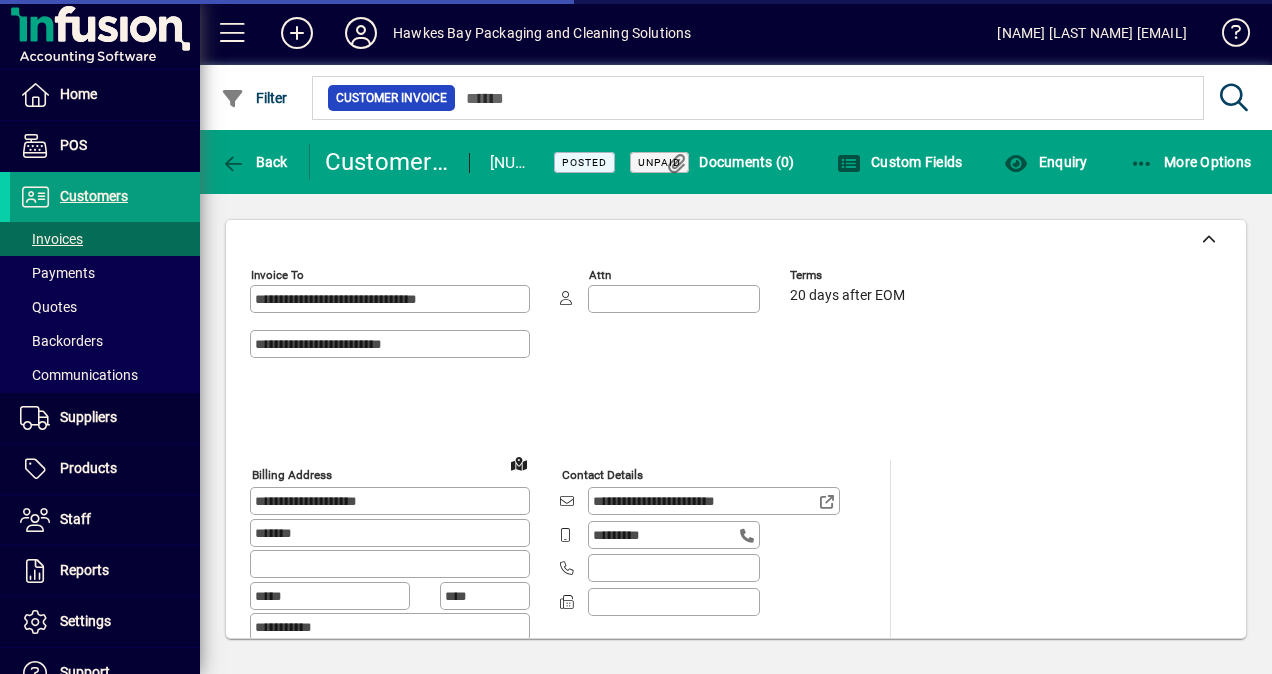 type on "**********" 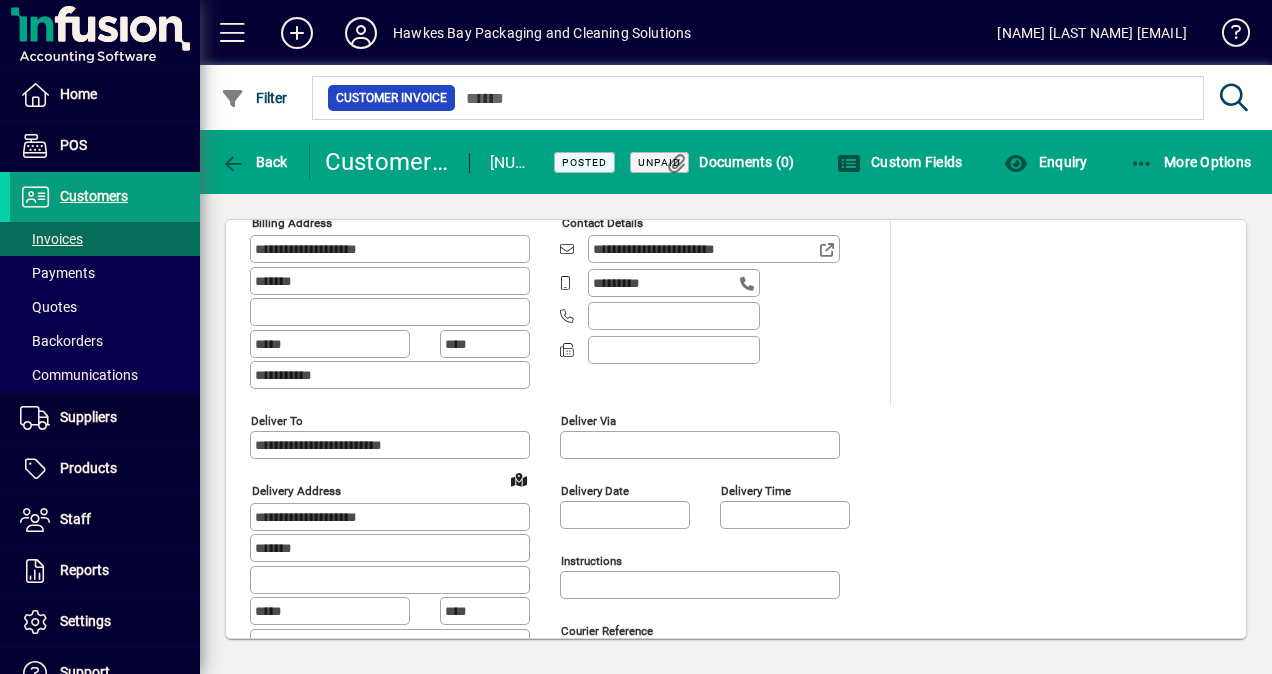 scroll, scrollTop: 0, scrollLeft: 0, axis: both 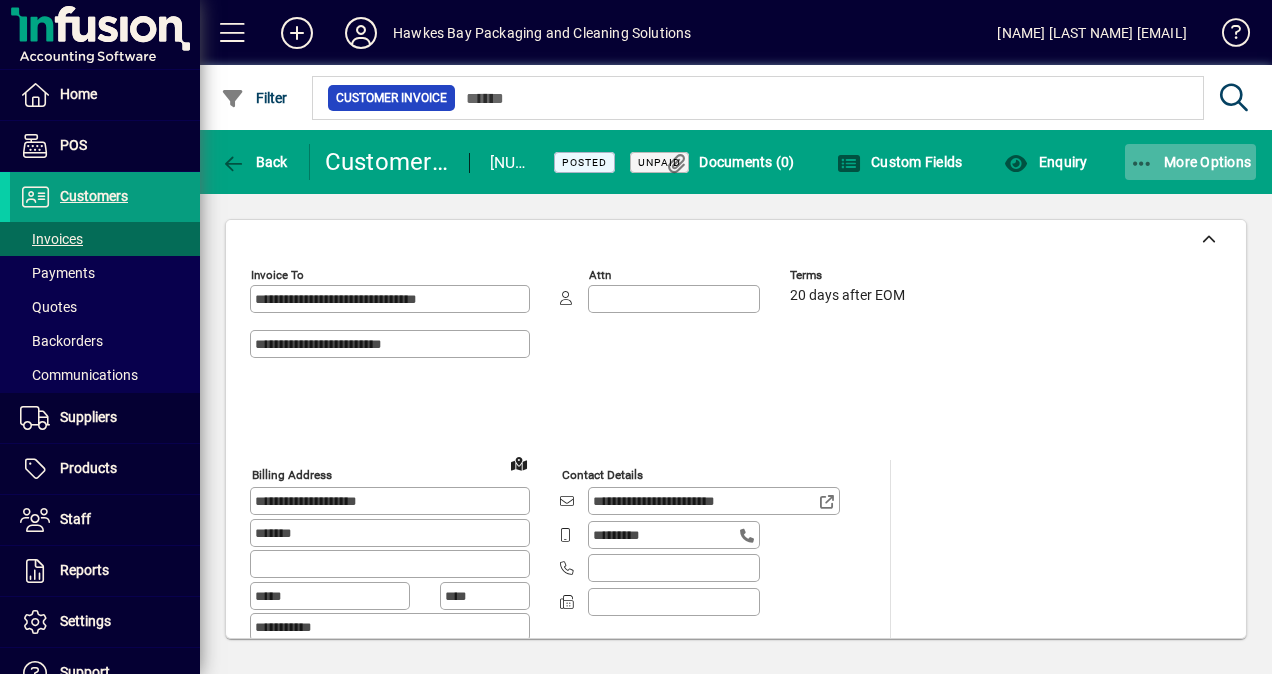 click on "More Options" 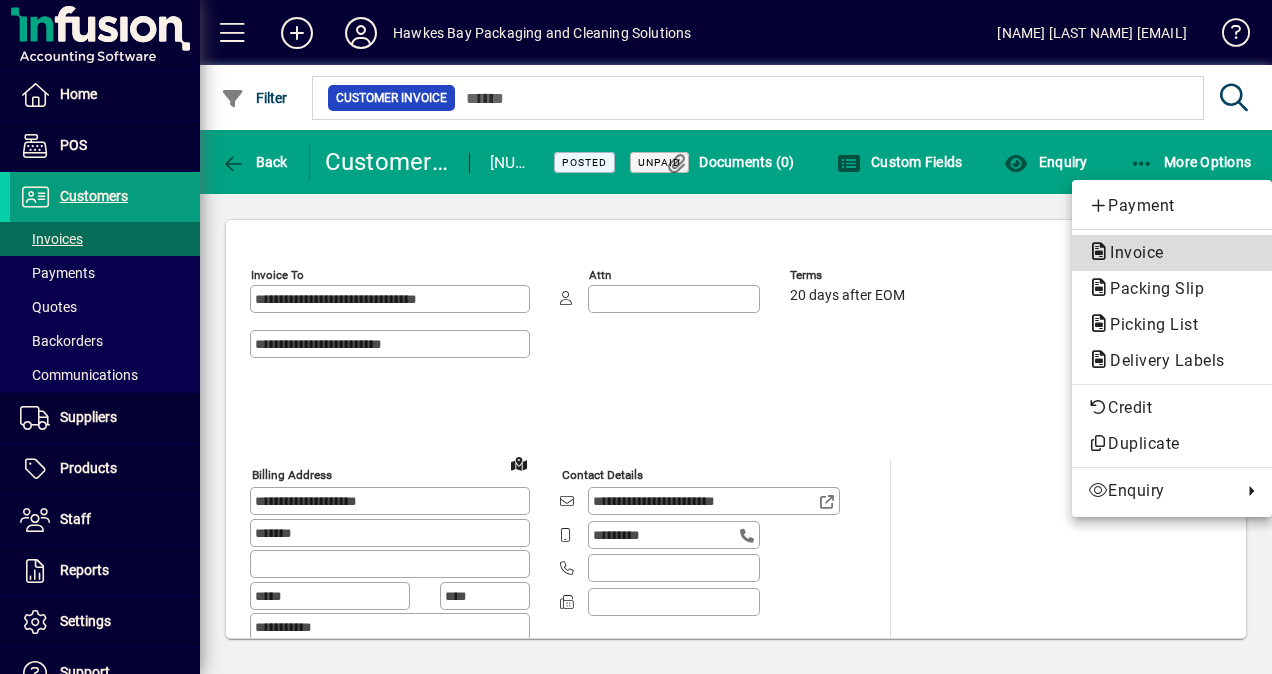 click on "Invoice" 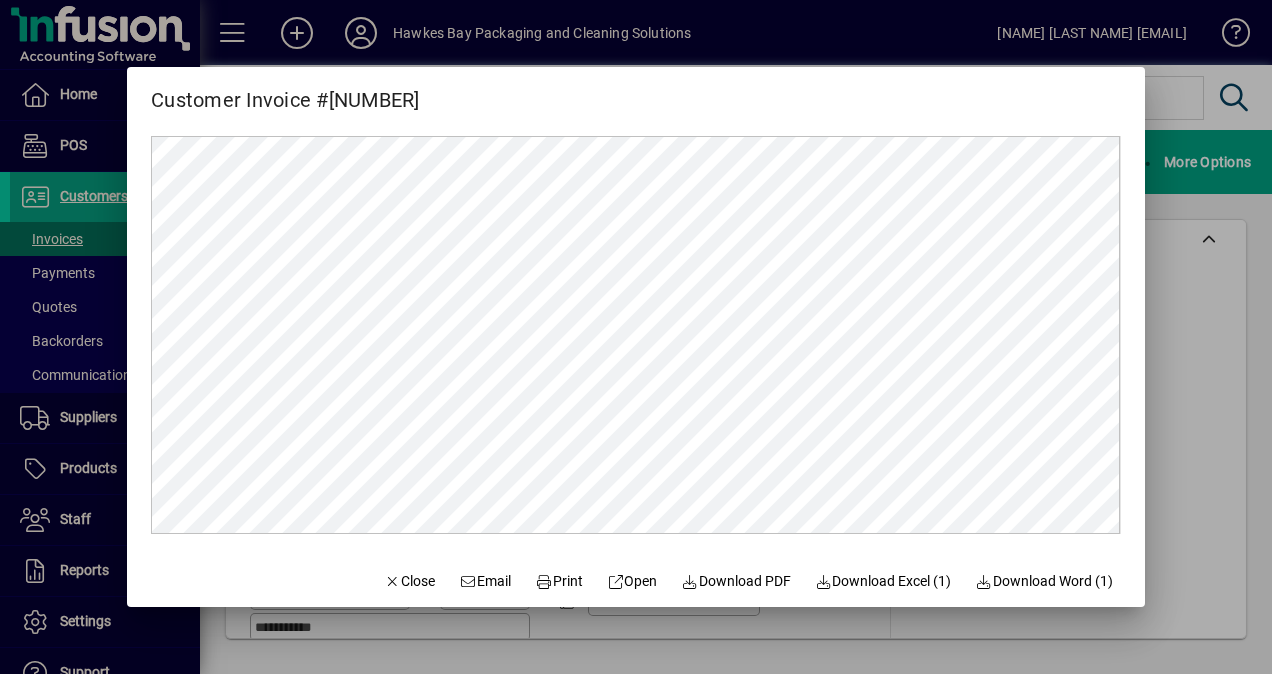 scroll, scrollTop: 0, scrollLeft: 0, axis: both 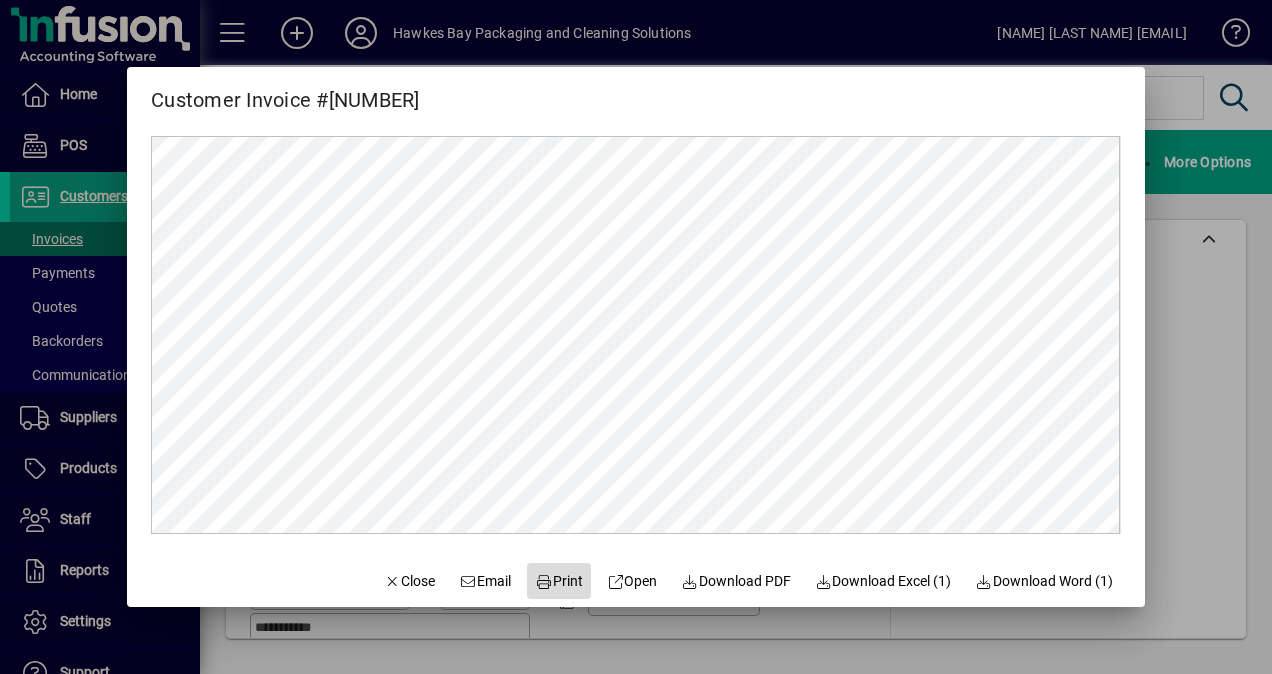 click on "Print" 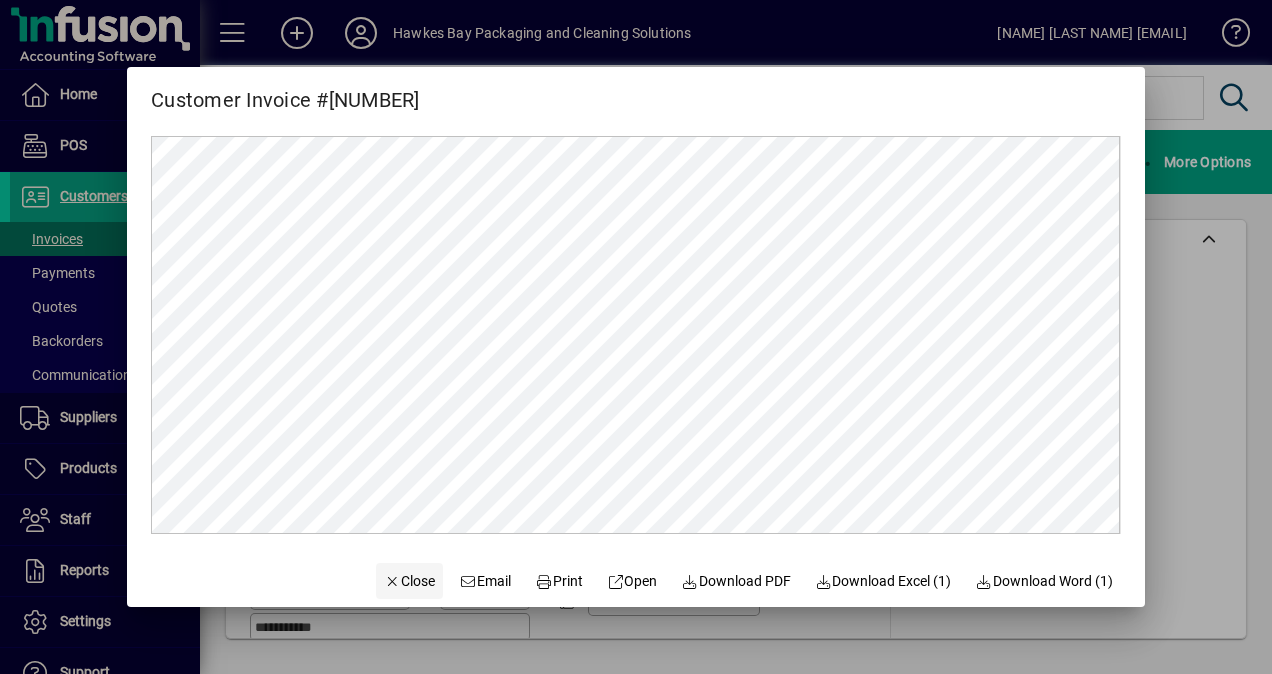 click on "Close" 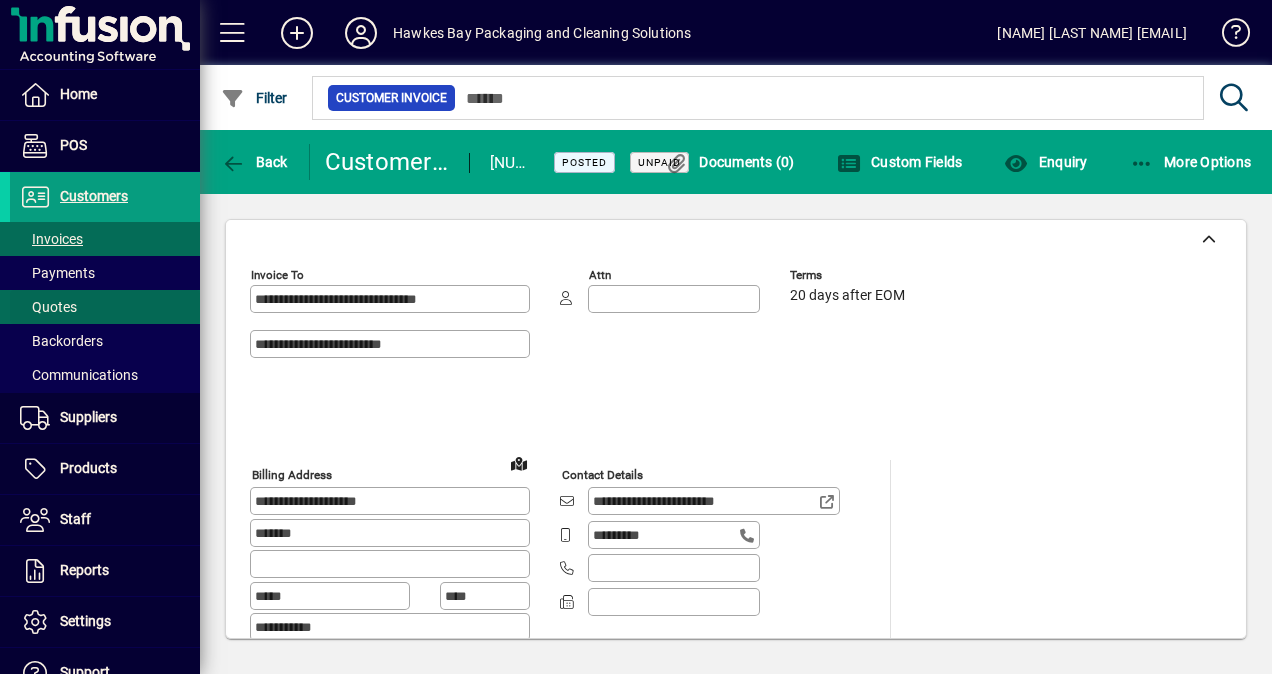 drag, startPoint x: 61, startPoint y: 305, endPoint x: 88, endPoint y: 310, distance: 27.45906 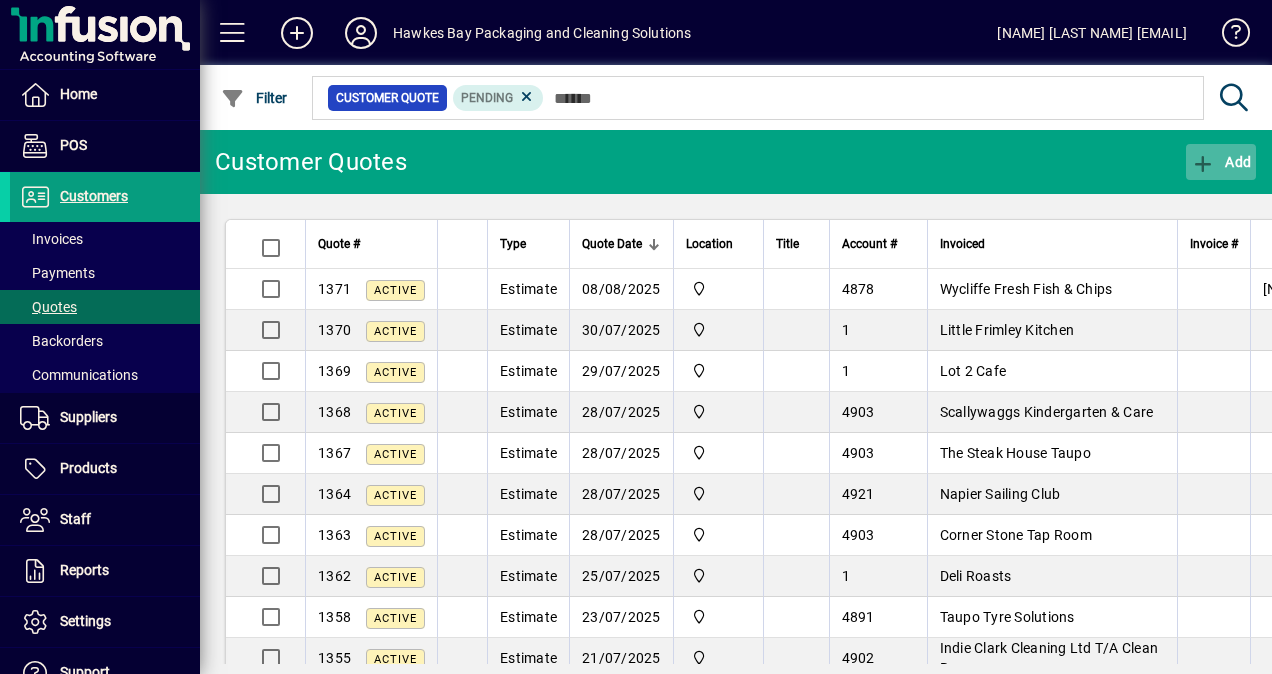click 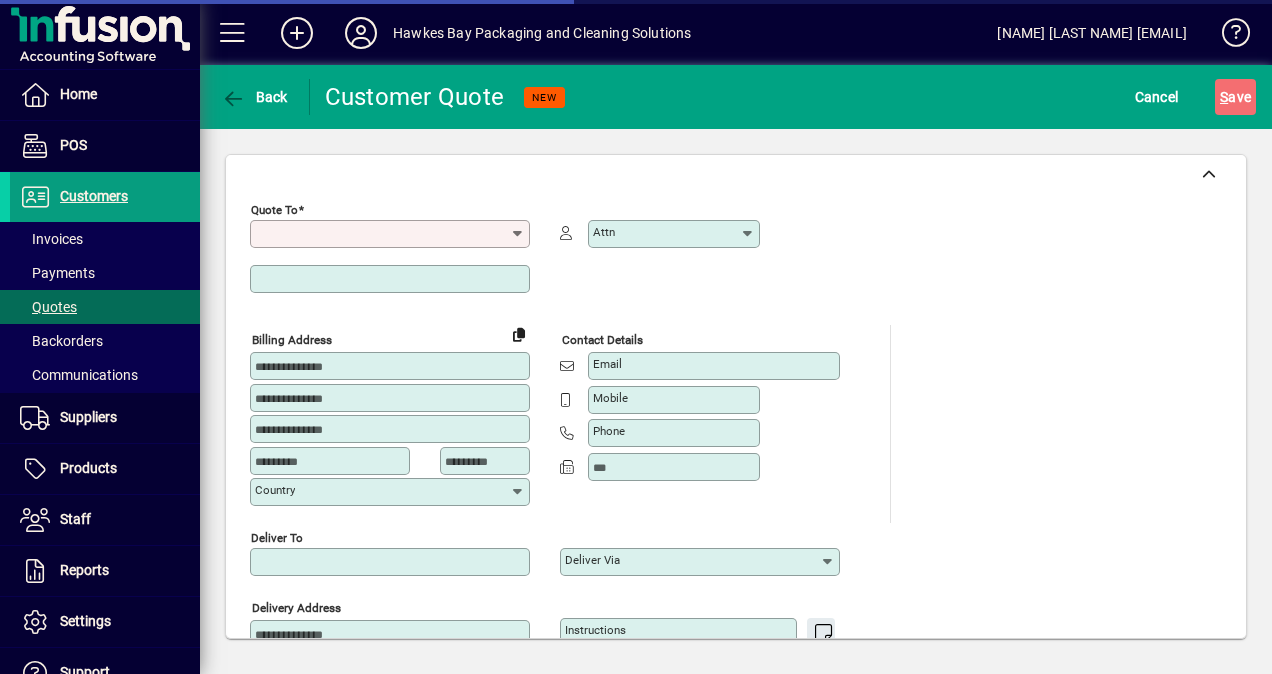 type on "**********" 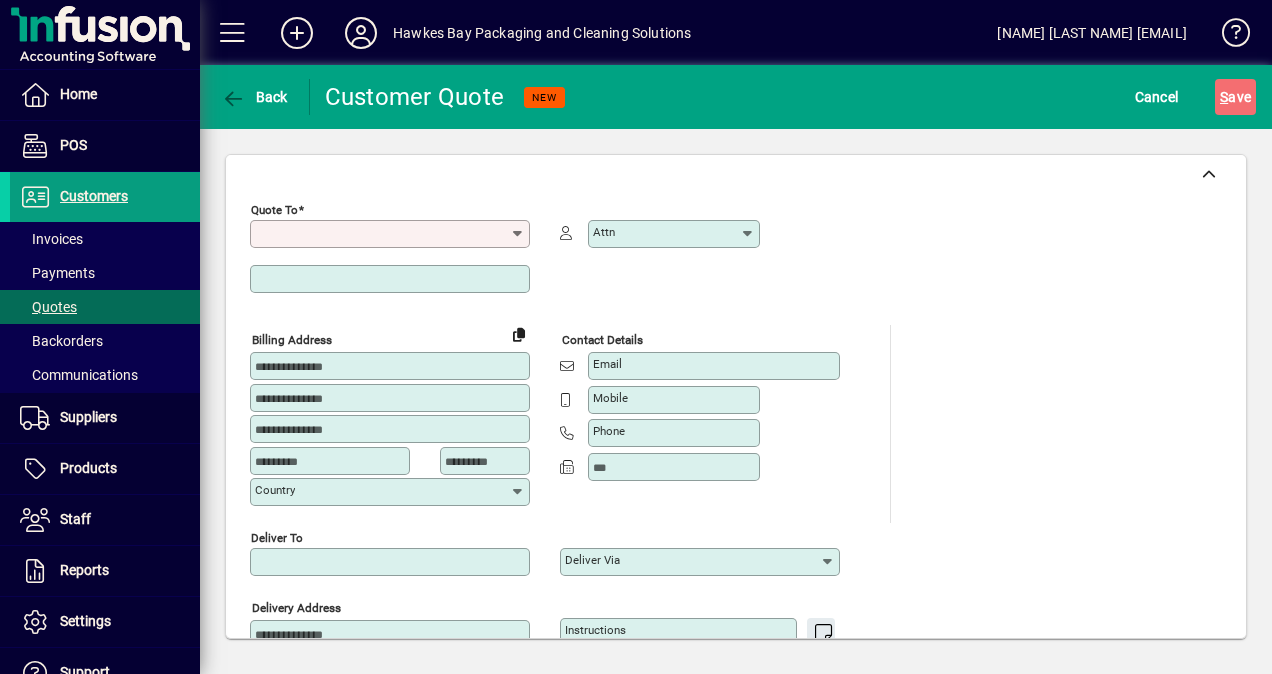 click on "Quote To" at bounding box center (382, 234) 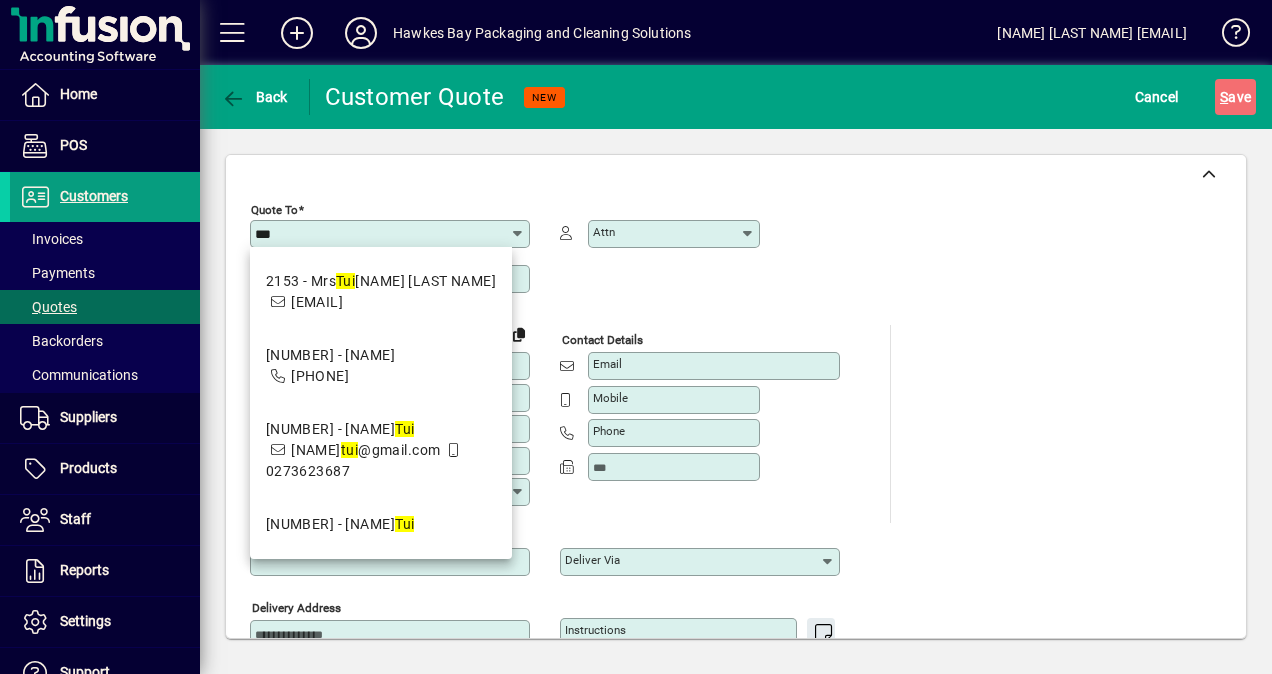 drag, startPoint x: 339, startPoint y: 540, endPoint x: 397, endPoint y: 544, distance: 58.137768 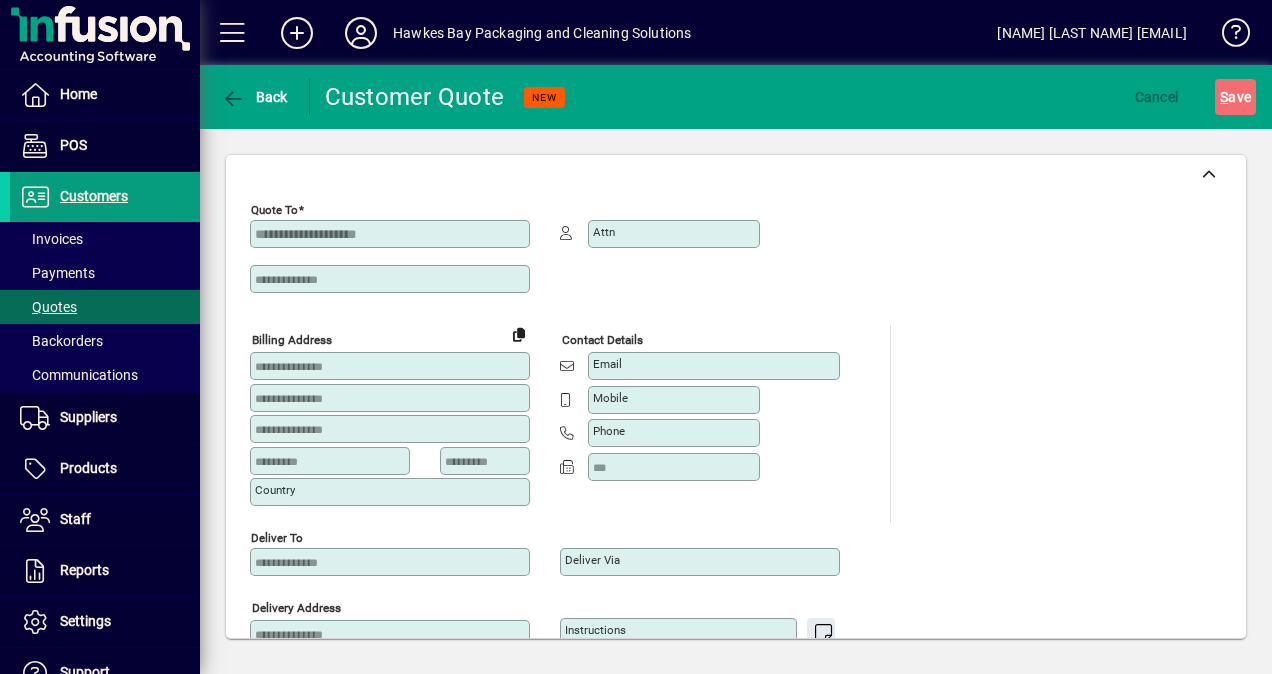 type on "**********" 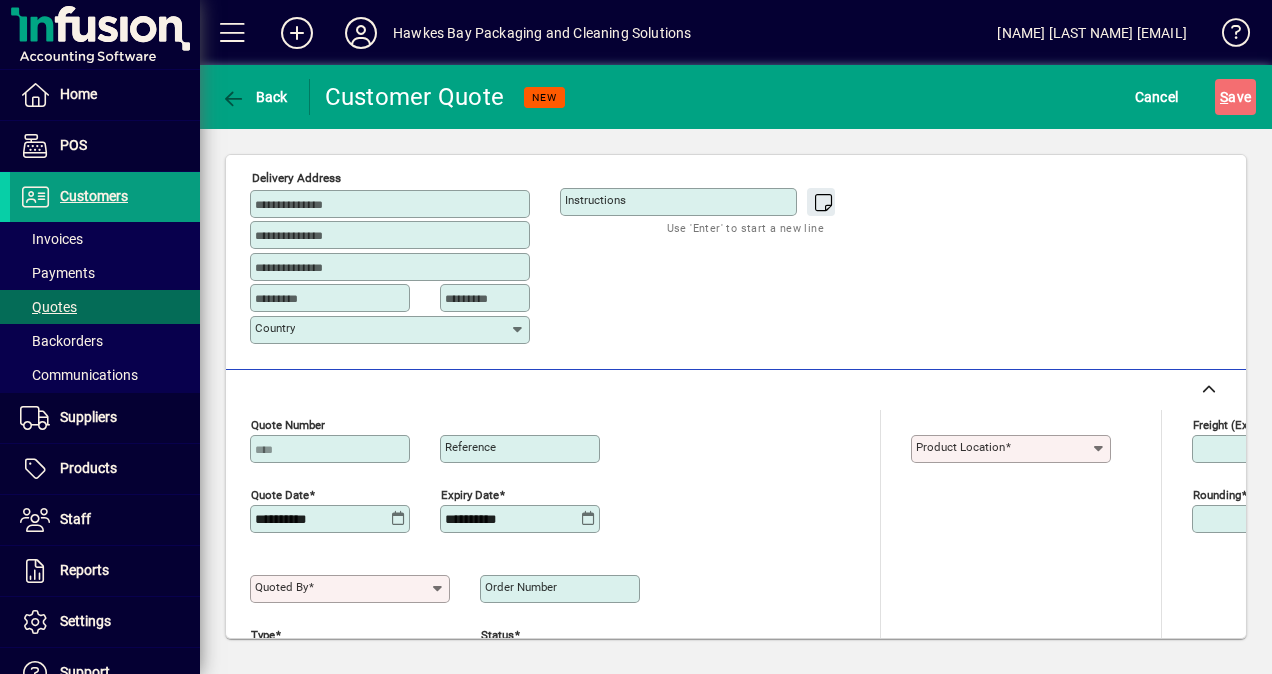 scroll, scrollTop: 600, scrollLeft: 0, axis: vertical 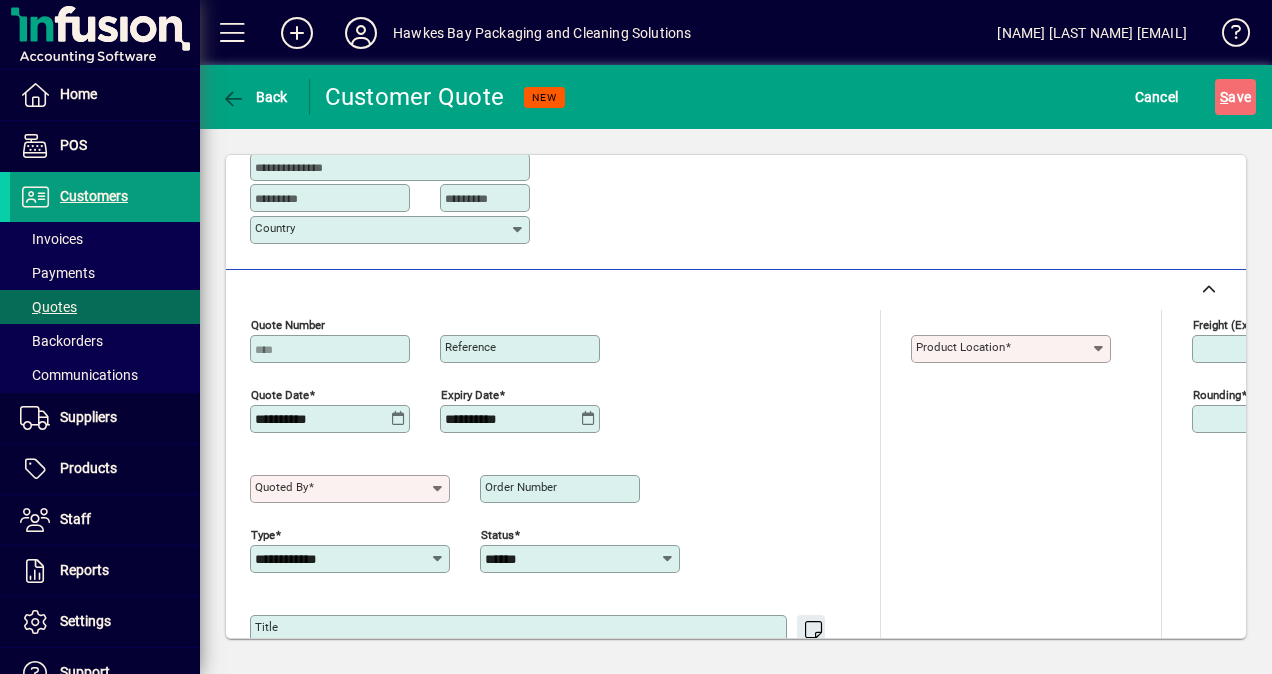 click on "Reference" at bounding box center [522, 349] 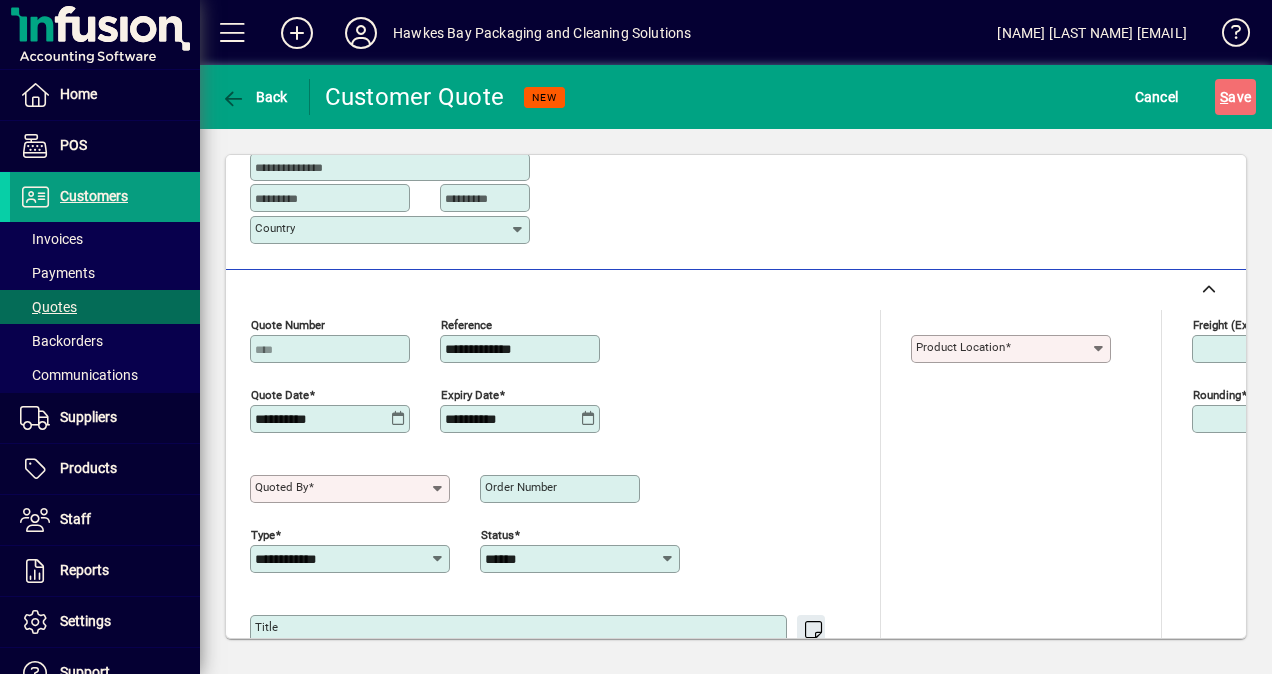 type on "**********" 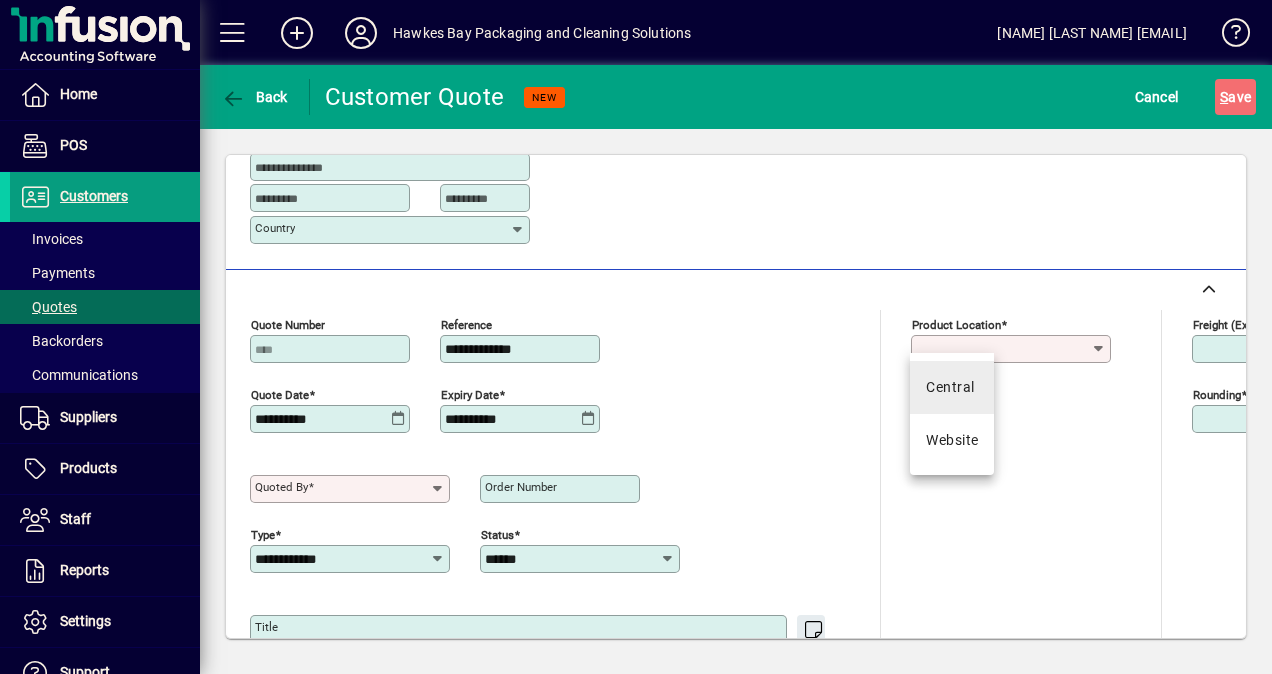 click on "Central" at bounding box center [952, 387] 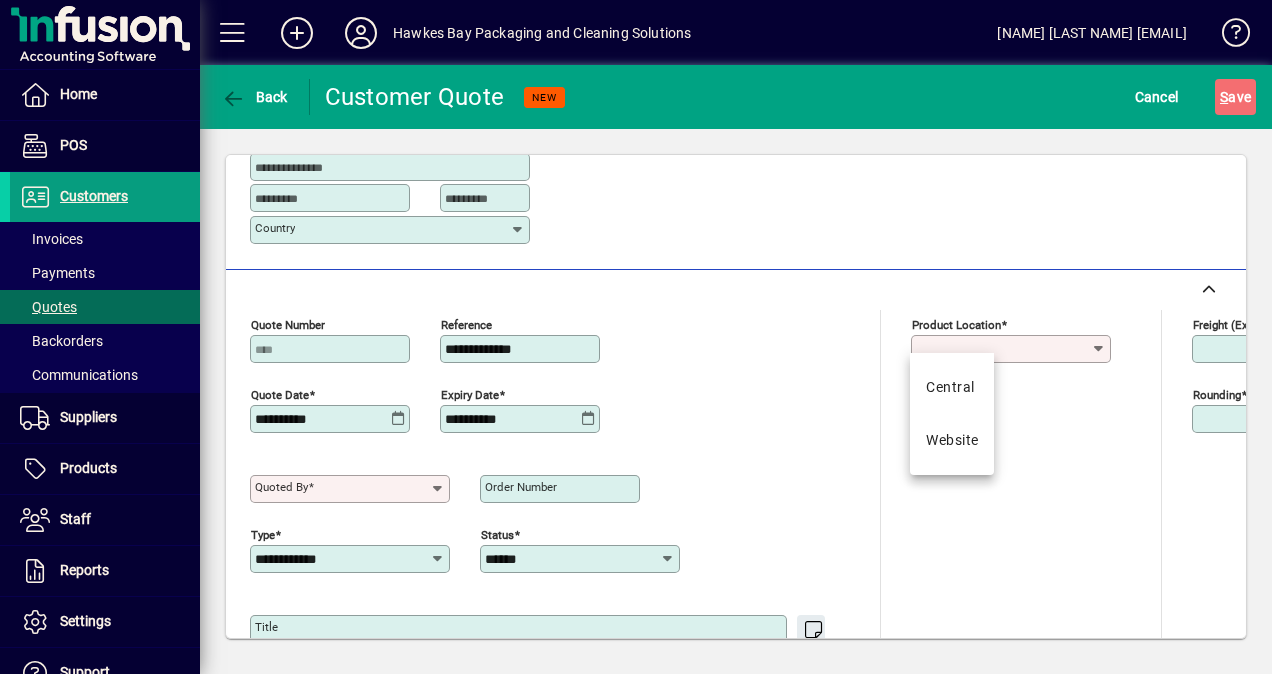 type on "*******" 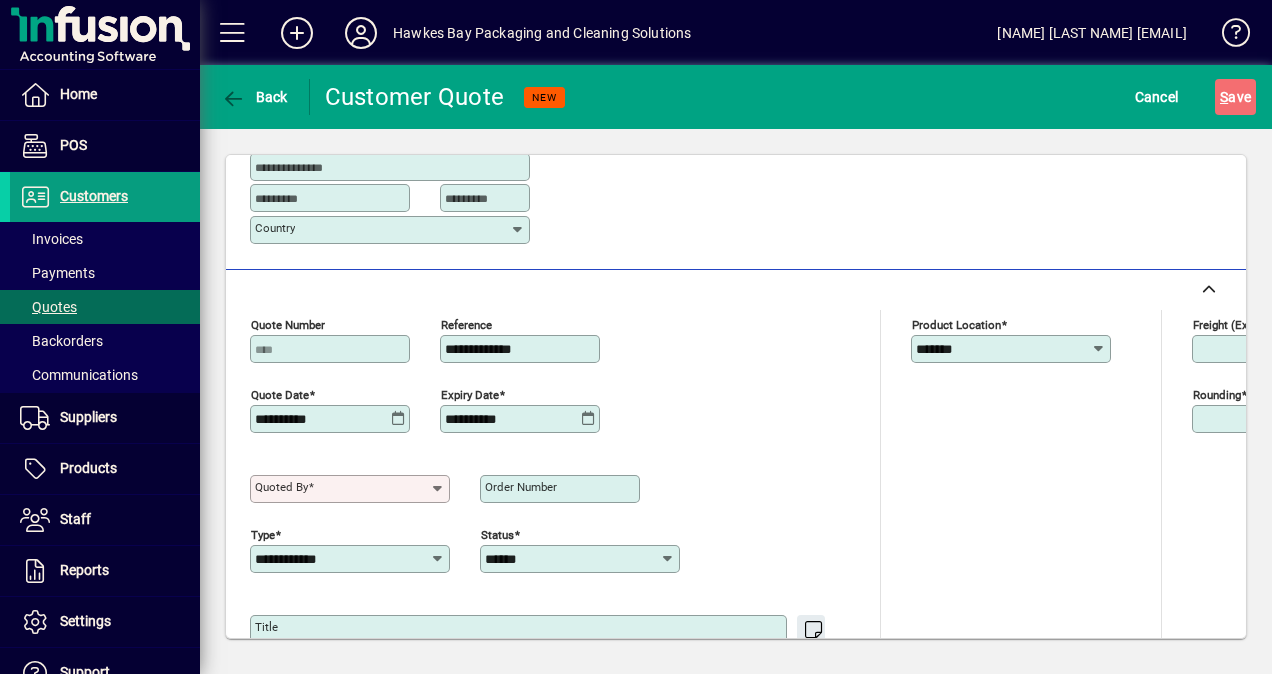 click on "Quoted by" 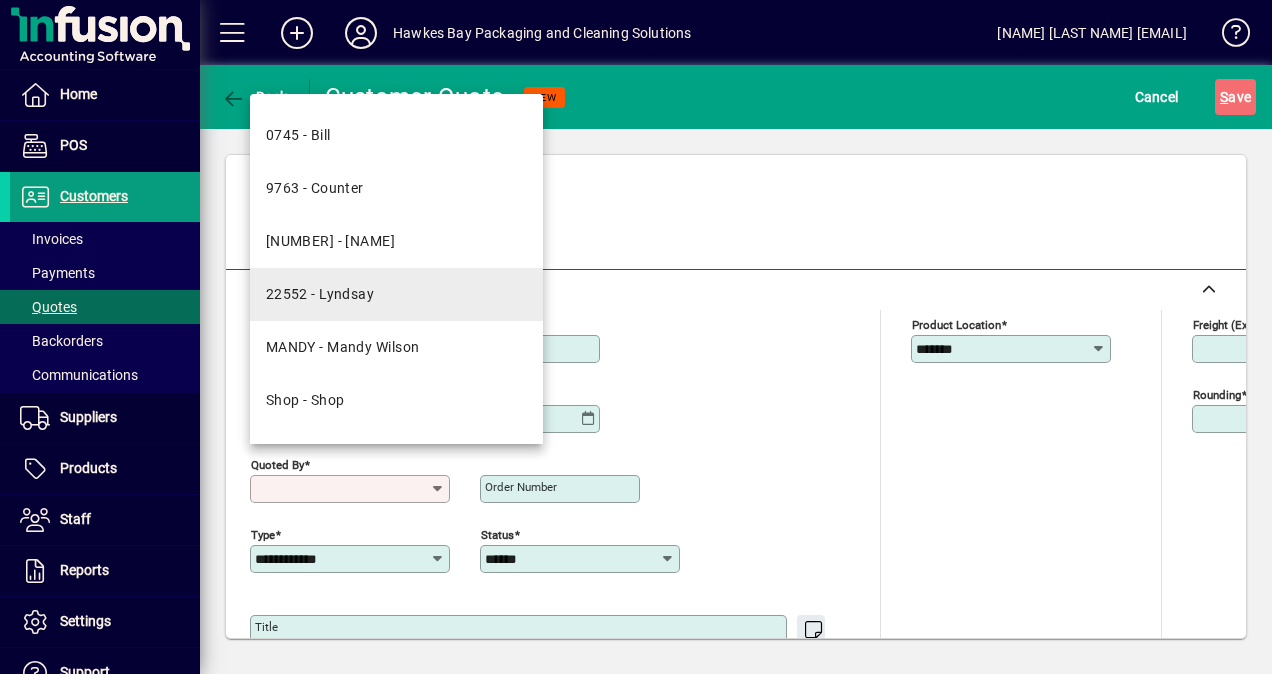 scroll, scrollTop: 196, scrollLeft: 0, axis: vertical 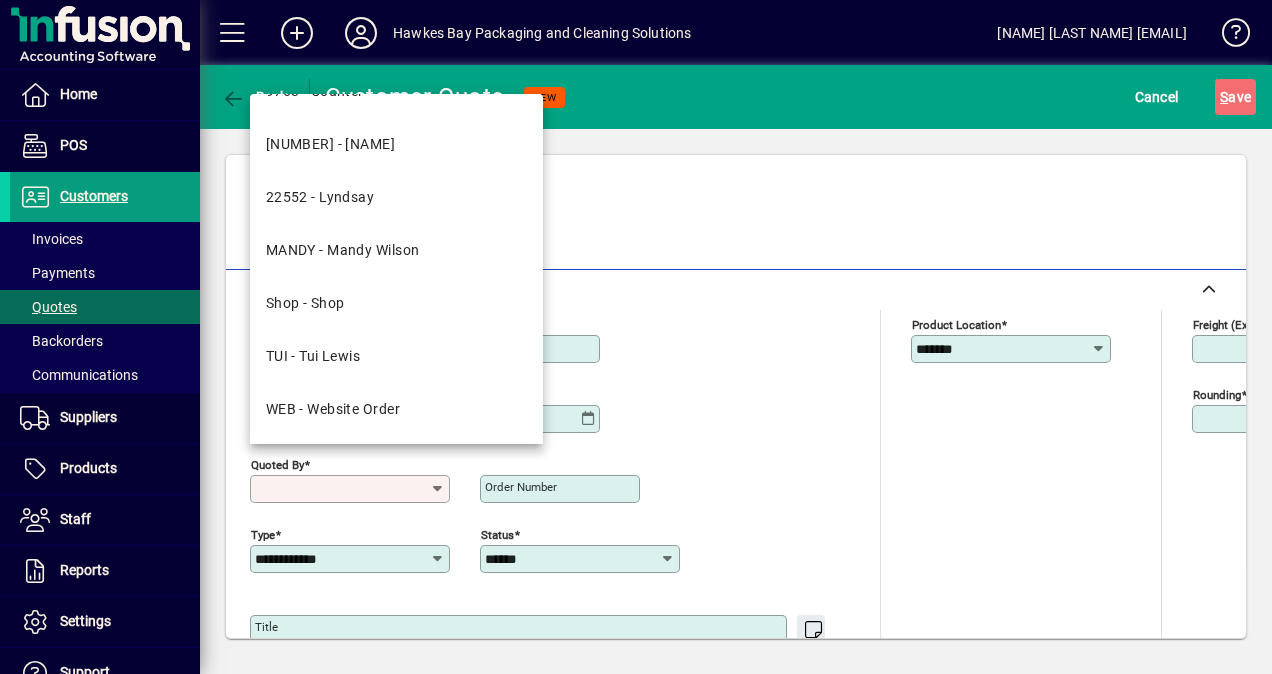 drag, startPoint x: 357, startPoint y: 358, endPoint x: 797, endPoint y: 376, distance: 440.36804 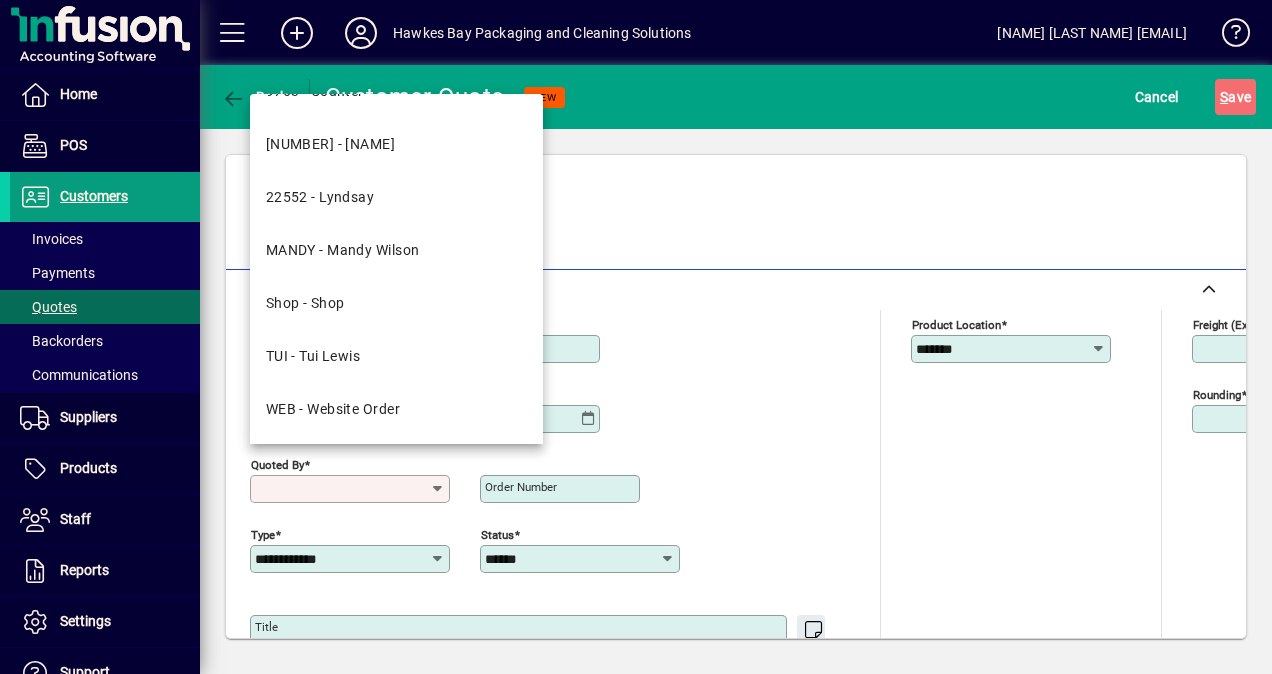 type on "**********" 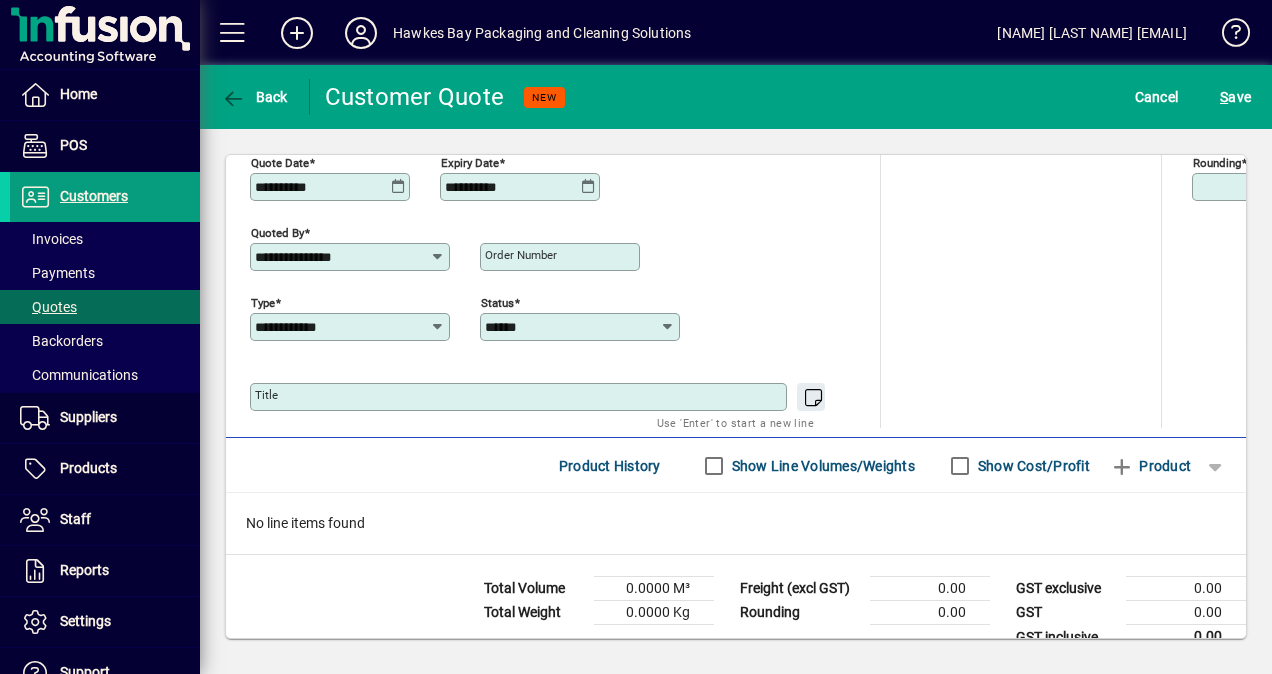 scroll, scrollTop: 845, scrollLeft: 0, axis: vertical 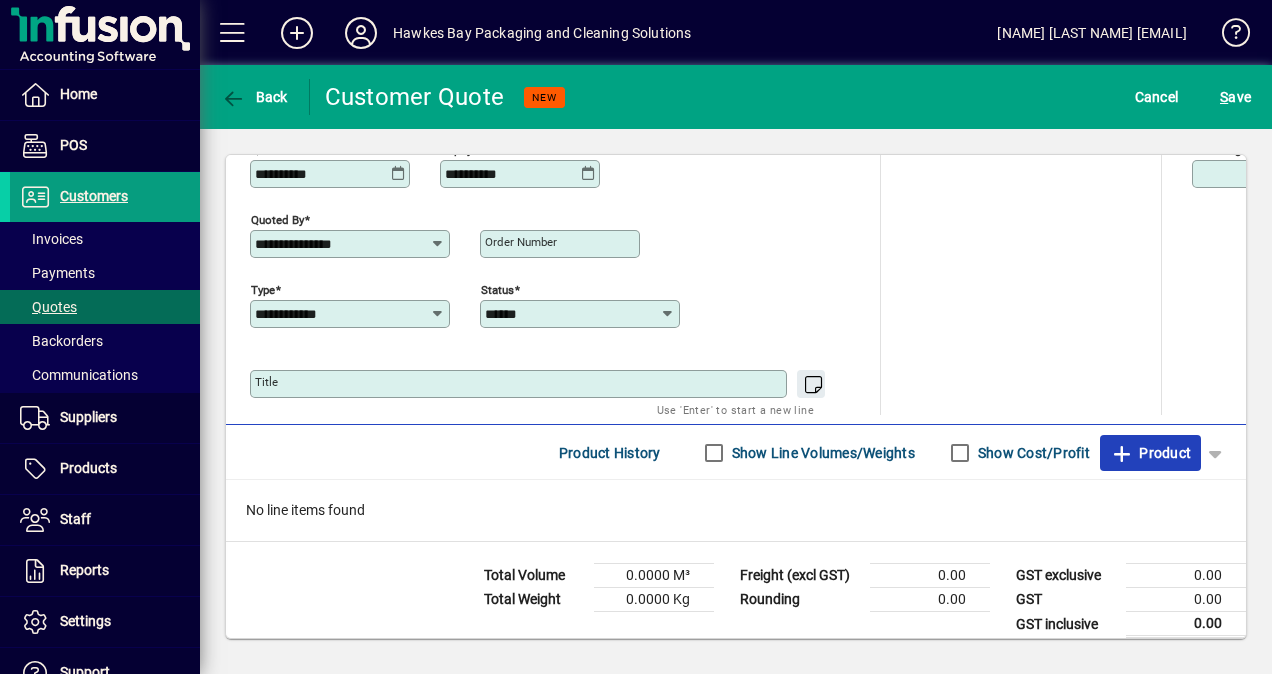 click on "Product" 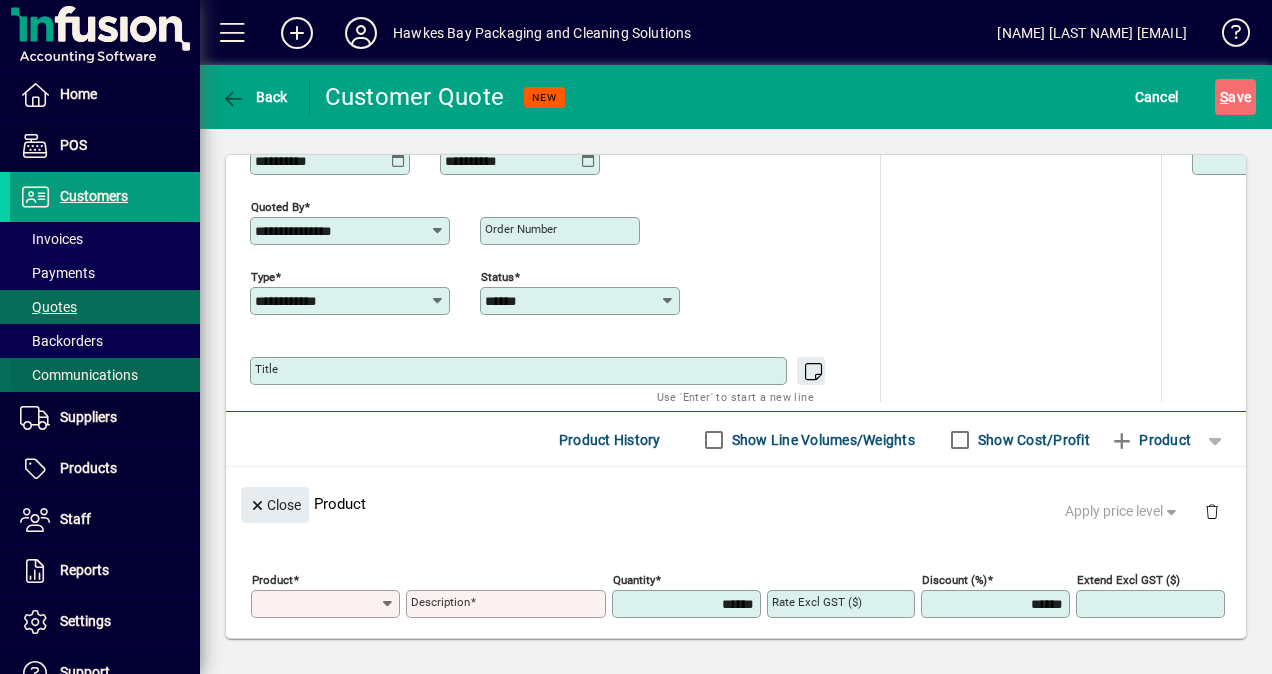 scroll, scrollTop: 150, scrollLeft: 0, axis: vertical 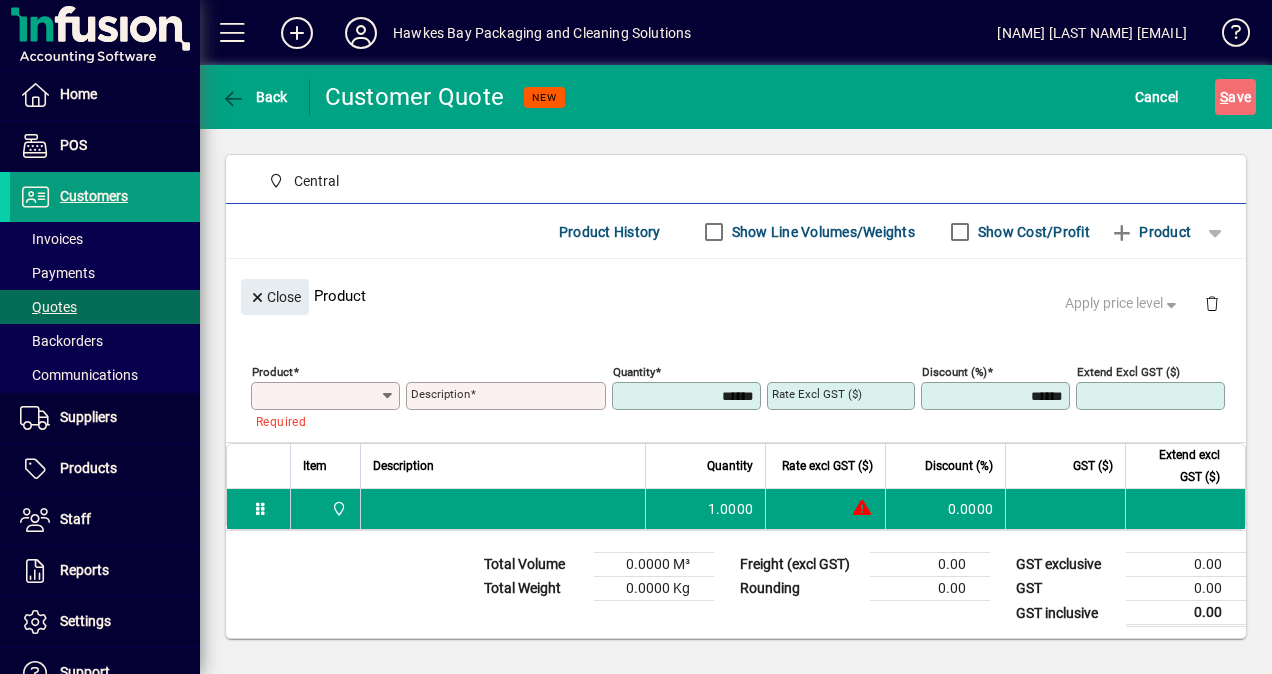 click on "Product" at bounding box center (318, 396) 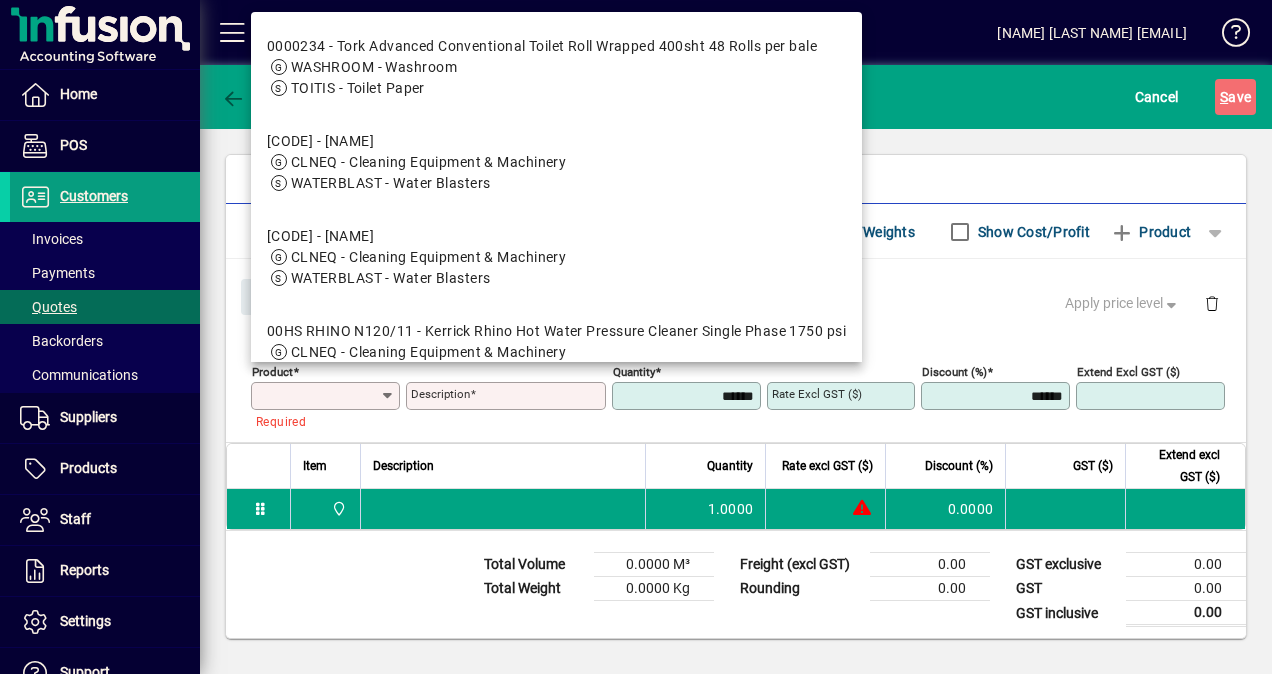 paste on "********" 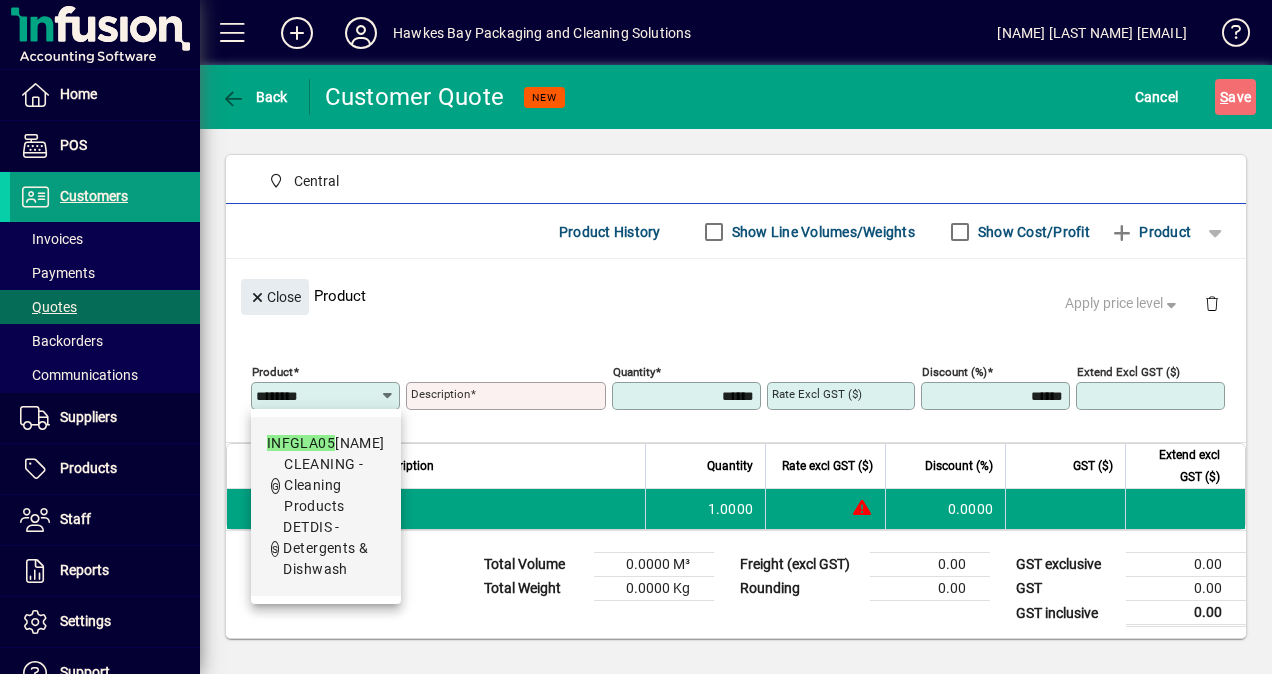 type on "********" 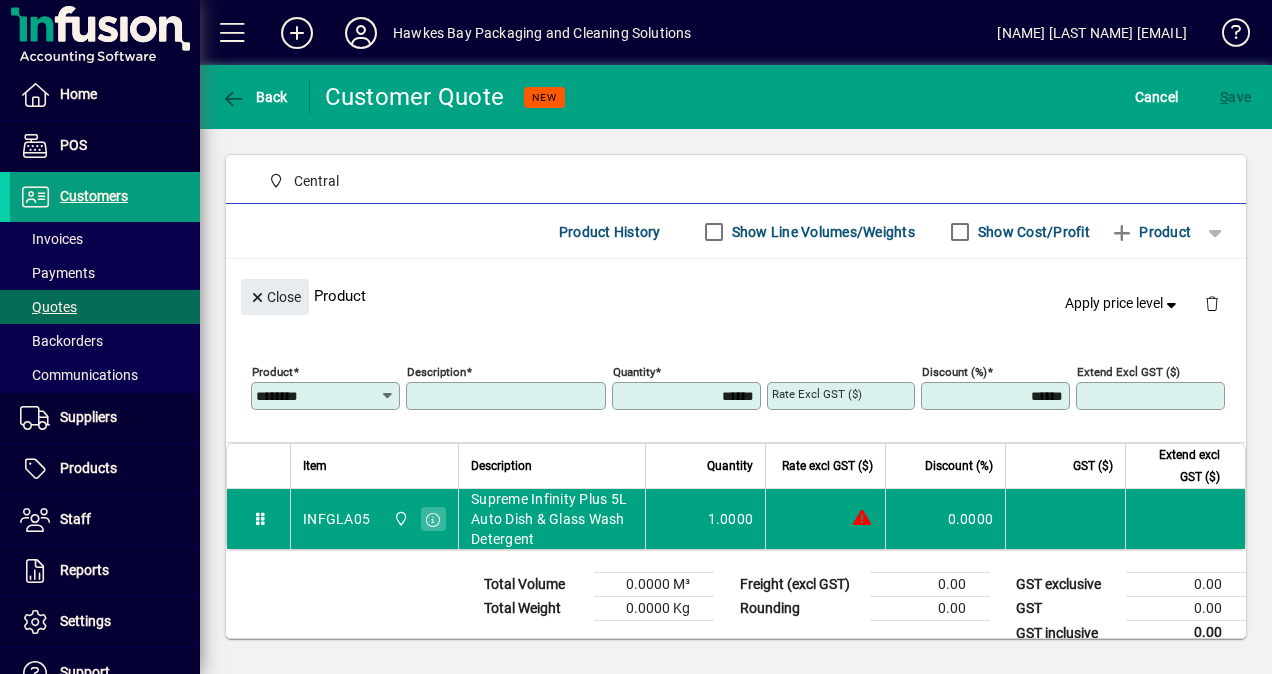 type on "**********" 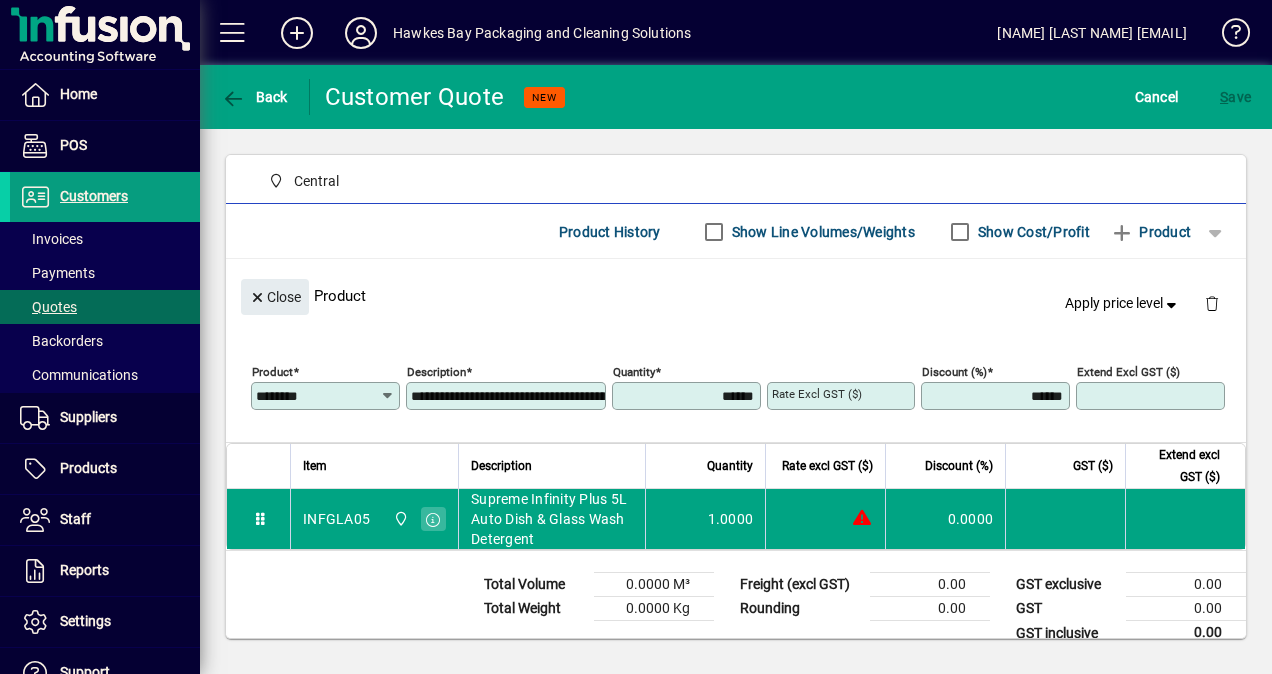 type on "*******" 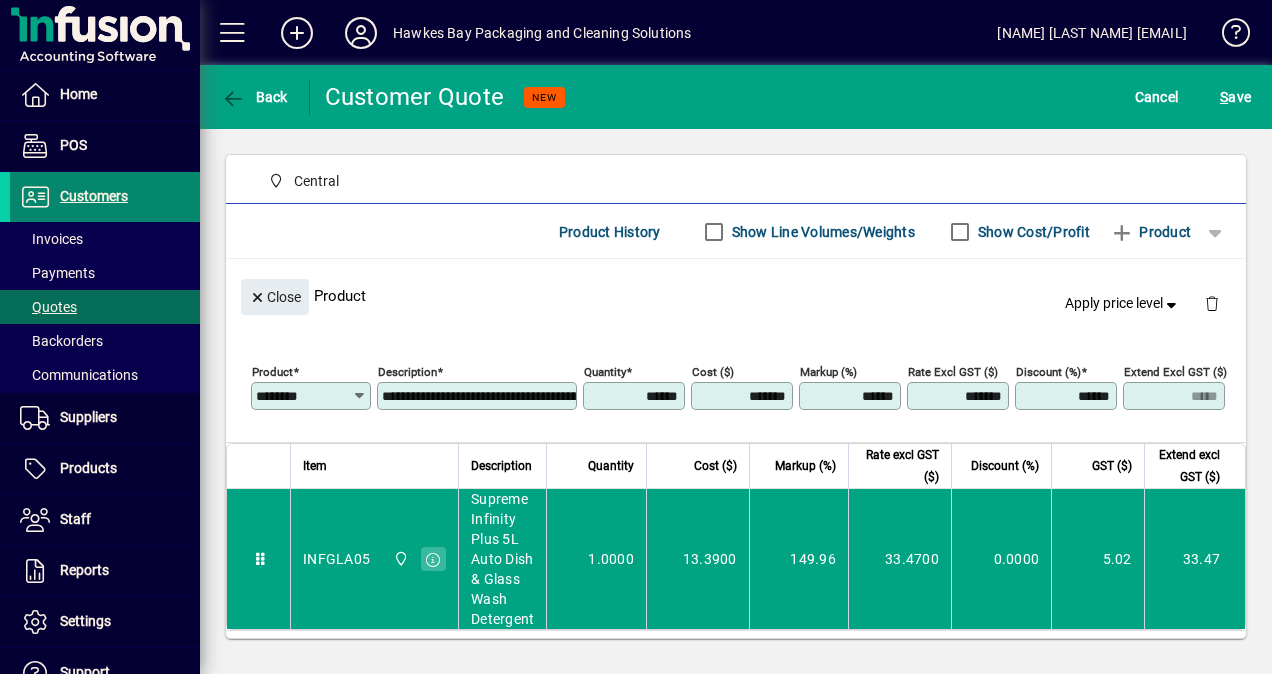 click on "Customers" at bounding box center (94, 196) 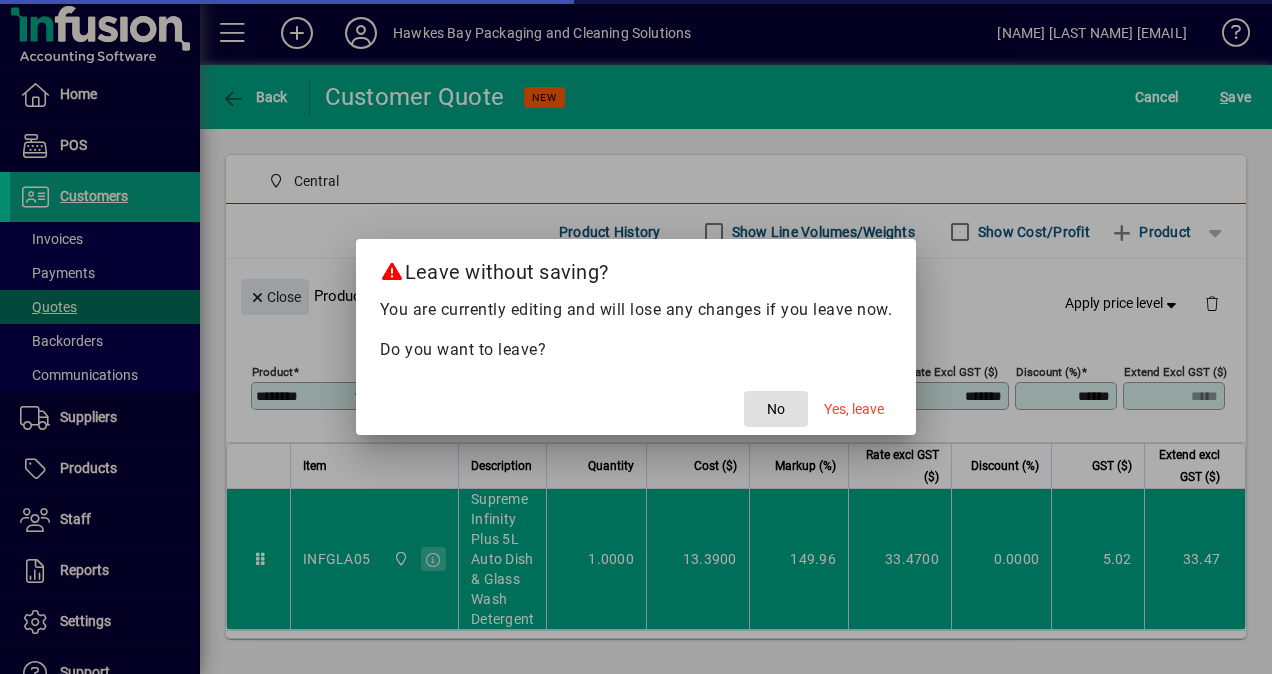 drag, startPoint x: 782, startPoint y: 412, endPoint x: 804, endPoint y: 416, distance: 22.36068 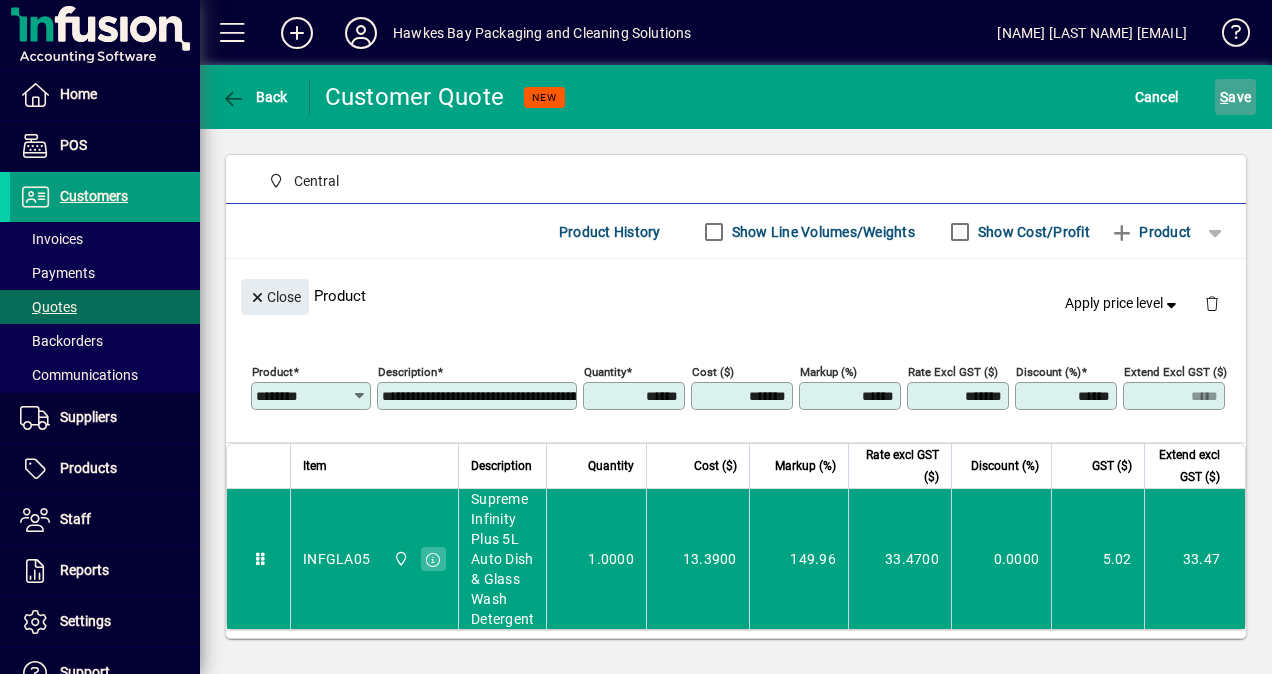 click on "S ave" 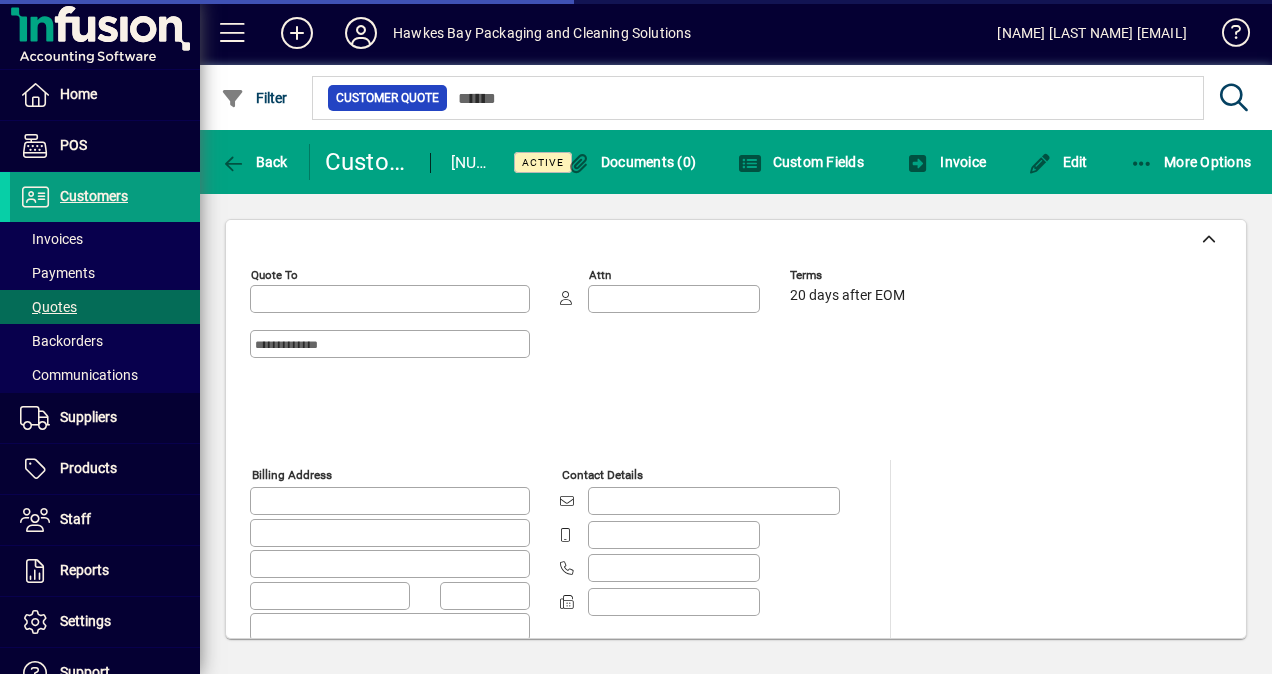 type on "**********" 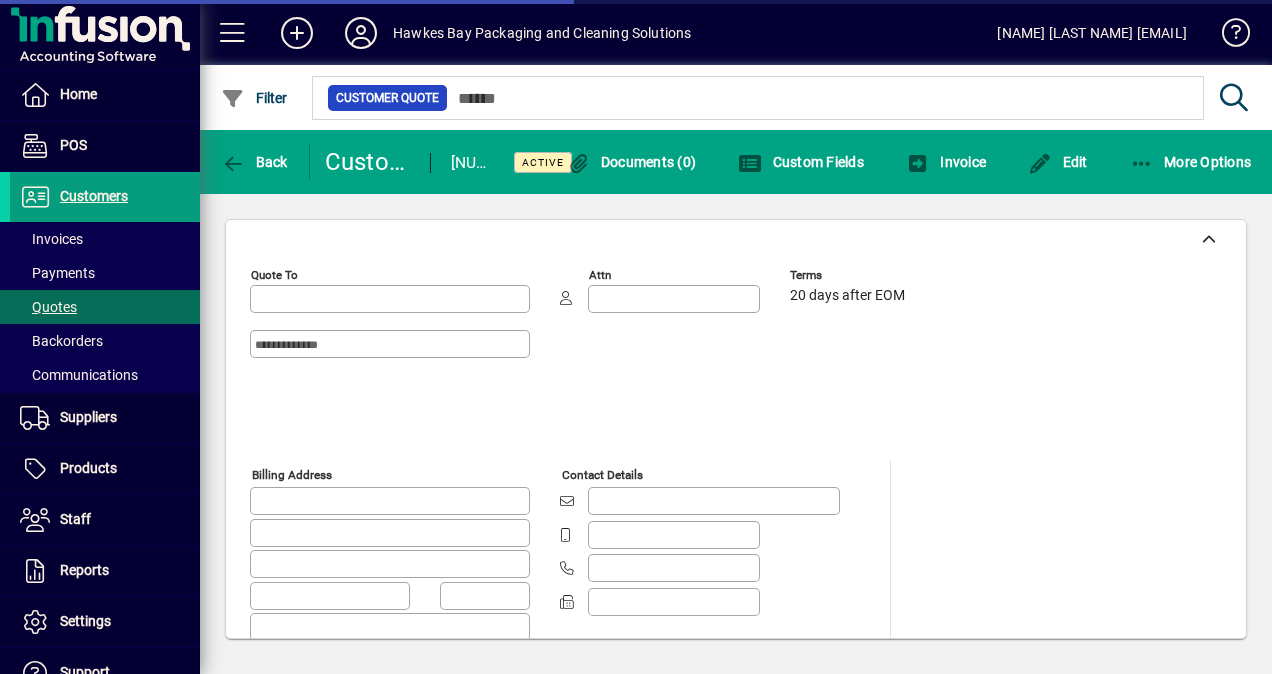type on "**********" 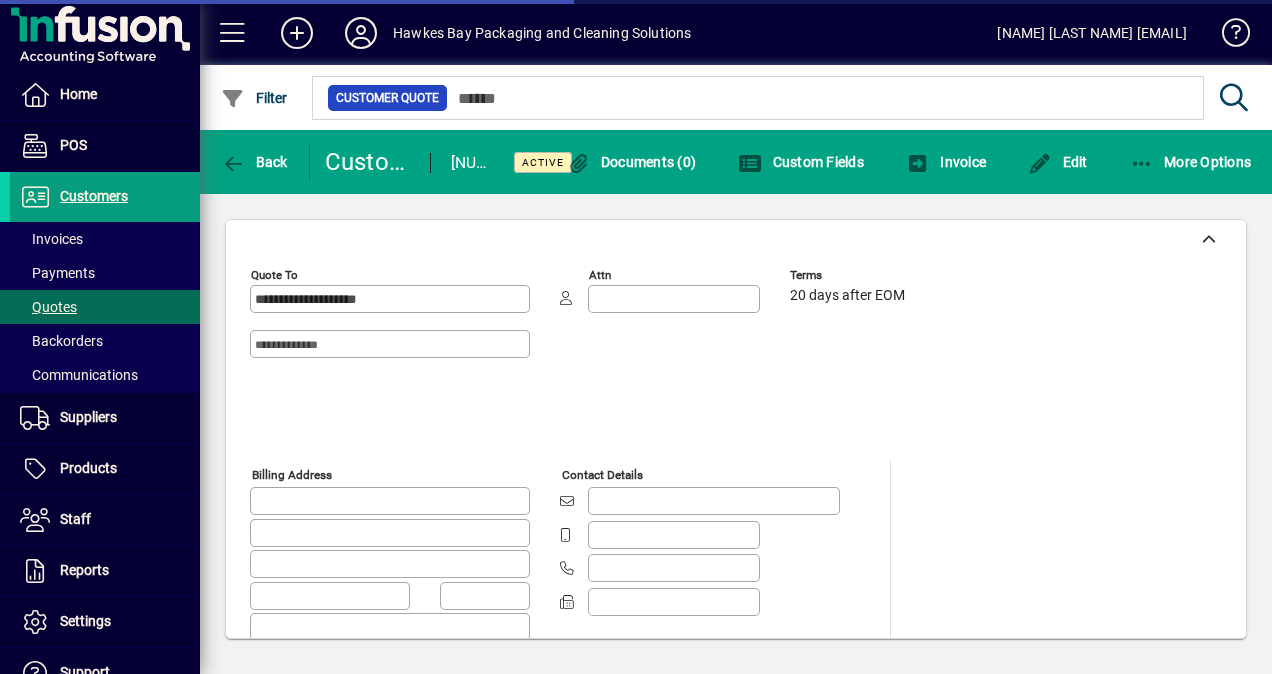 type on "**********" 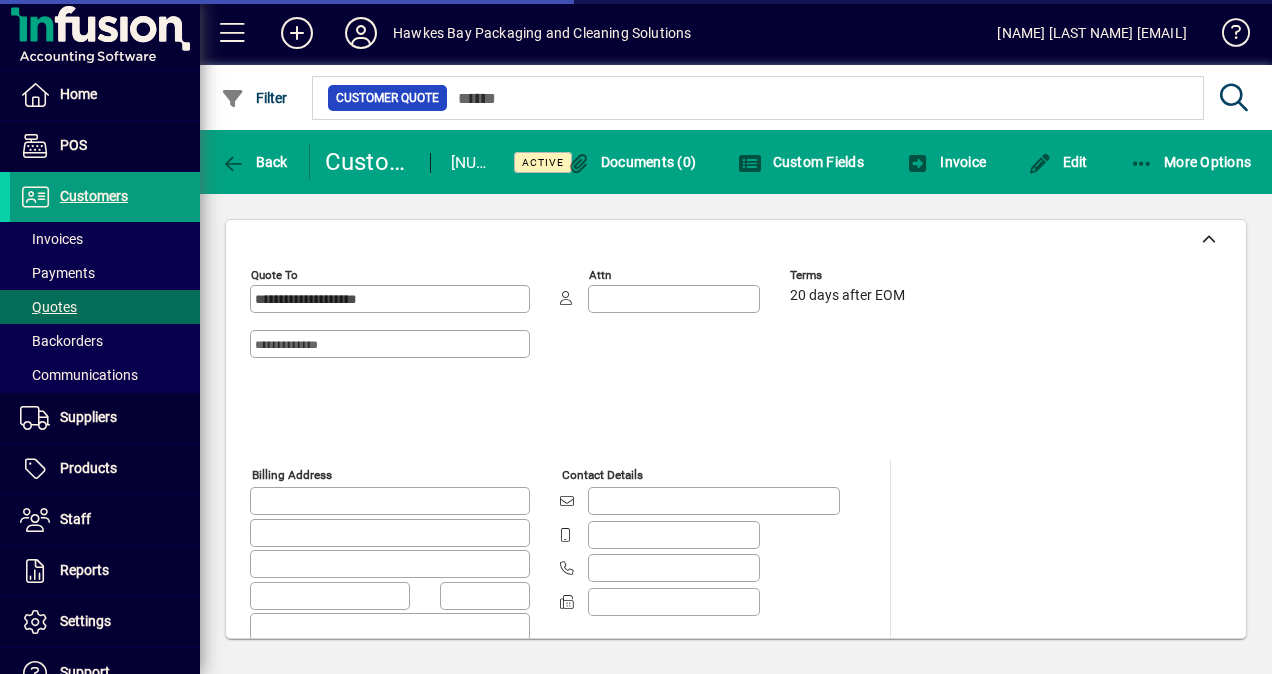 type on "*******" 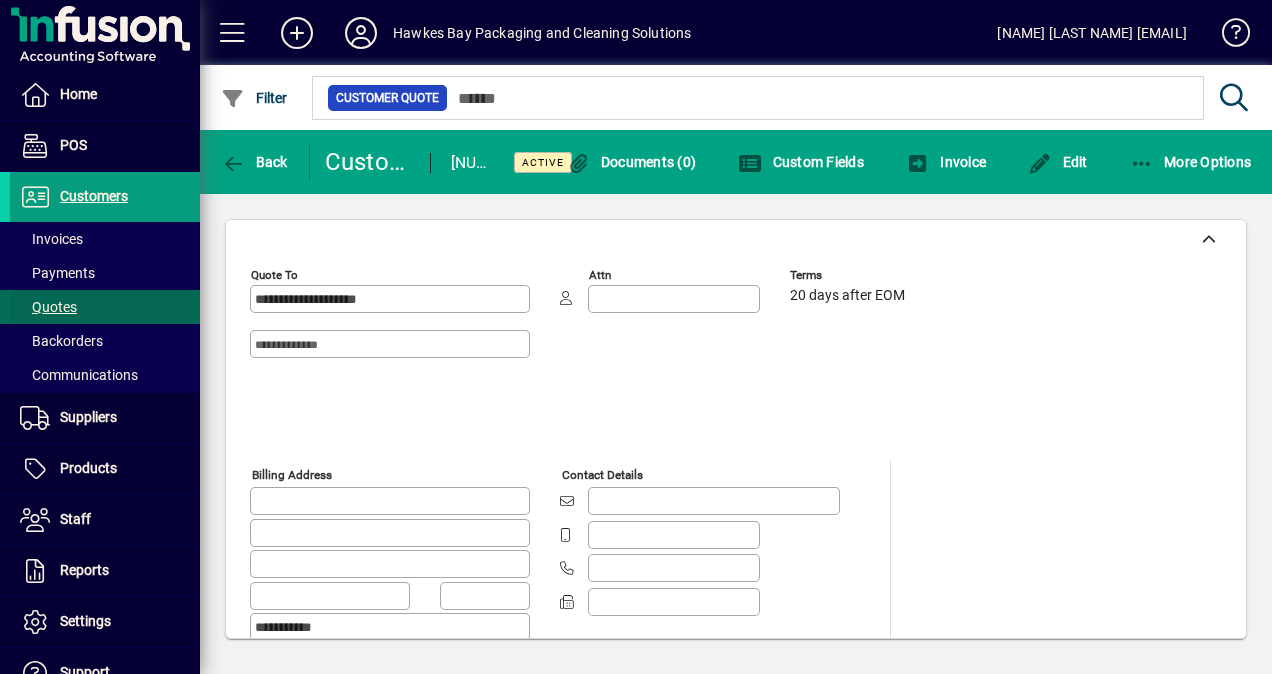 click on "Quotes" at bounding box center (48, 307) 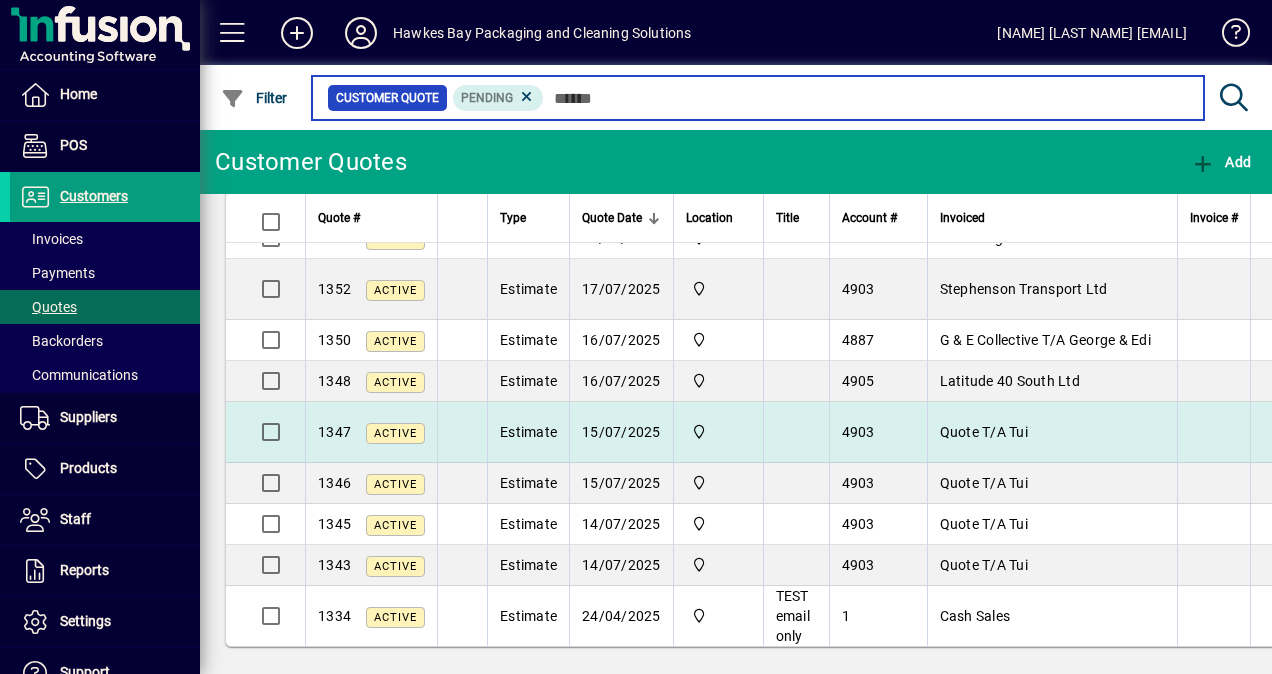 scroll, scrollTop: 443, scrollLeft: 0, axis: vertical 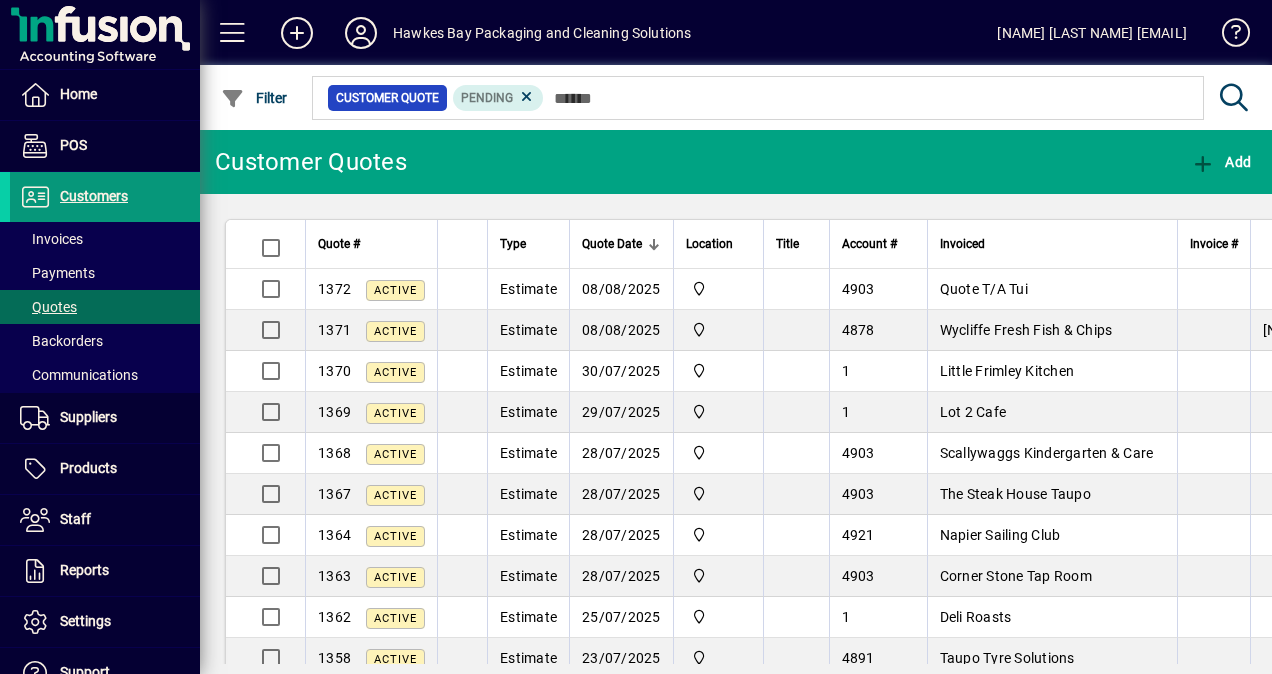 click on "Customers" at bounding box center [94, 196] 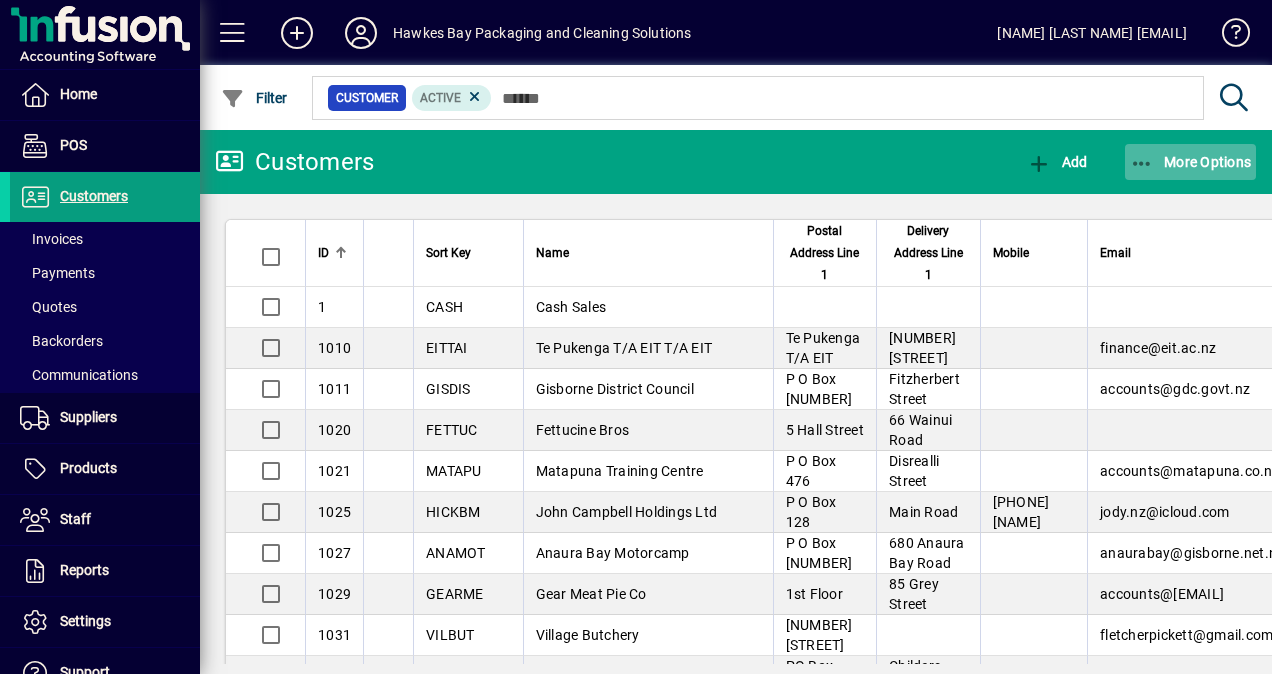 click 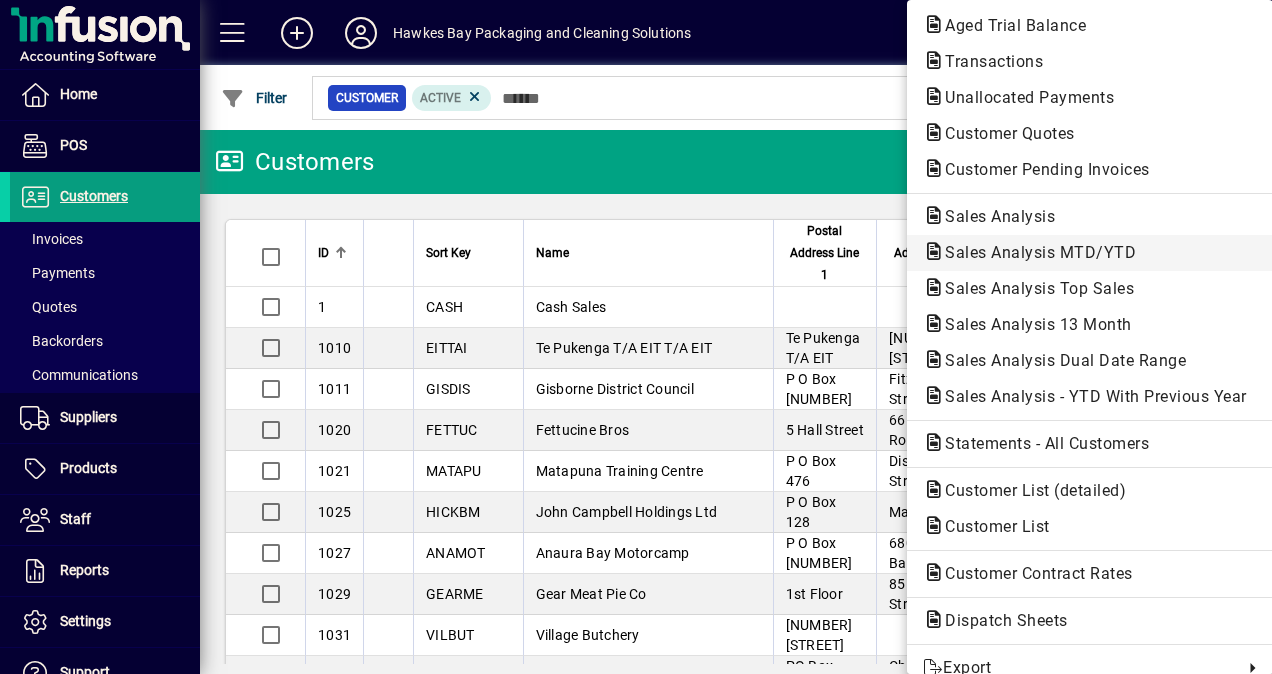 click on "Sales Analysis MTD/YTD" at bounding box center (1033, 288) 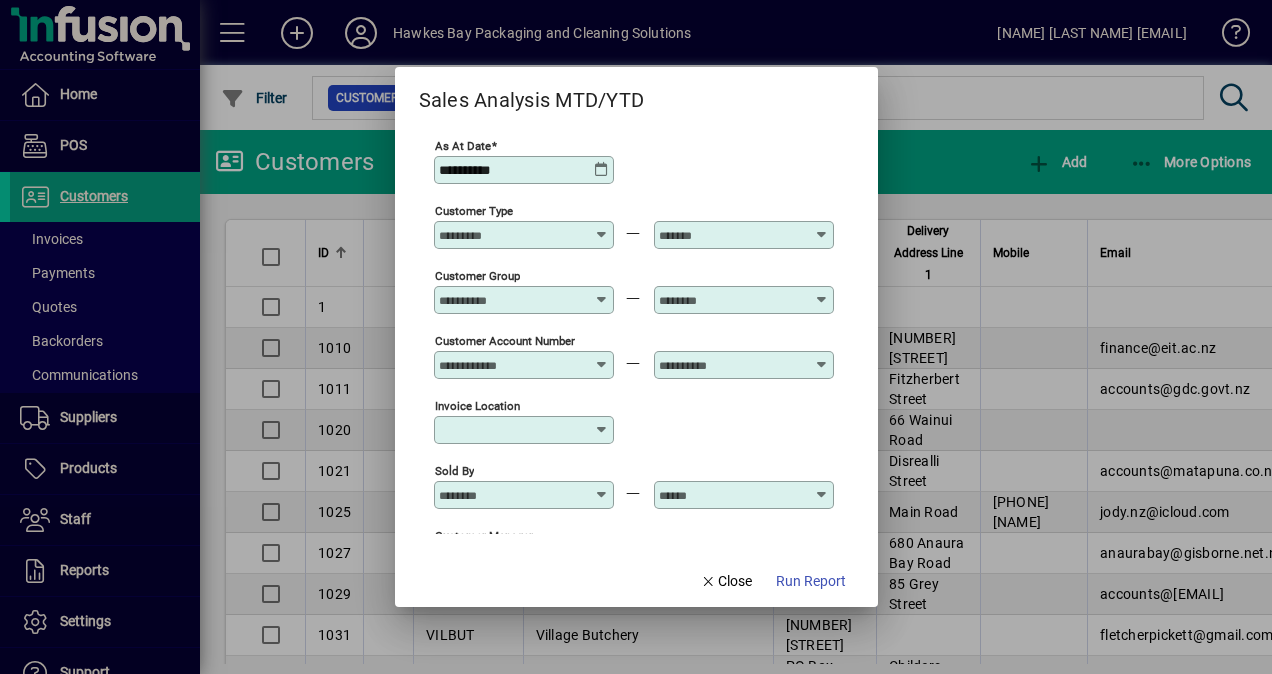 click on "Customer Type" at bounding box center (512, 235) 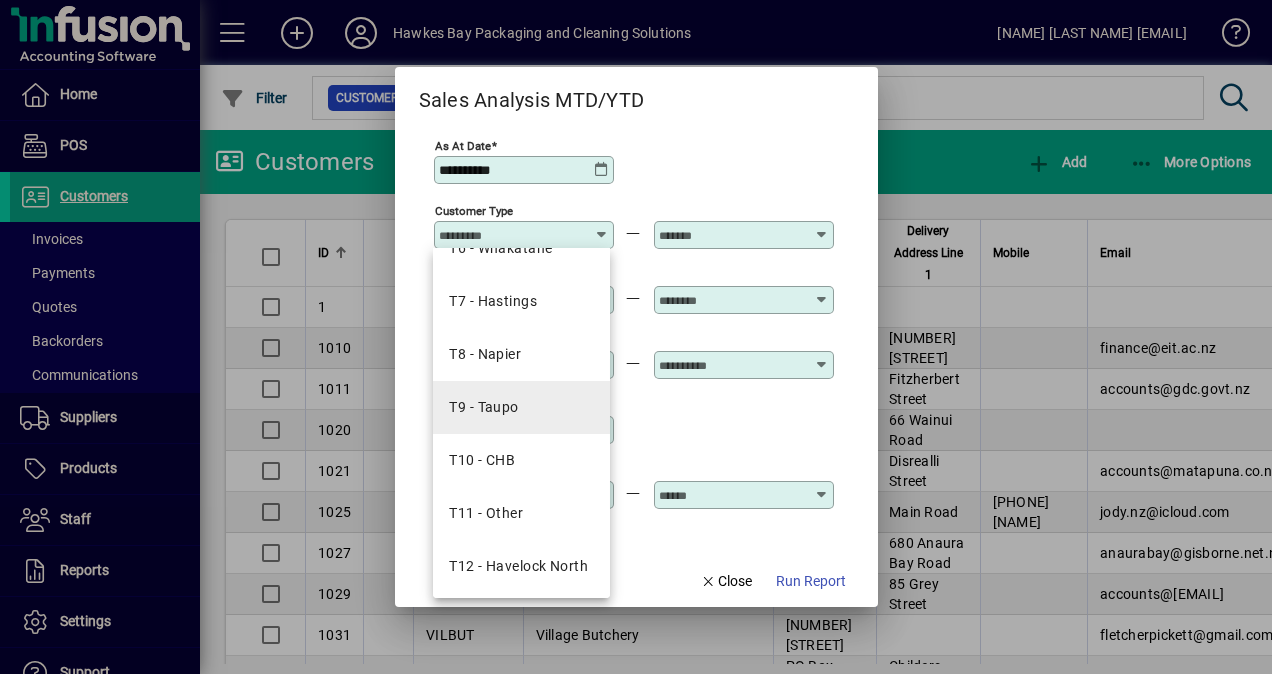 scroll, scrollTop: 402, scrollLeft: 0, axis: vertical 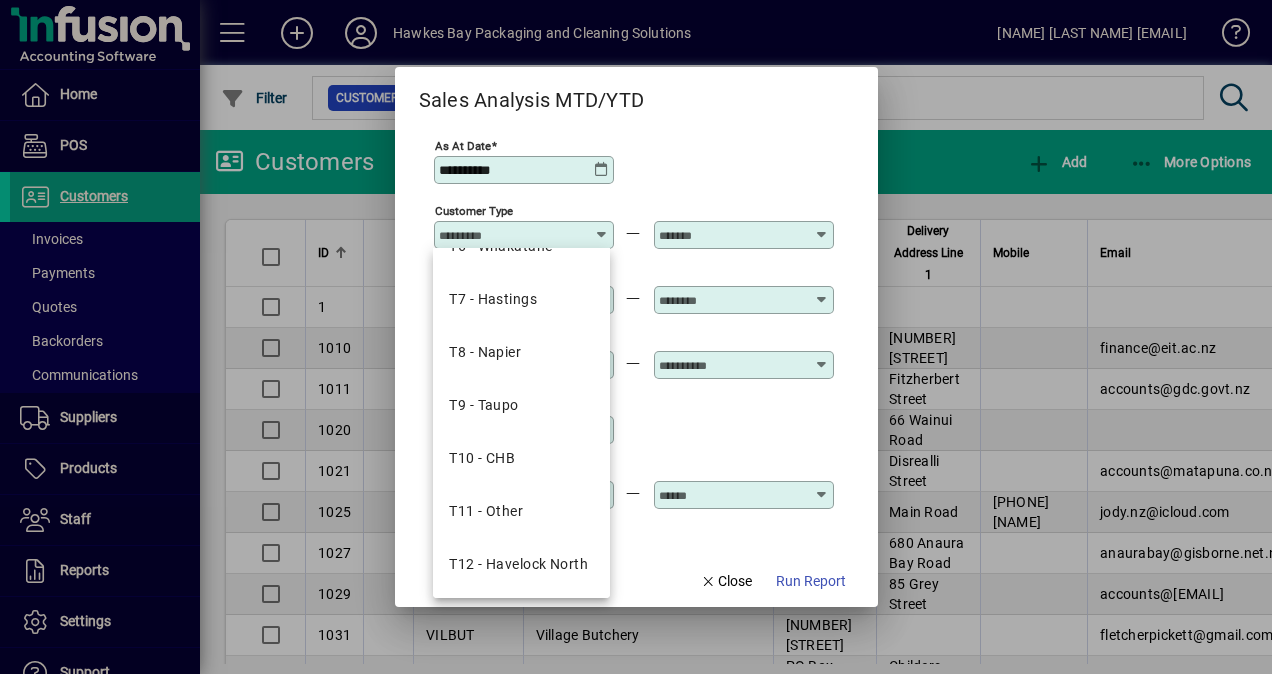 click on "T10 - CHB" at bounding box center [482, 458] 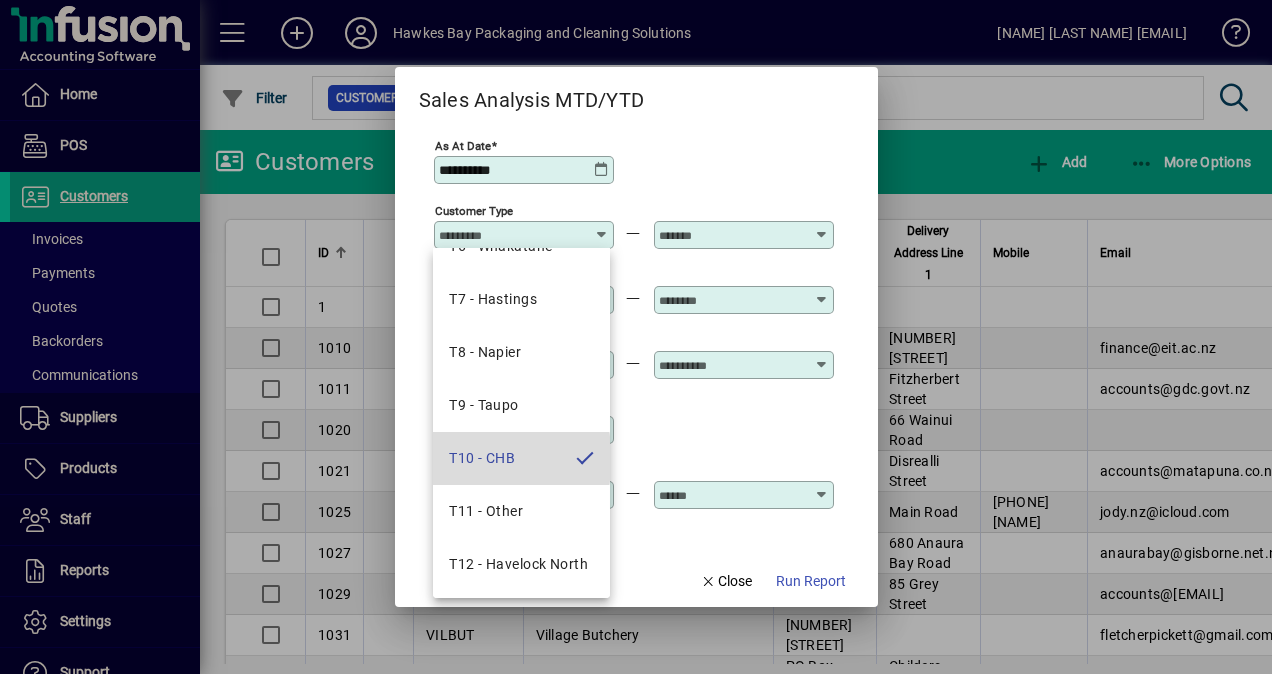type on "*********" 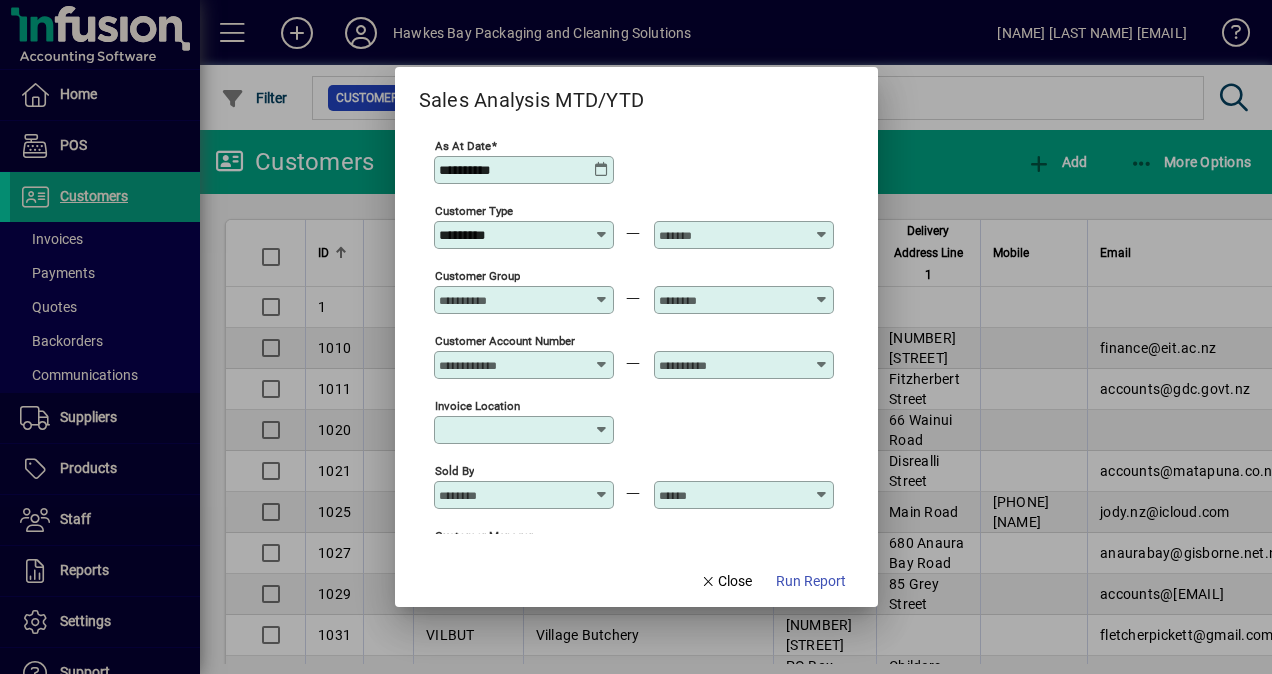 drag, startPoint x: 798, startPoint y: 576, endPoint x: 716, endPoint y: 578, distance: 82.02438 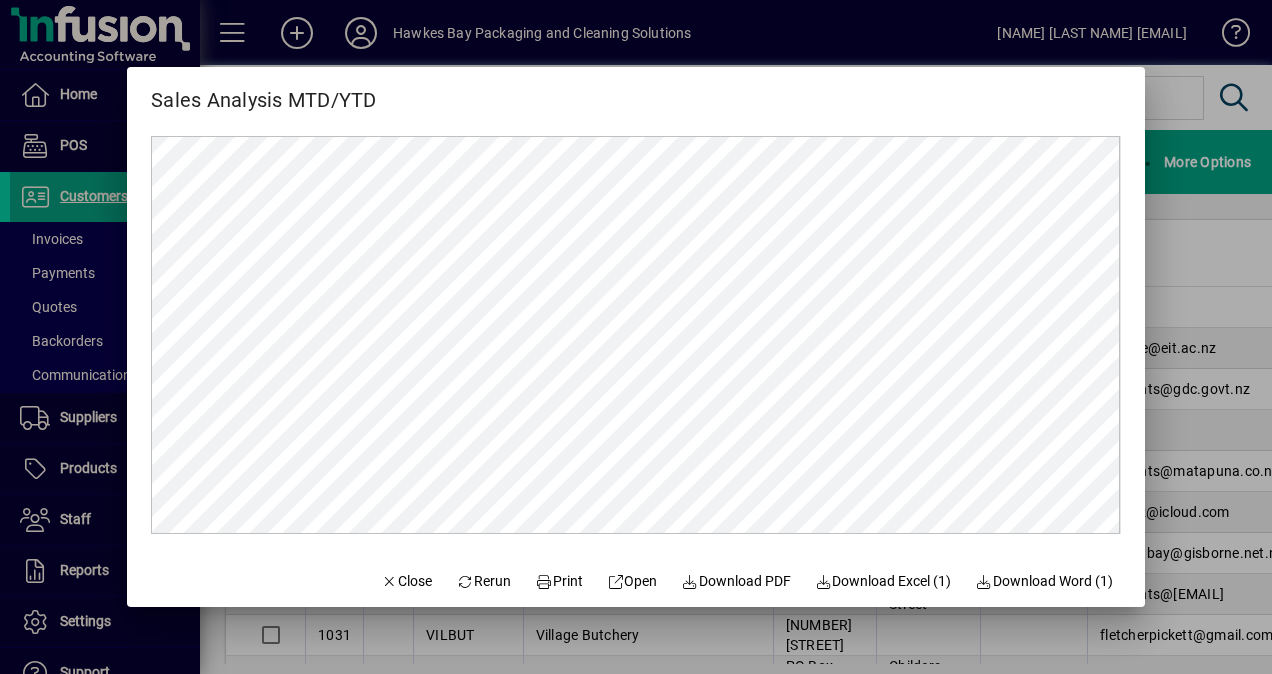 scroll, scrollTop: 0, scrollLeft: 0, axis: both 